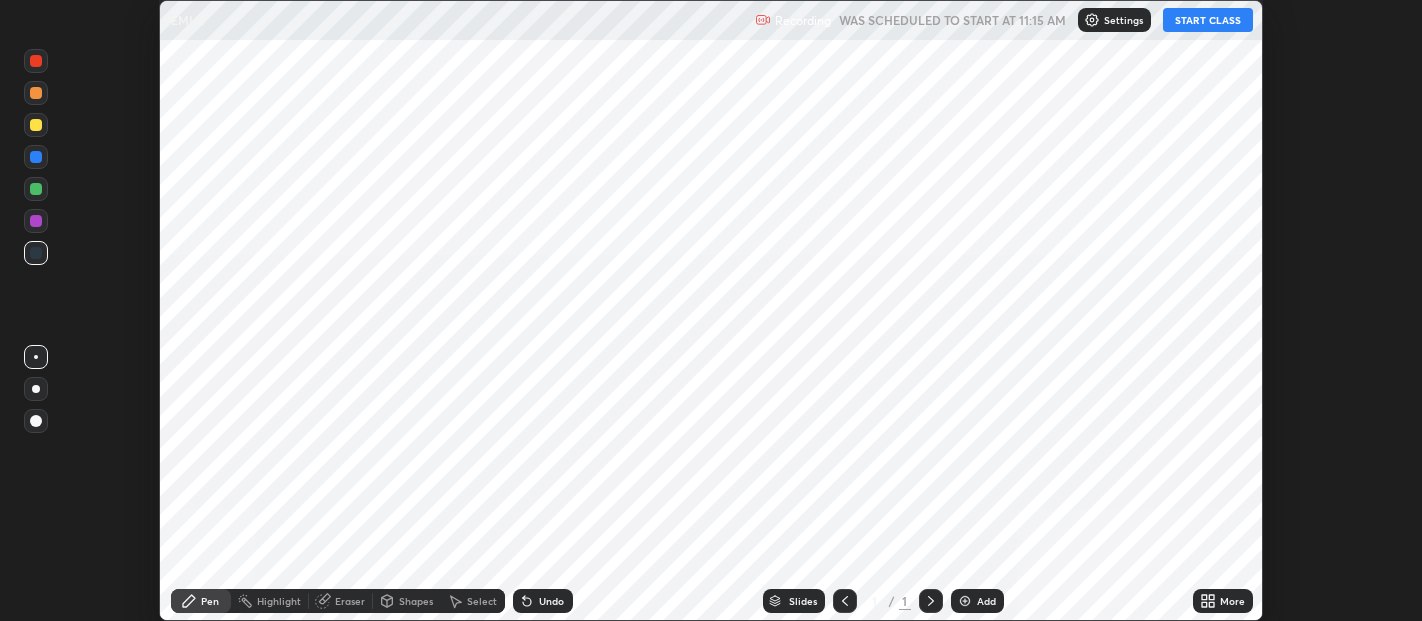 scroll, scrollTop: 0, scrollLeft: 0, axis: both 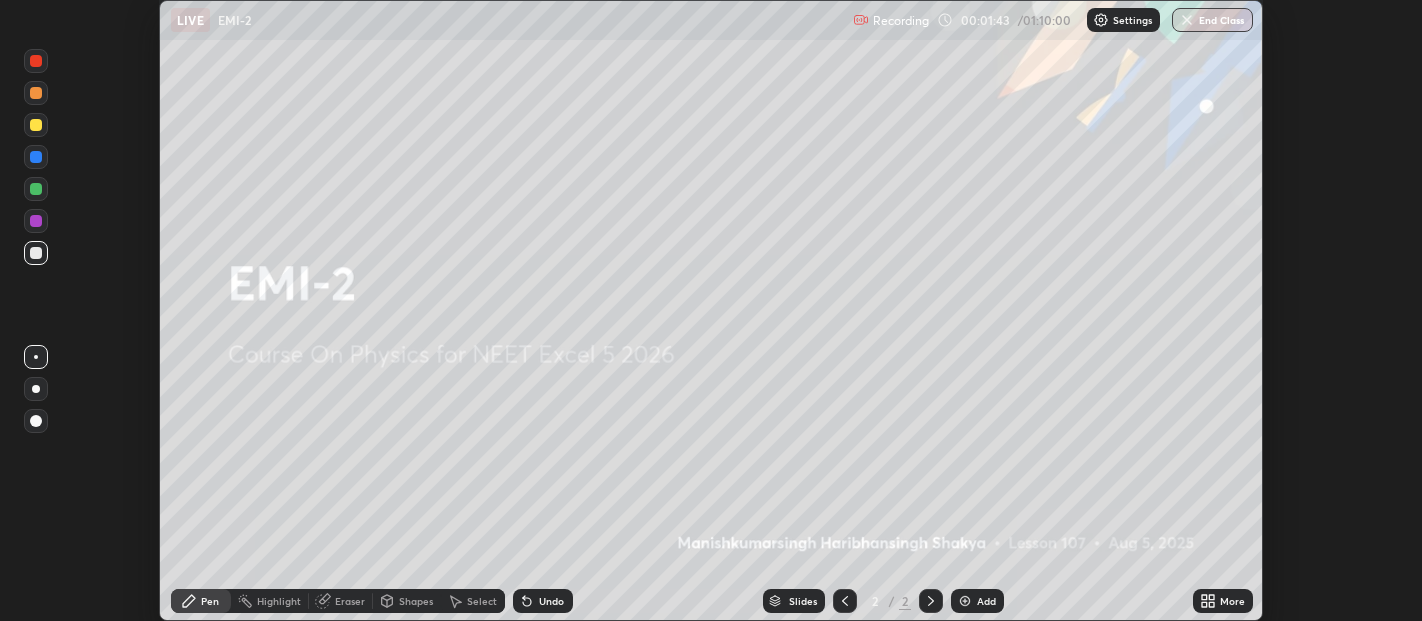 click 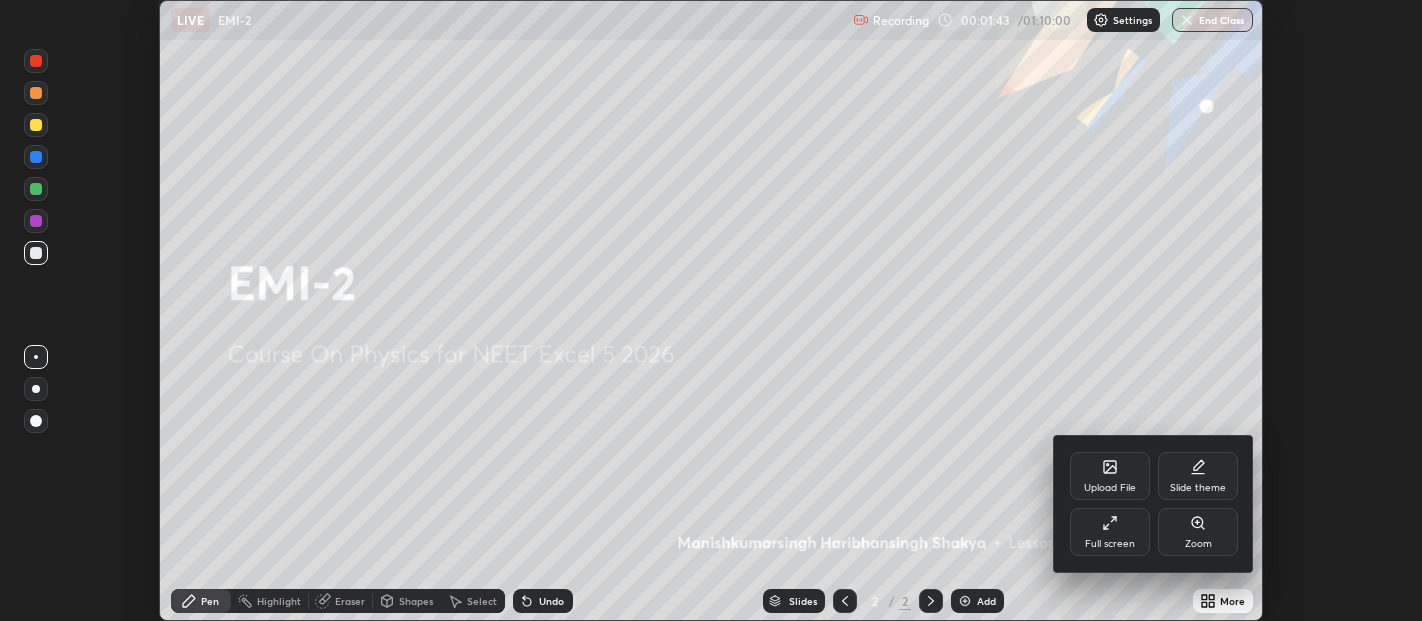 click 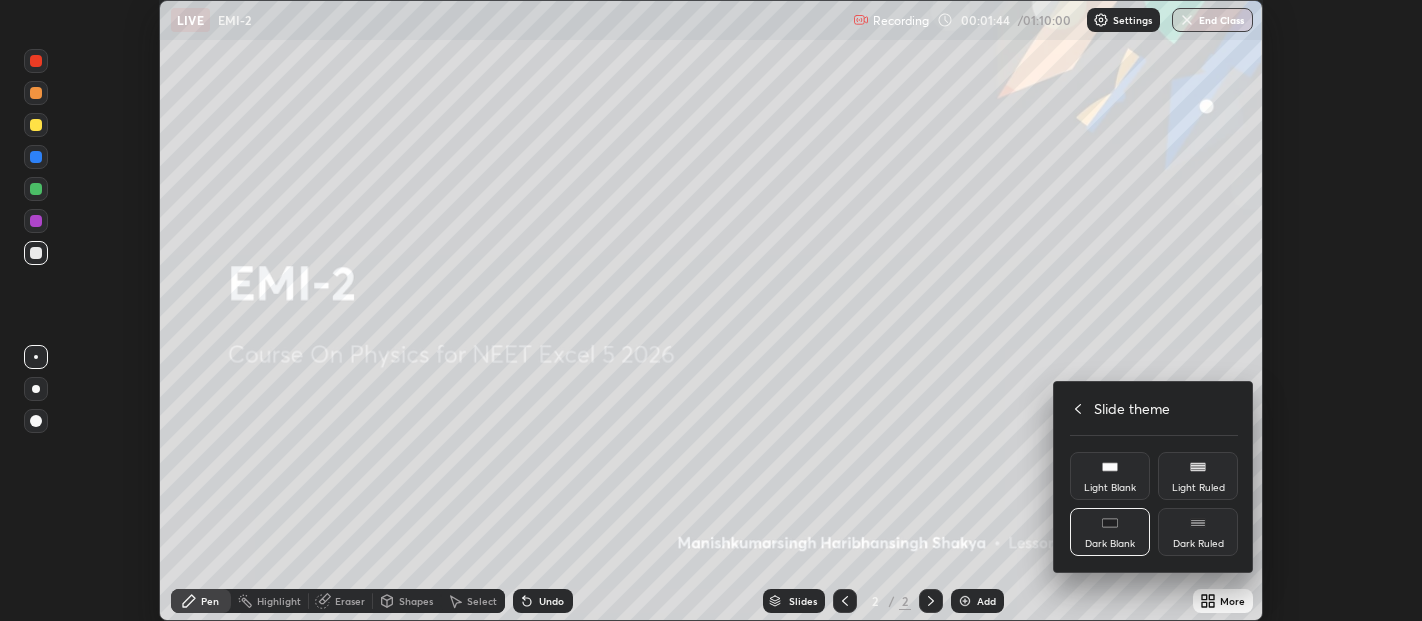 click on "Dark Ruled" at bounding box center [1198, 532] 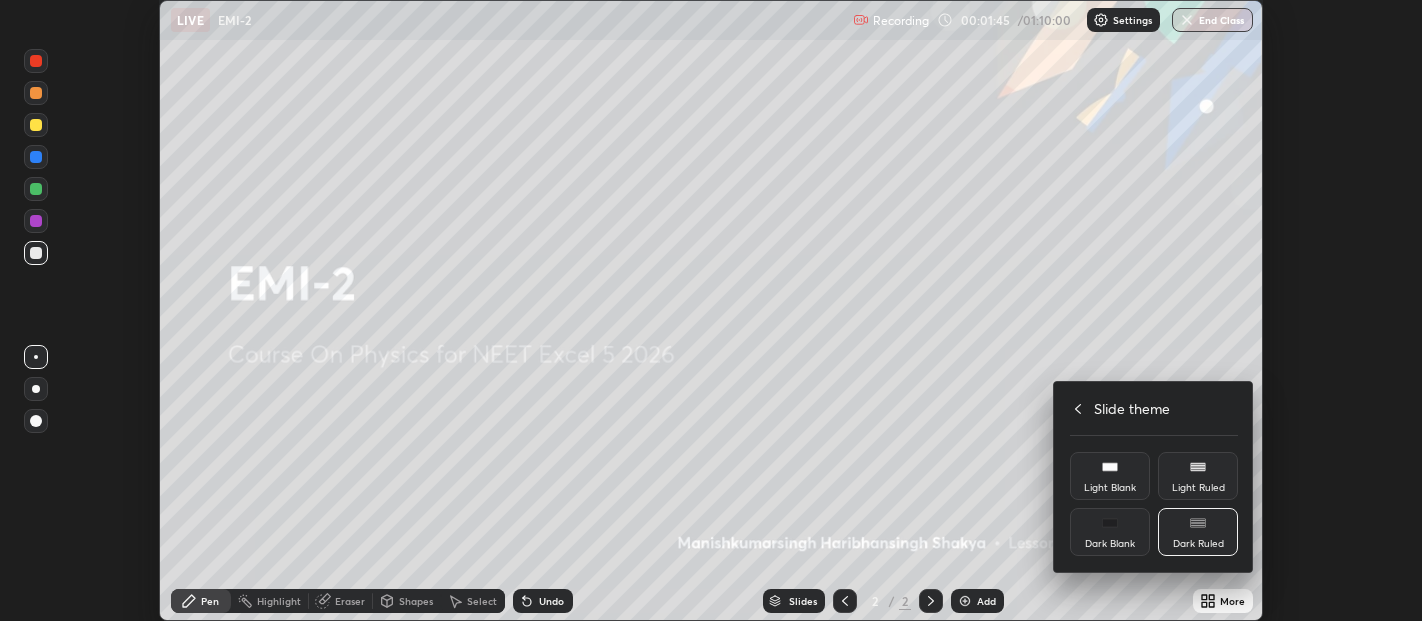 click 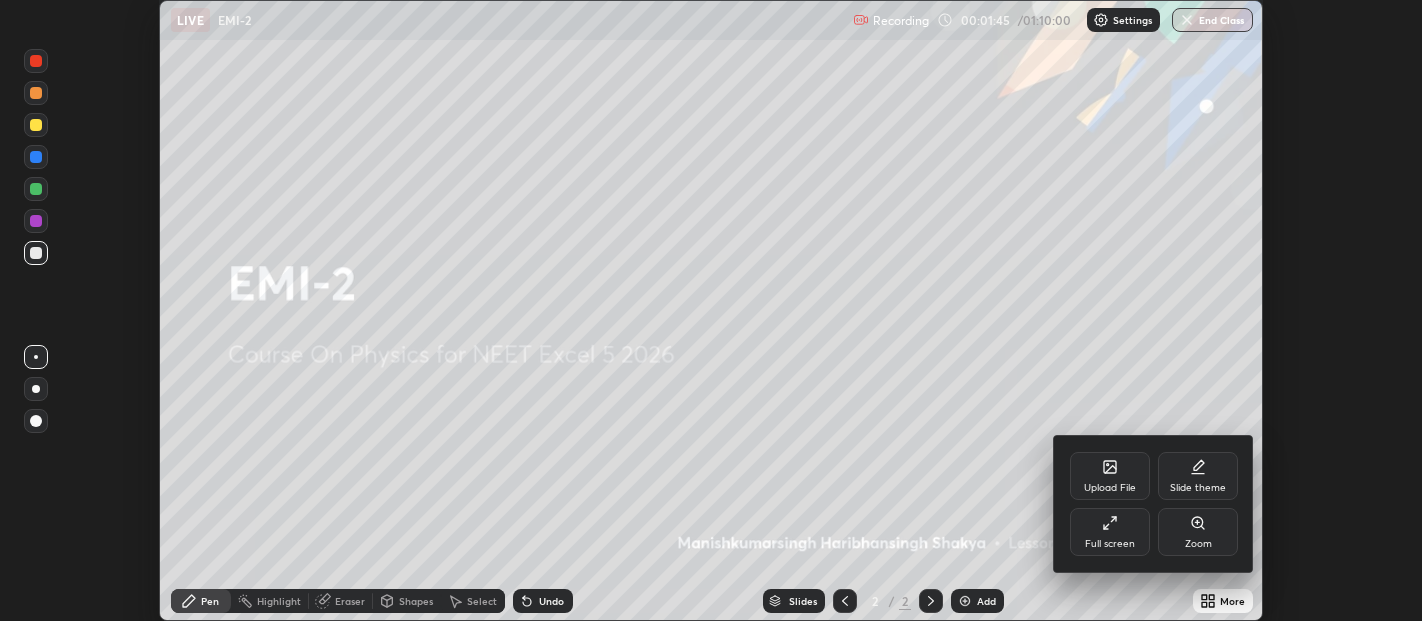 click 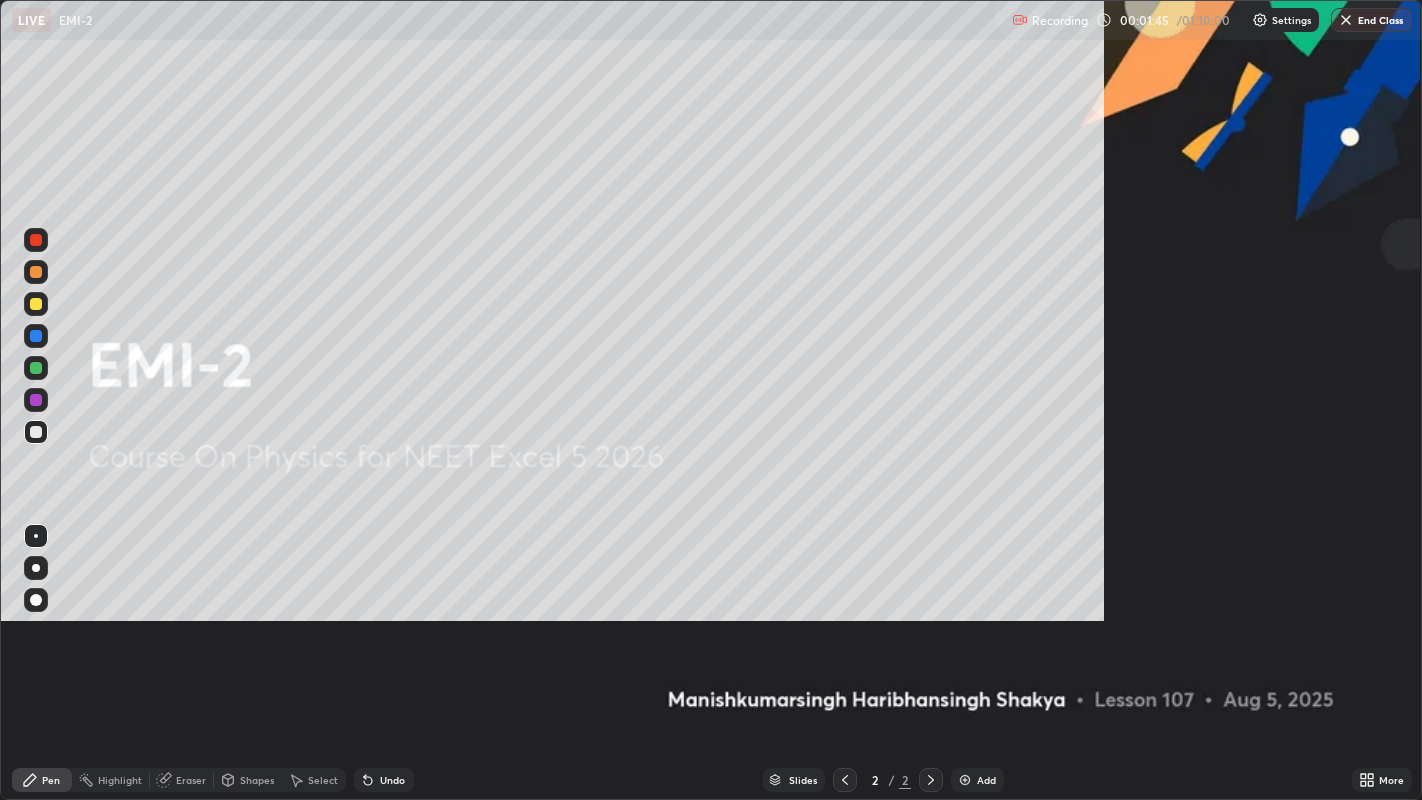 scroll, scrollTop: 99200, scrollLeft: 98577, axis: both 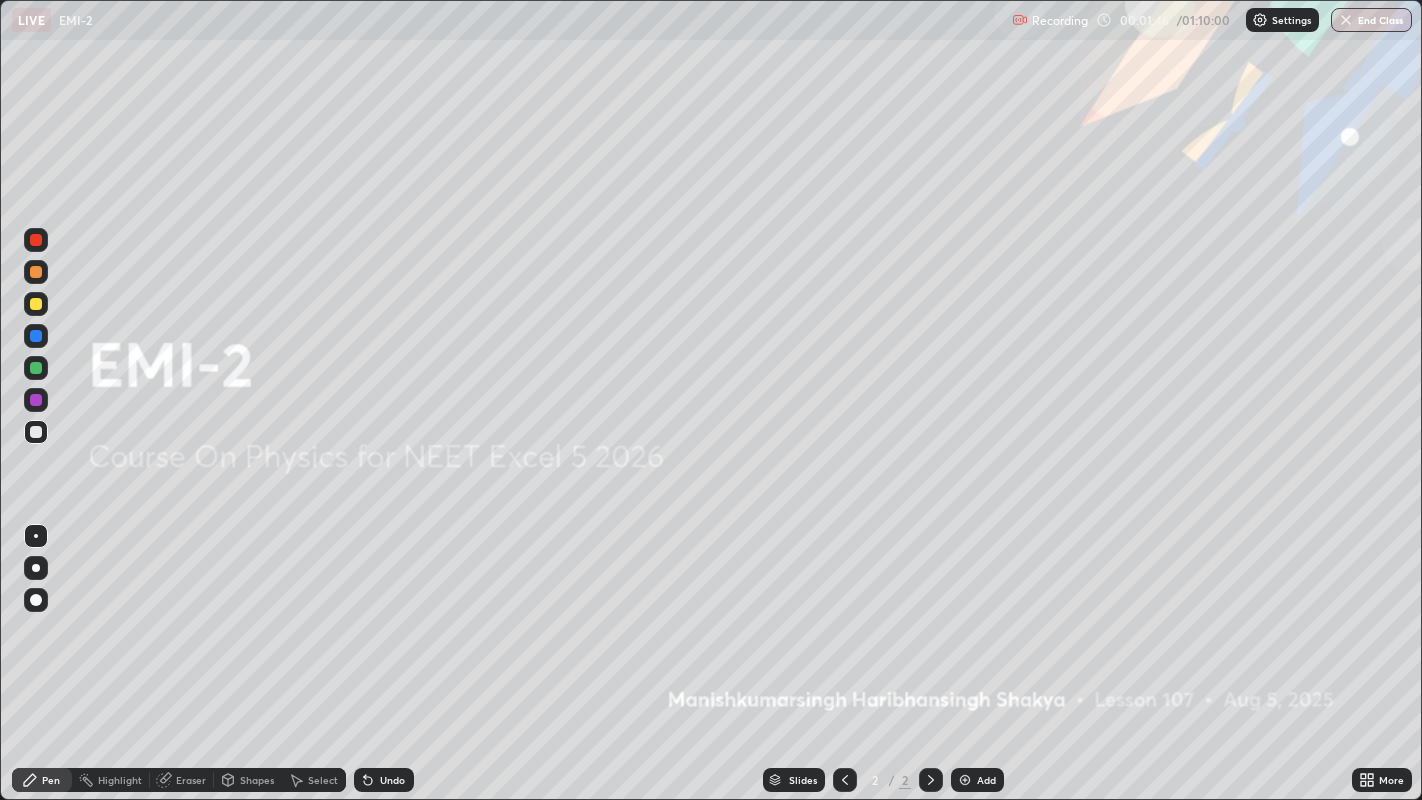 click on "Add" at bounding box center [977, 780] 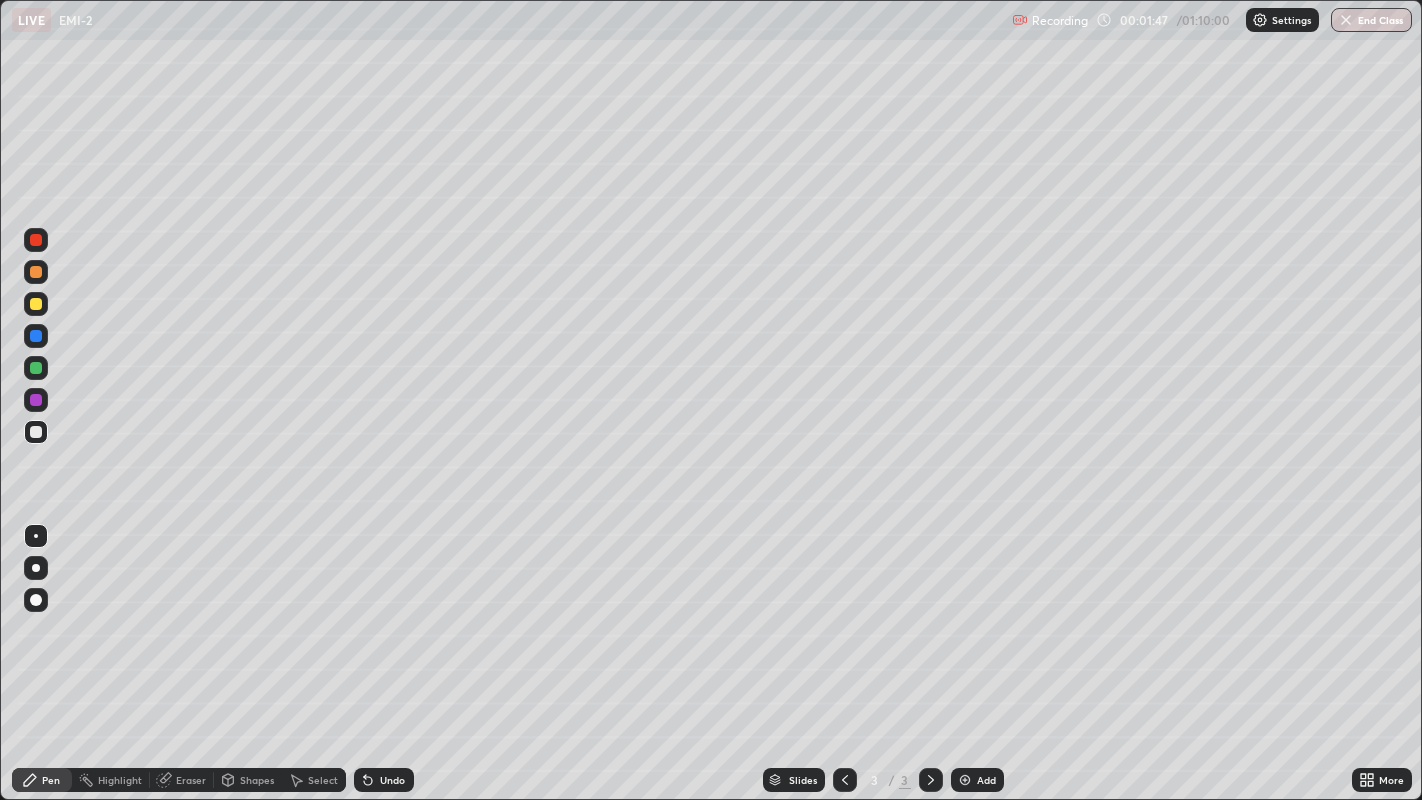 click at bounding box center (36, 600) 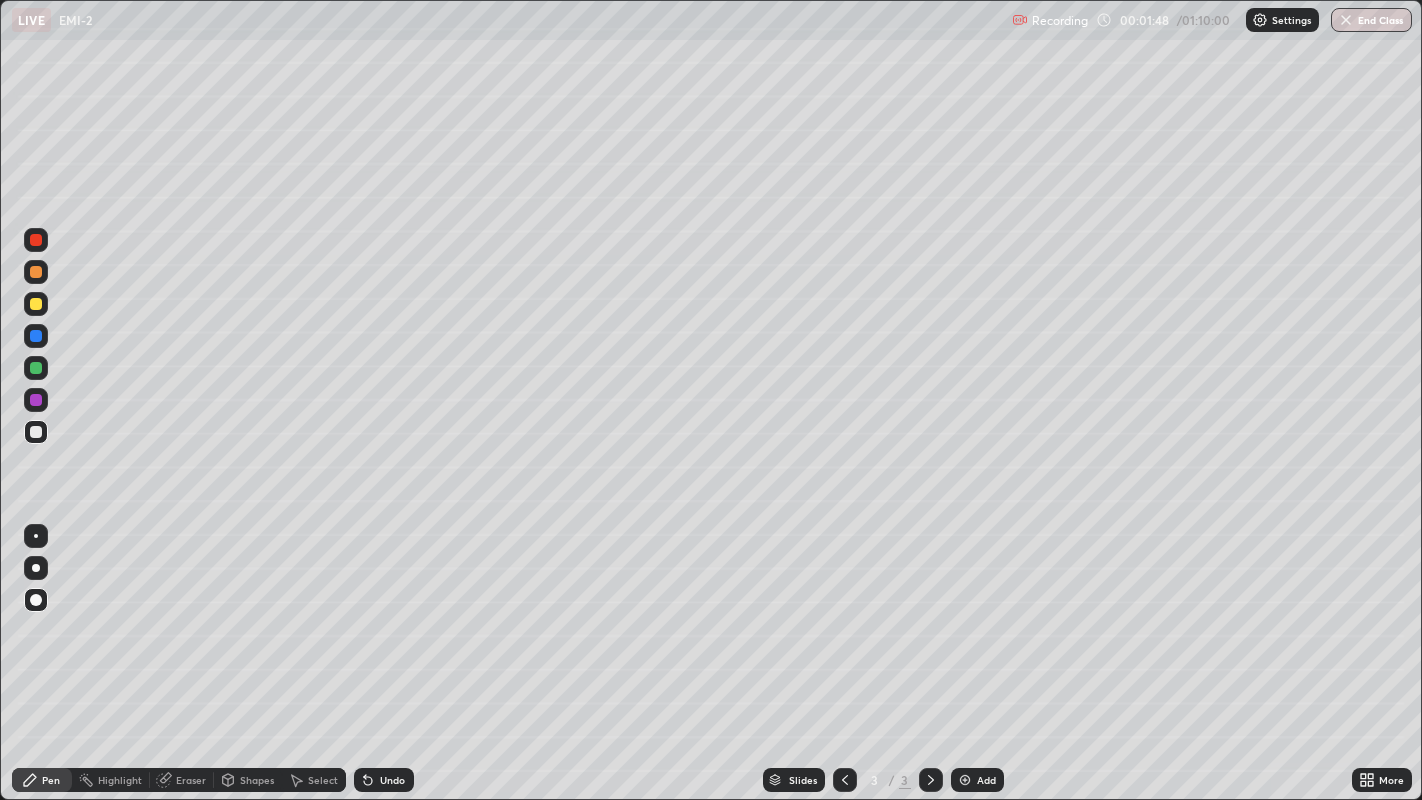 click at bounding box center (36, 272) 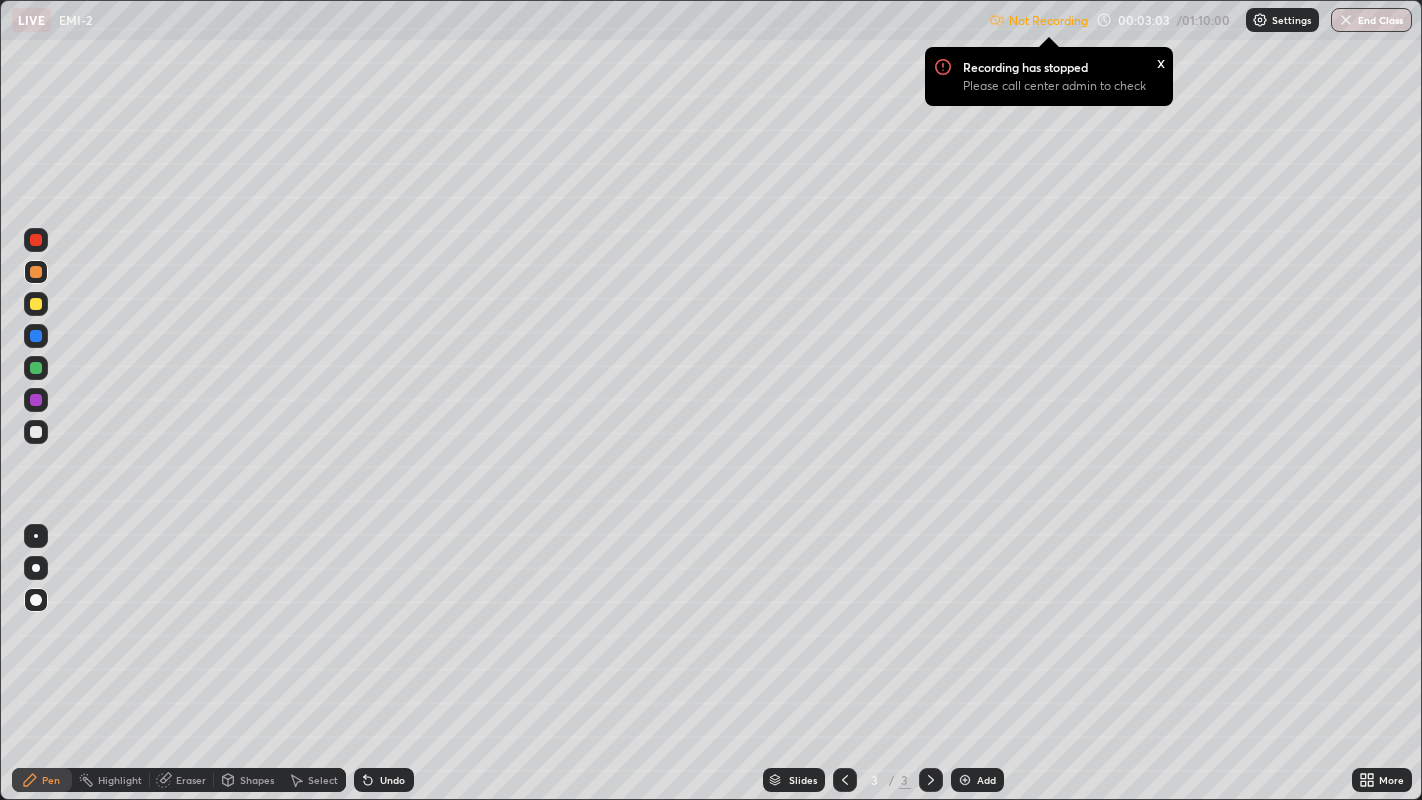 click on "Settings" at bounding box center (1291, 20) 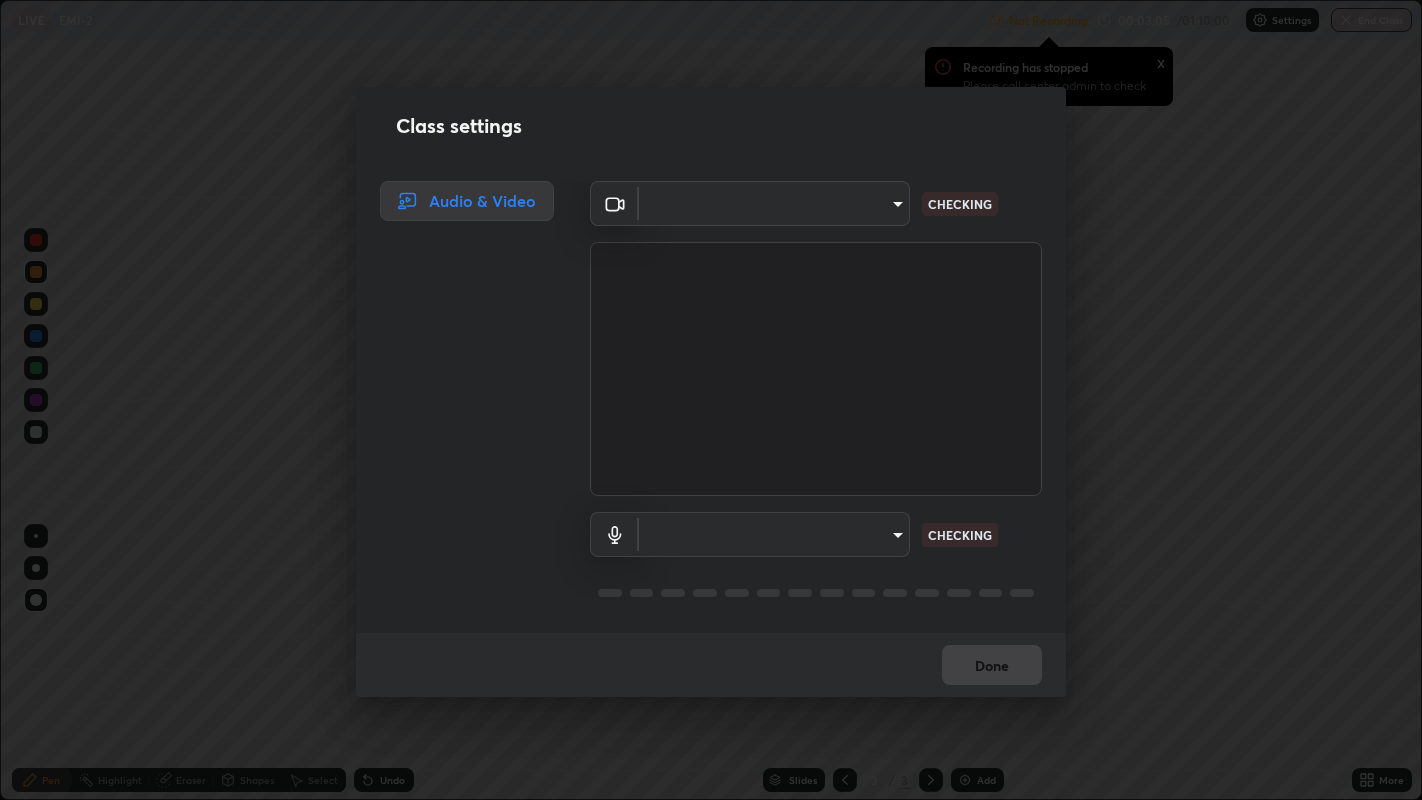 type on "0d049437951fd4140923ddd983d62ee20e888b7fe7080c9a8fddf2b3b9629313" 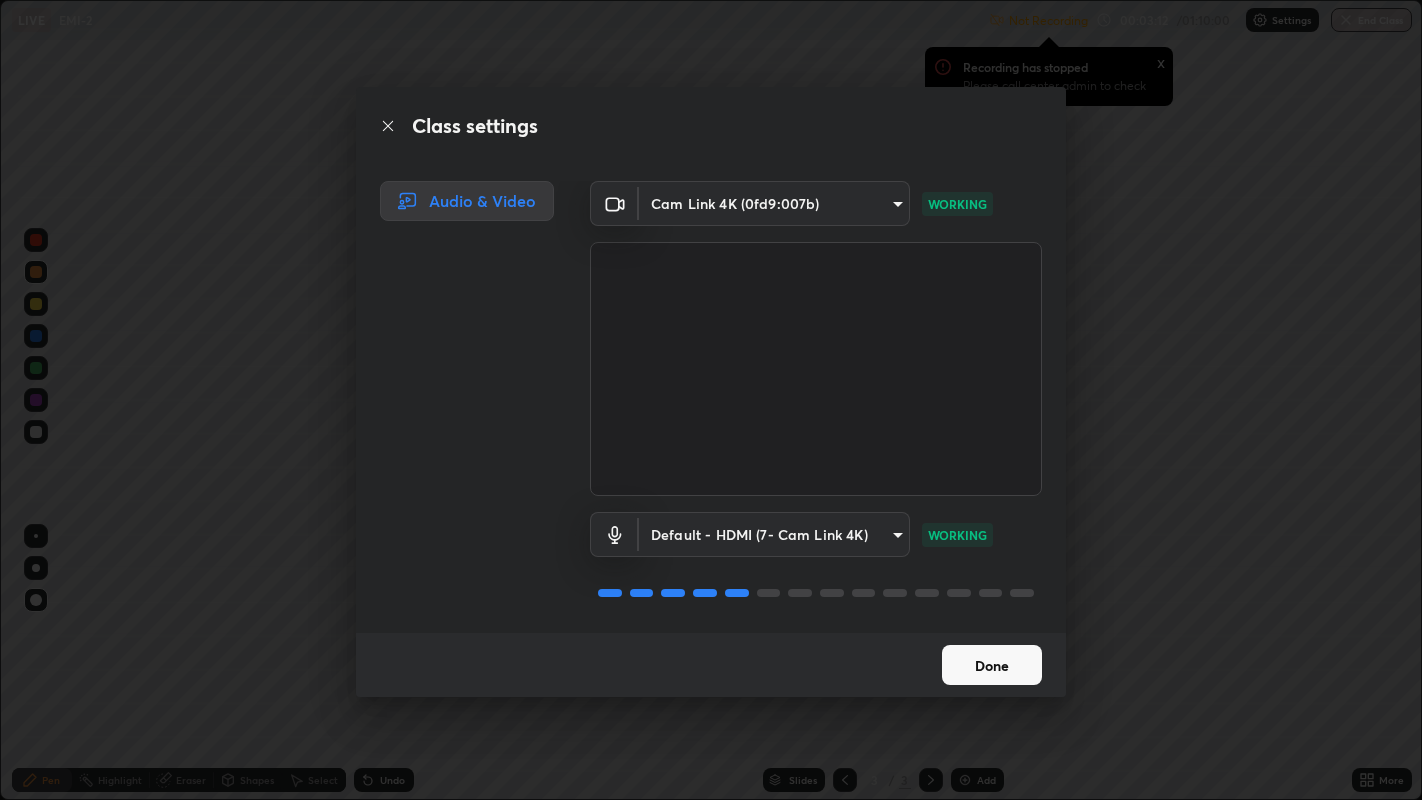 click on "Done" at bounding box center (992, 665) 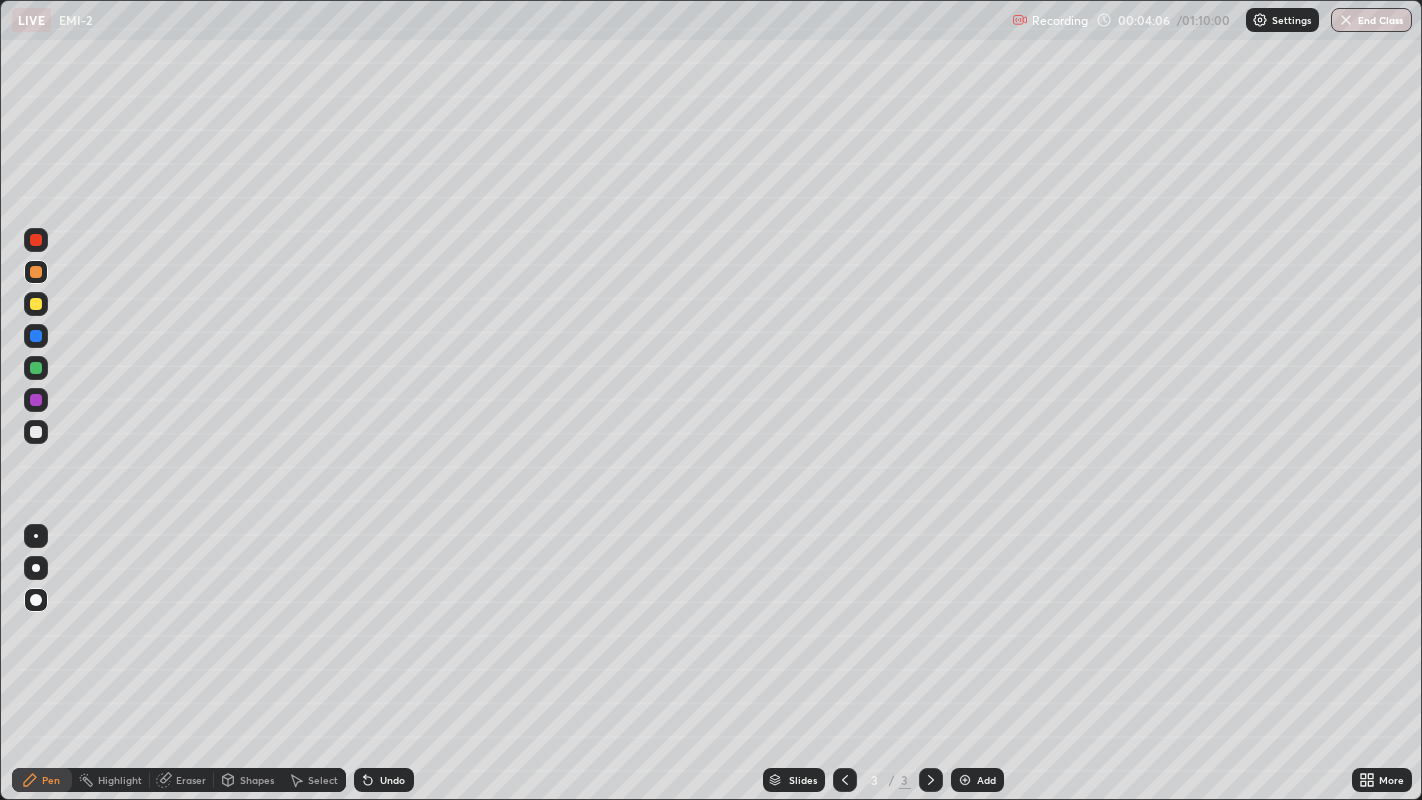 click at bounding box center (36, 304) 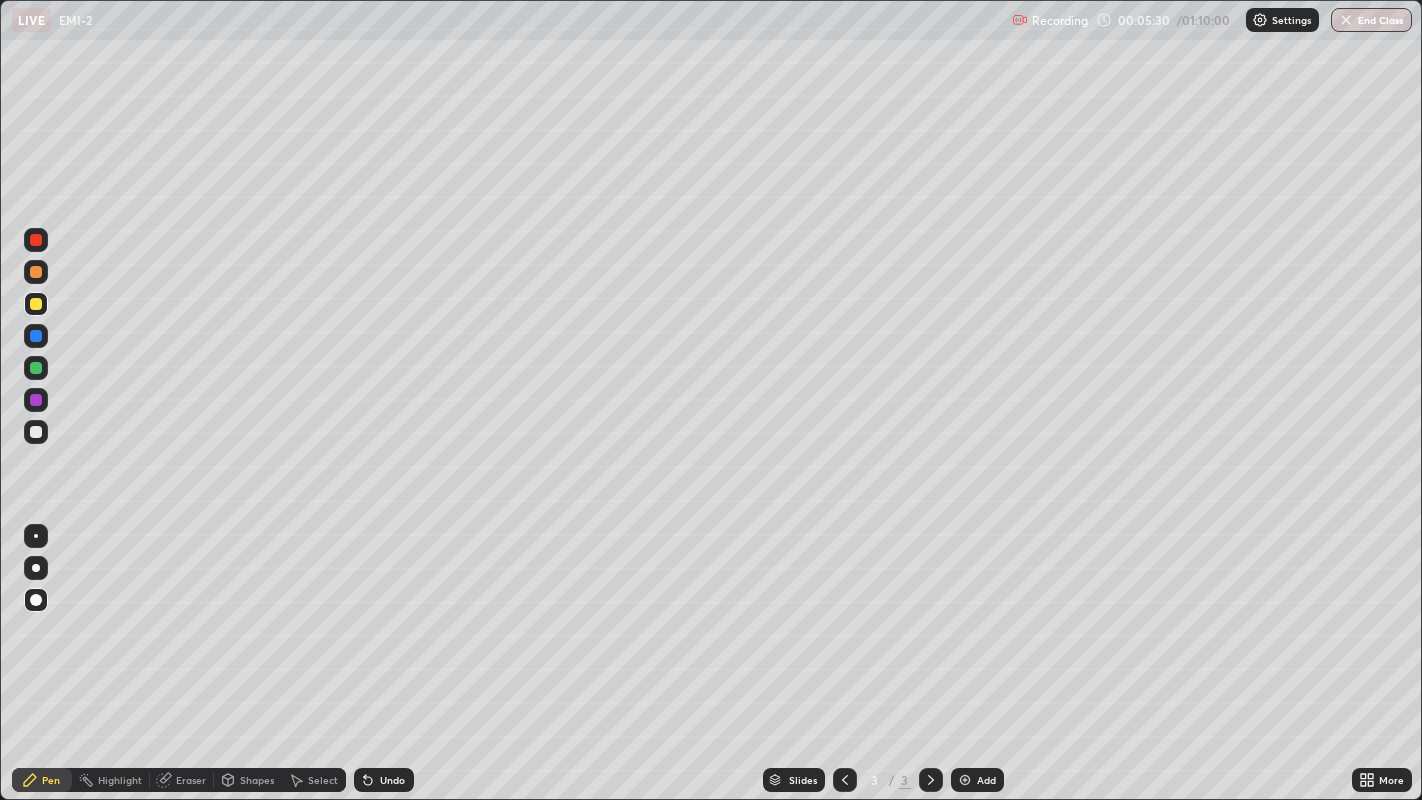 click at bounding box center [36, 432] 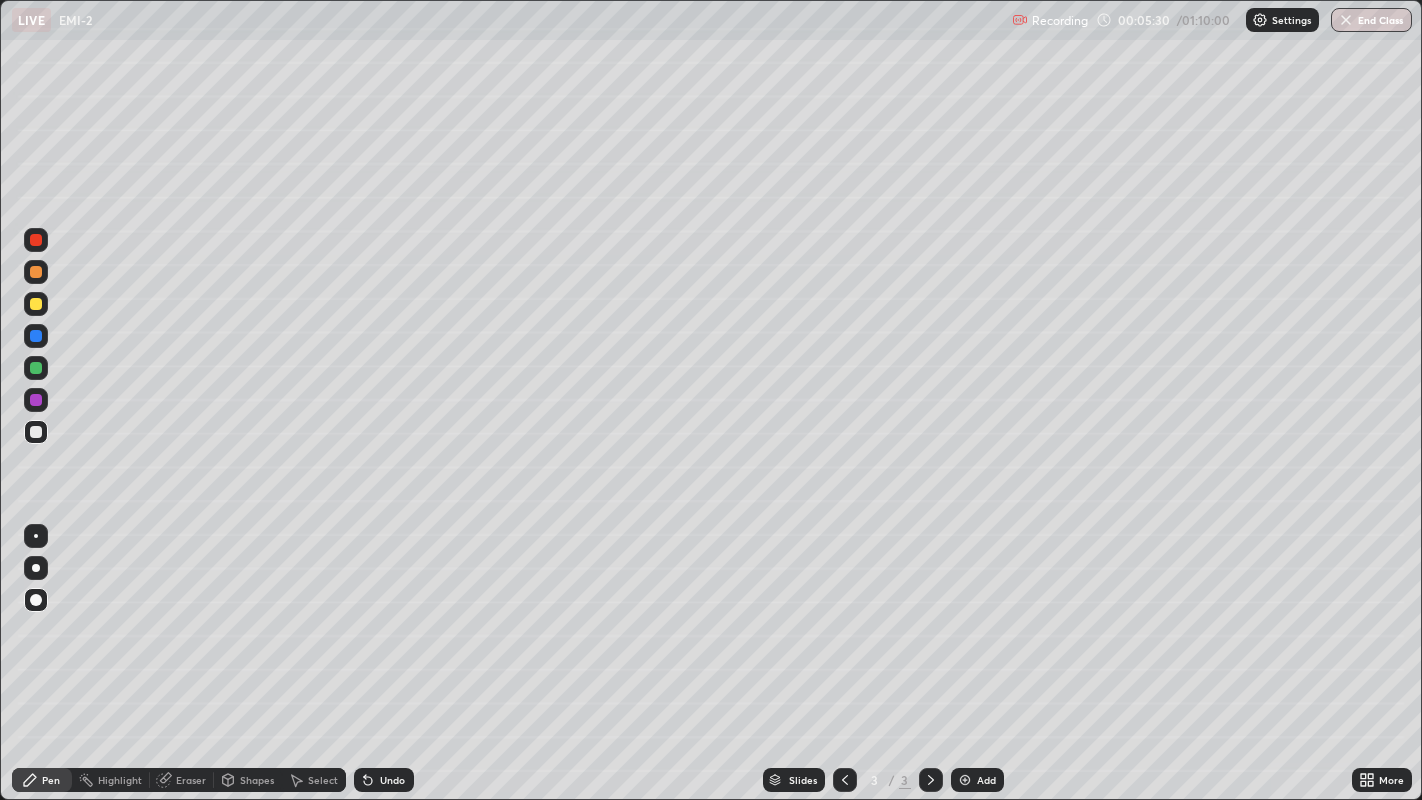 click on "Shapes" at bounding box center [257, 780] 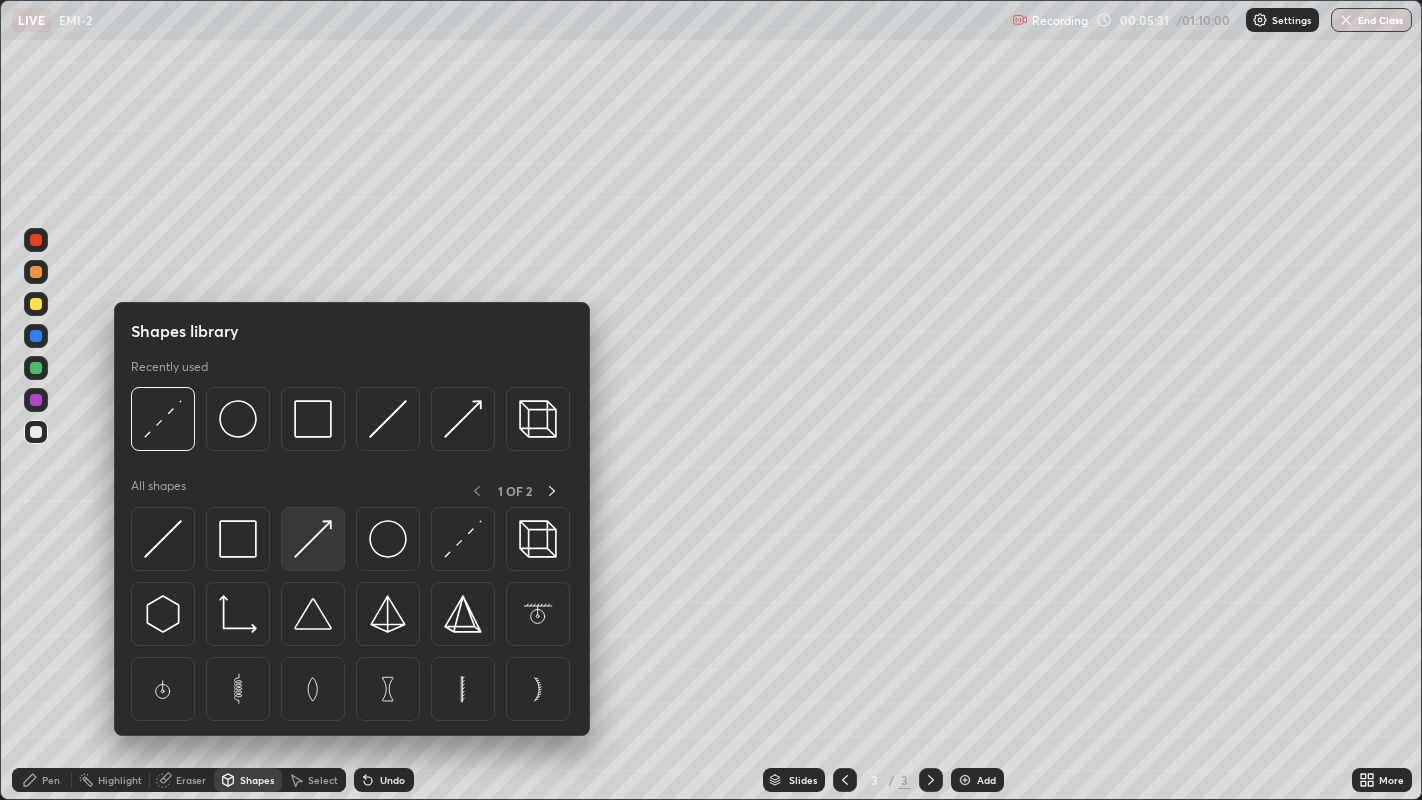 click at bounding box center (313, 539) 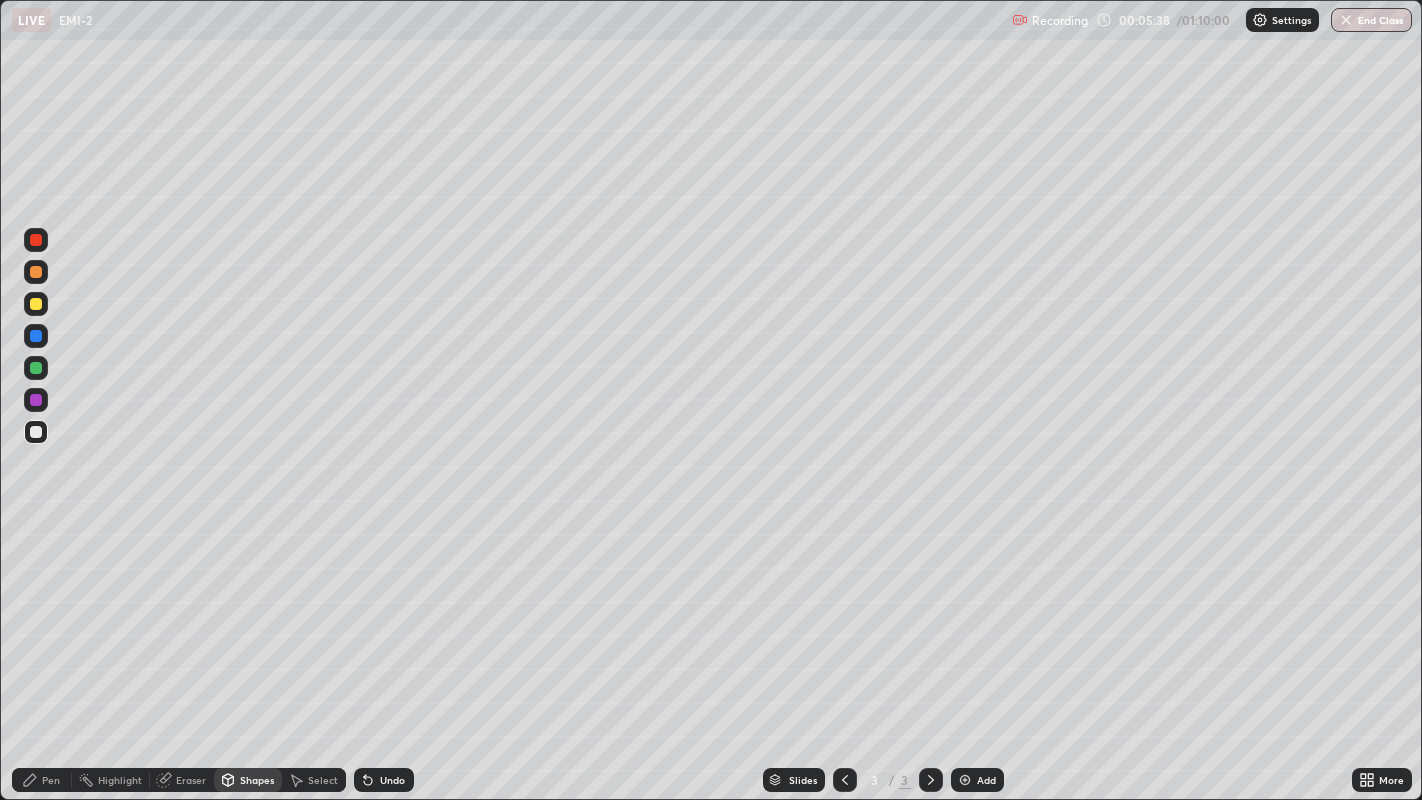 click on "Undo" at bounding box center [392, 780] 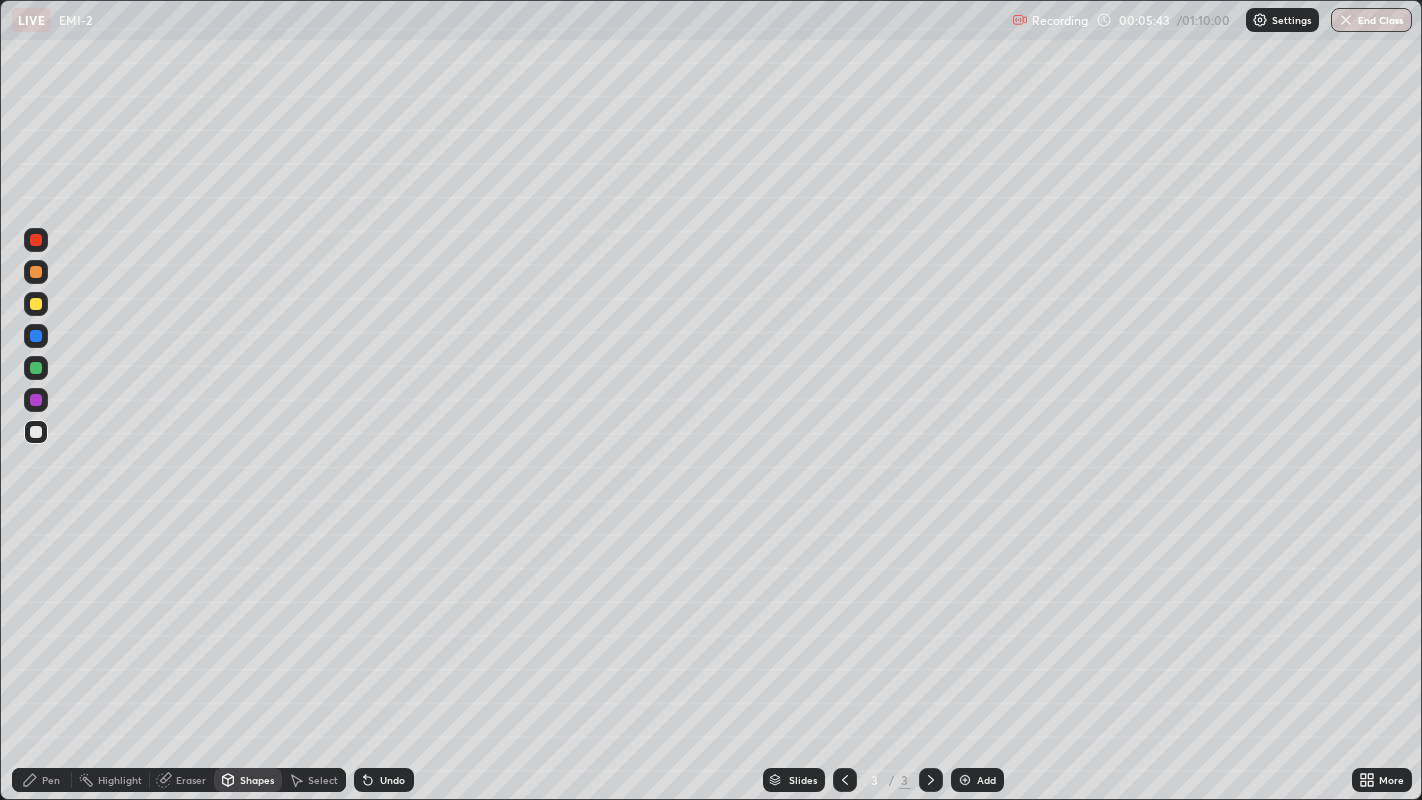 click at bounding box center (36, 400) 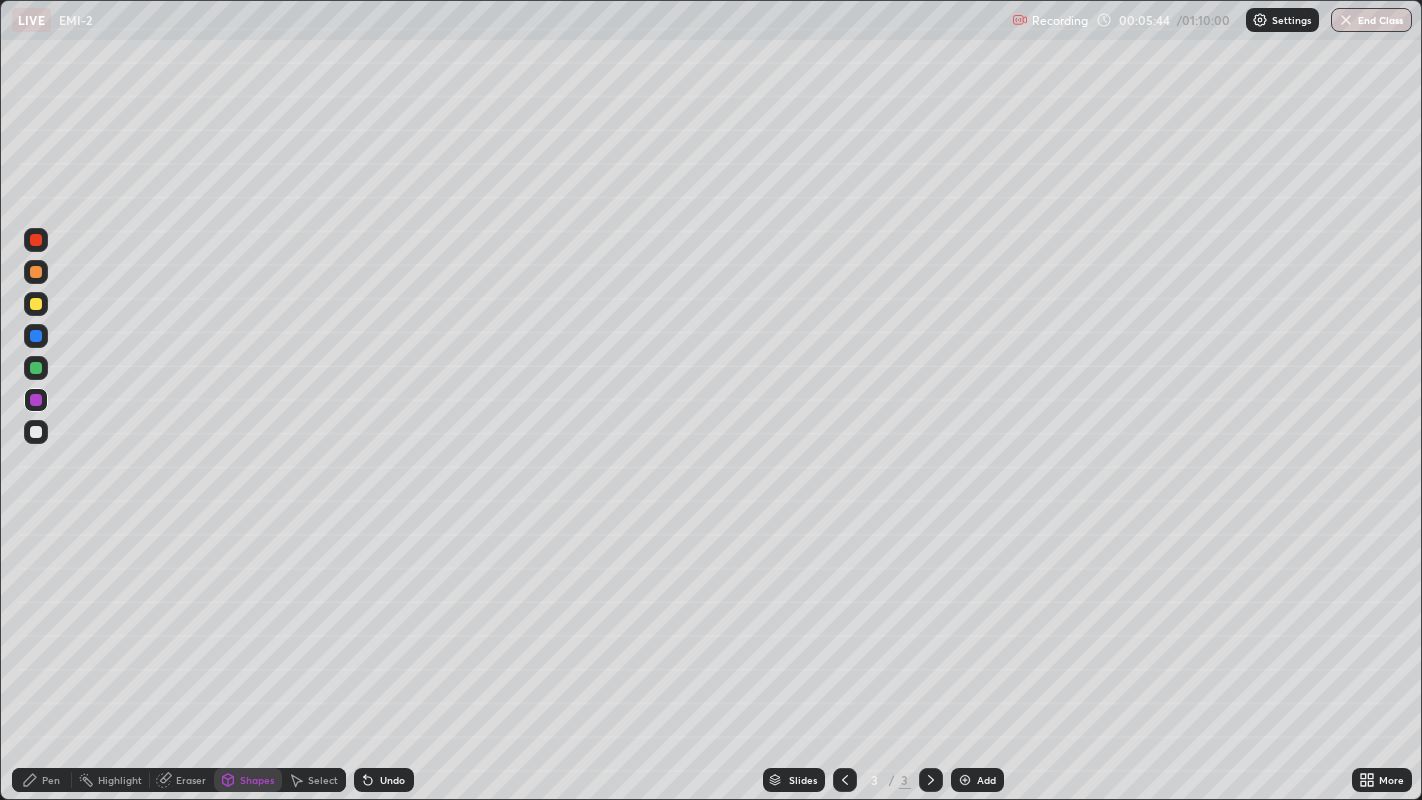 click on "Pen" at bounding box center (51, 780) 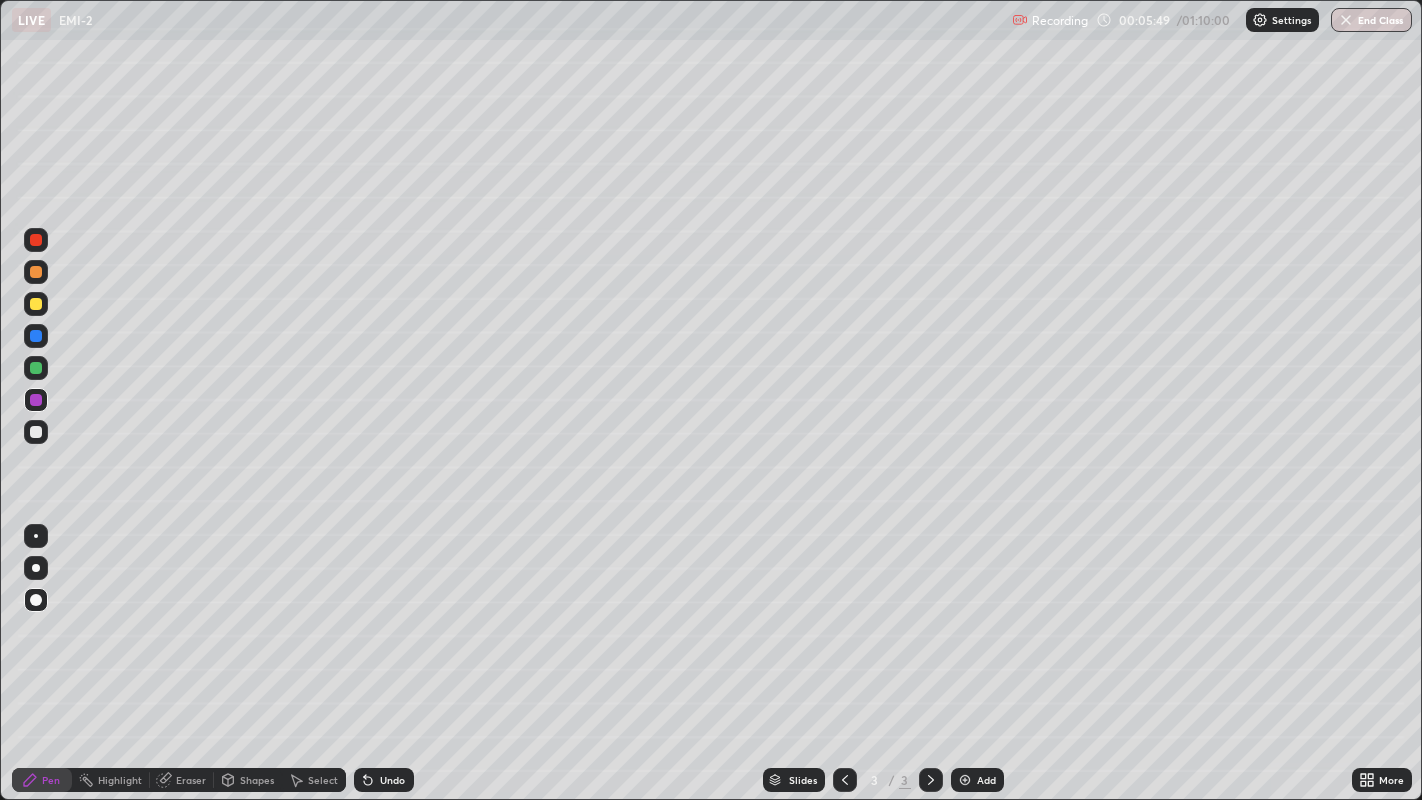 click at bounding box center (36, 336) 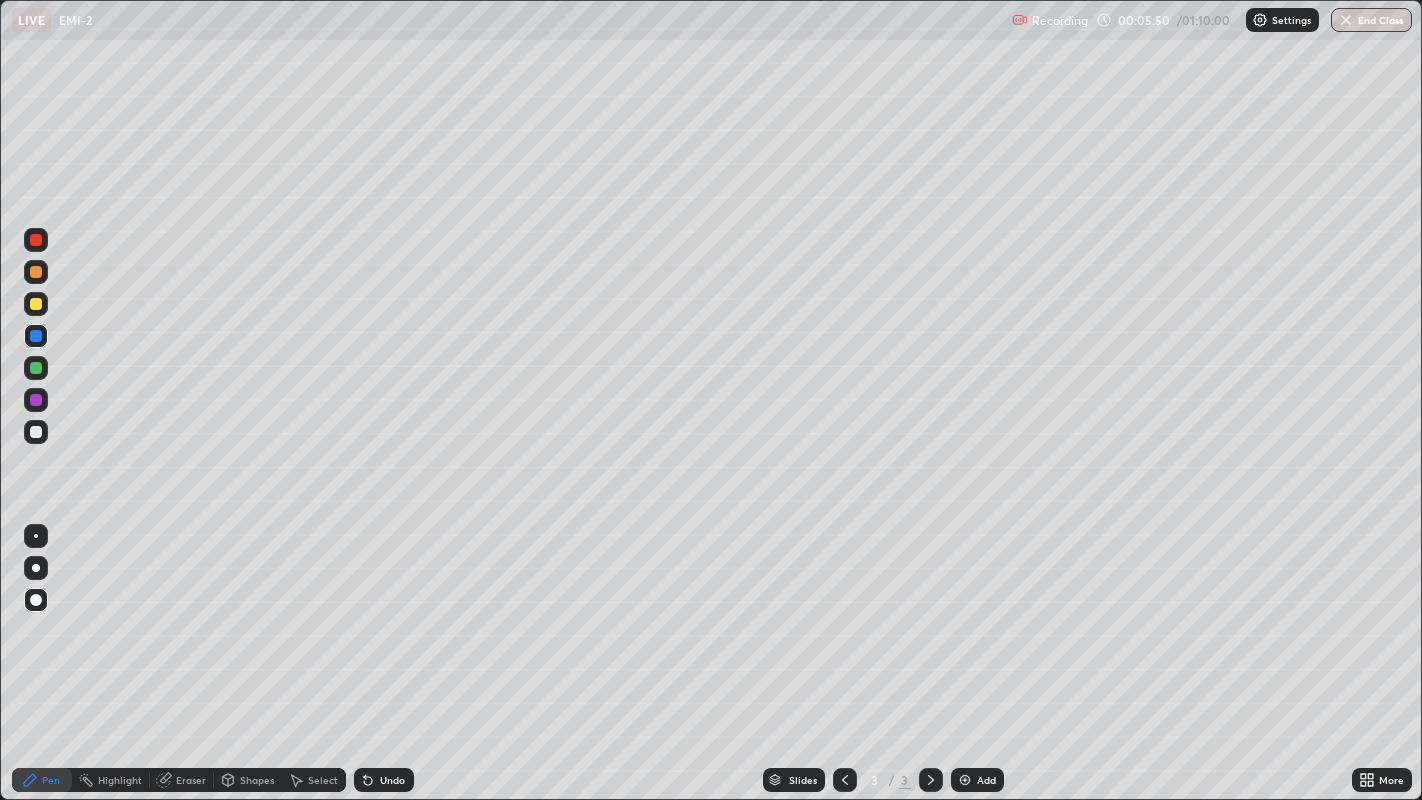 click at bounding box center [36, 304] 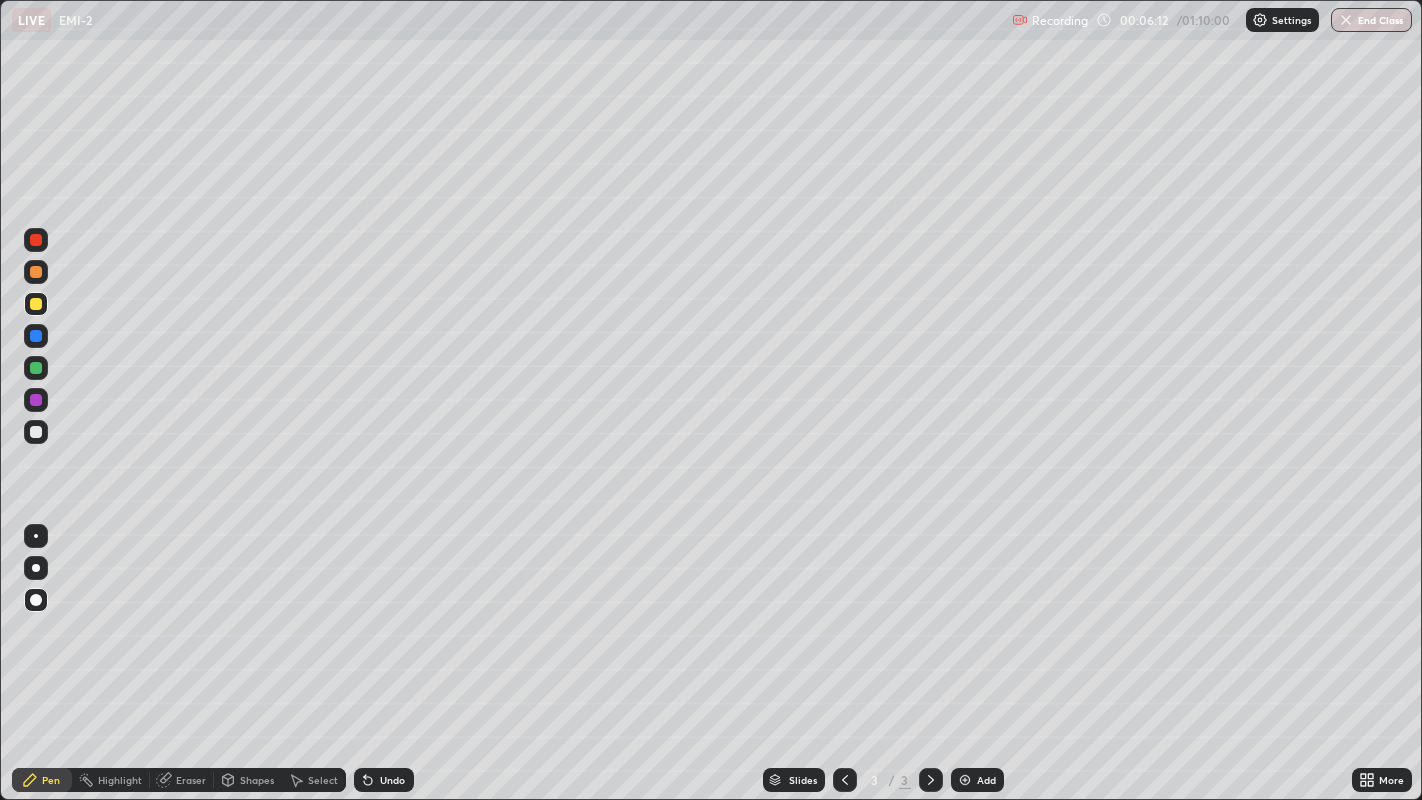 click at bounding box center (36, 272) 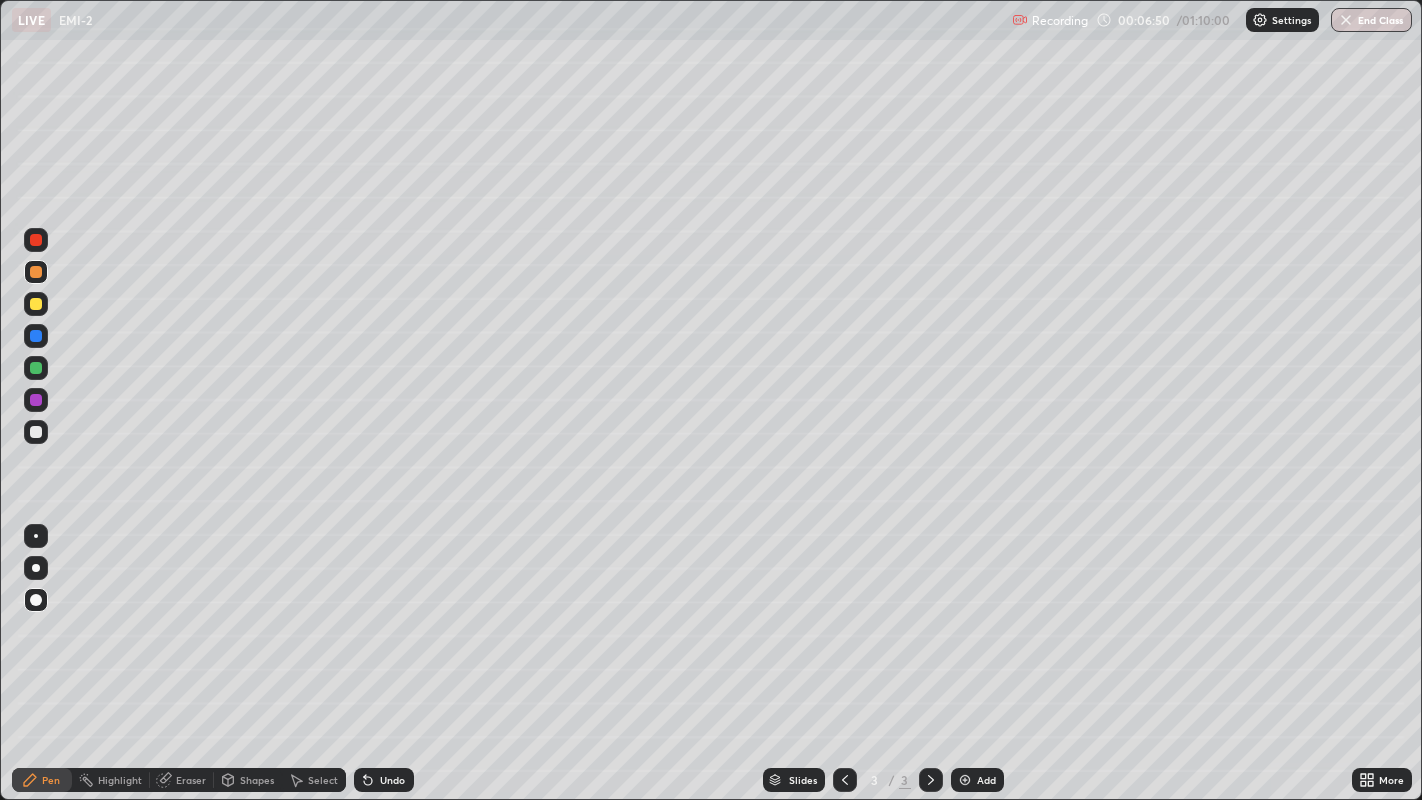 click on "Undo" at bounding box center [384, 780] 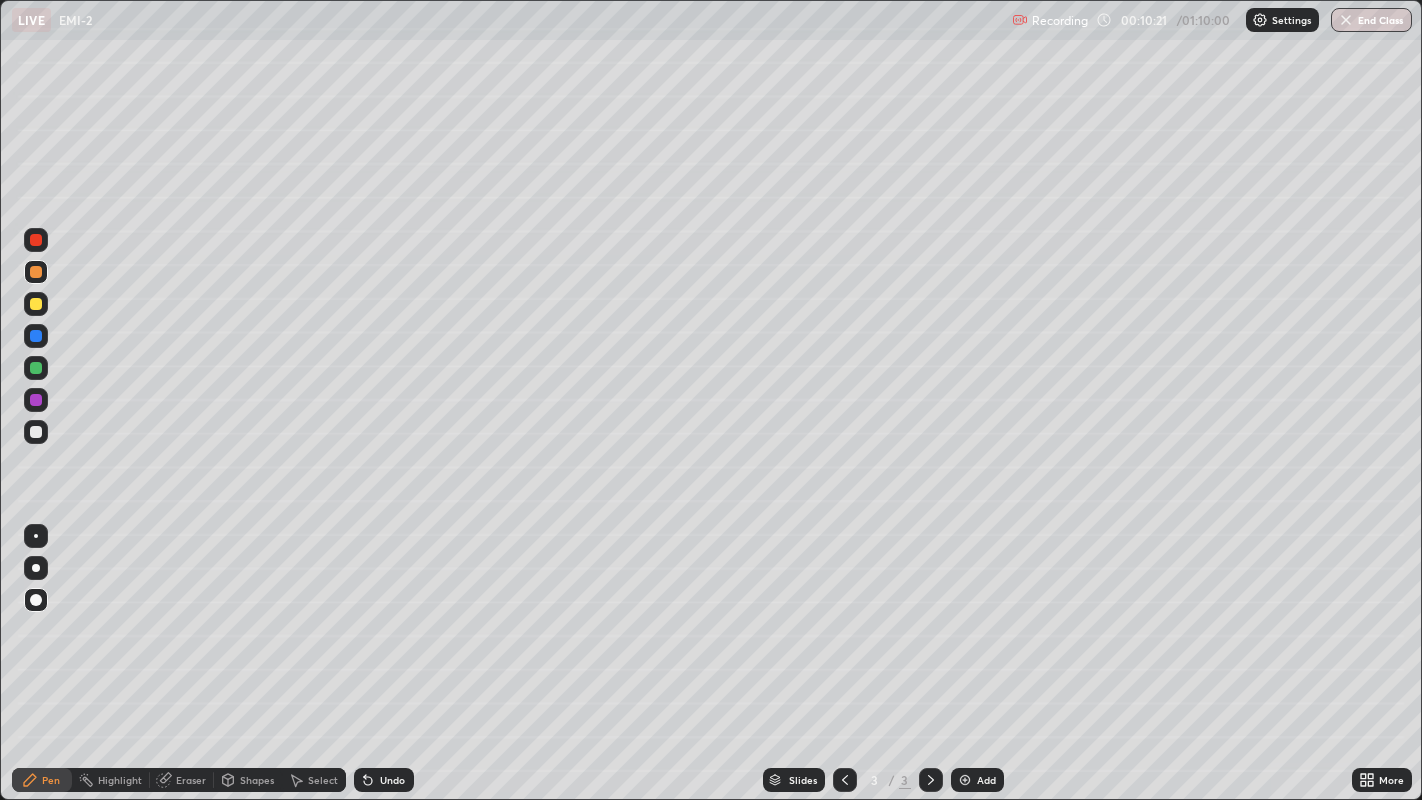 click on "Add" at bounding box center (986, 780) 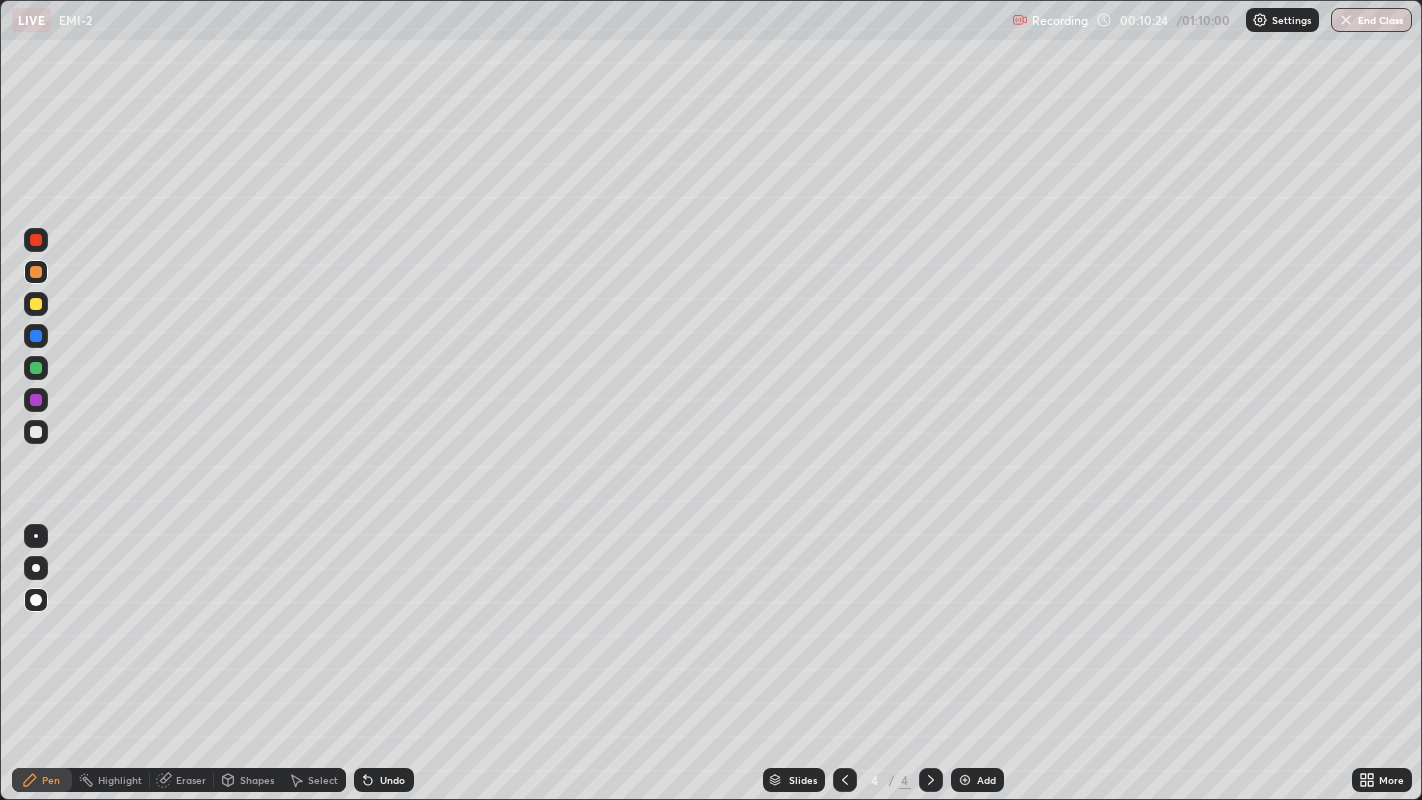 click at bounding box center (36, 304) 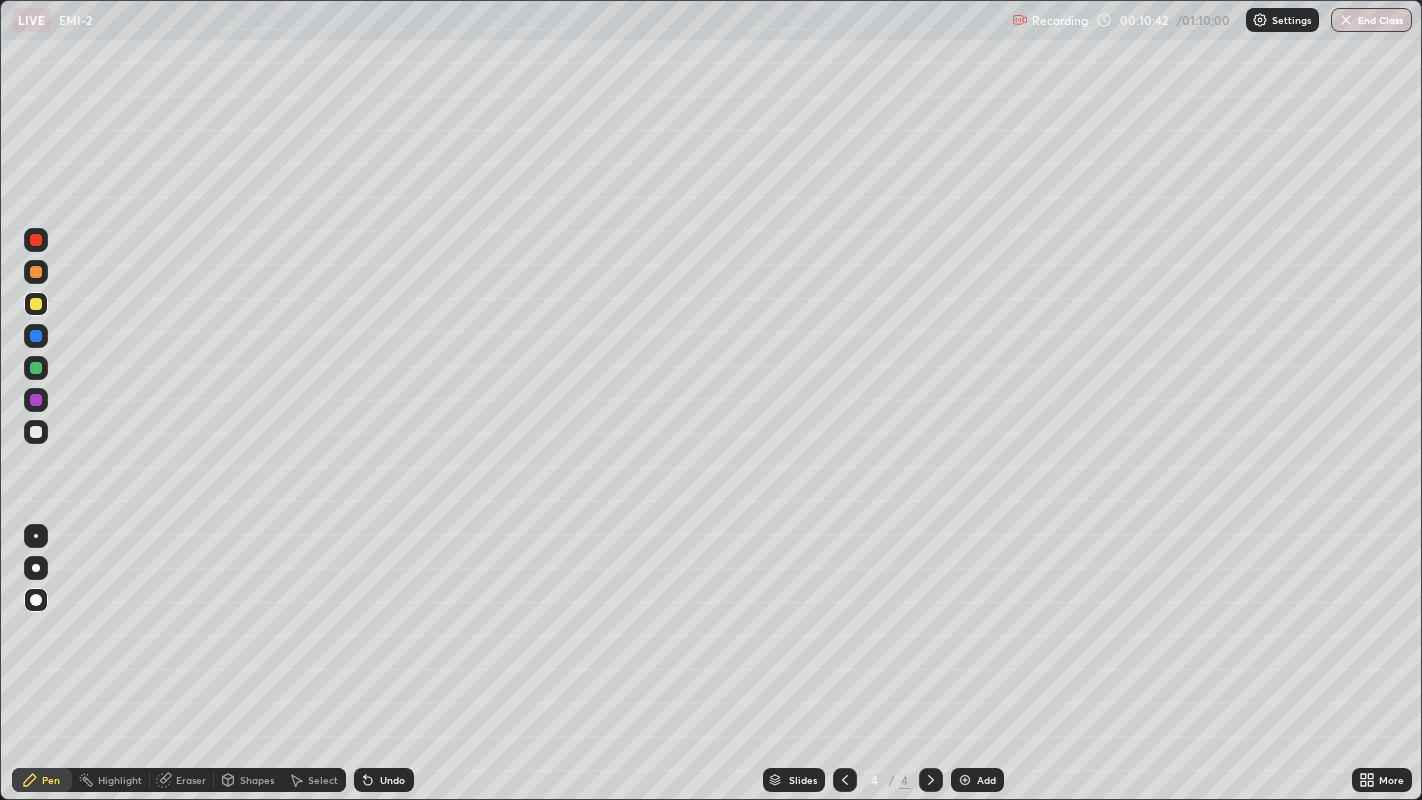 click at bounding box center (36, 336) 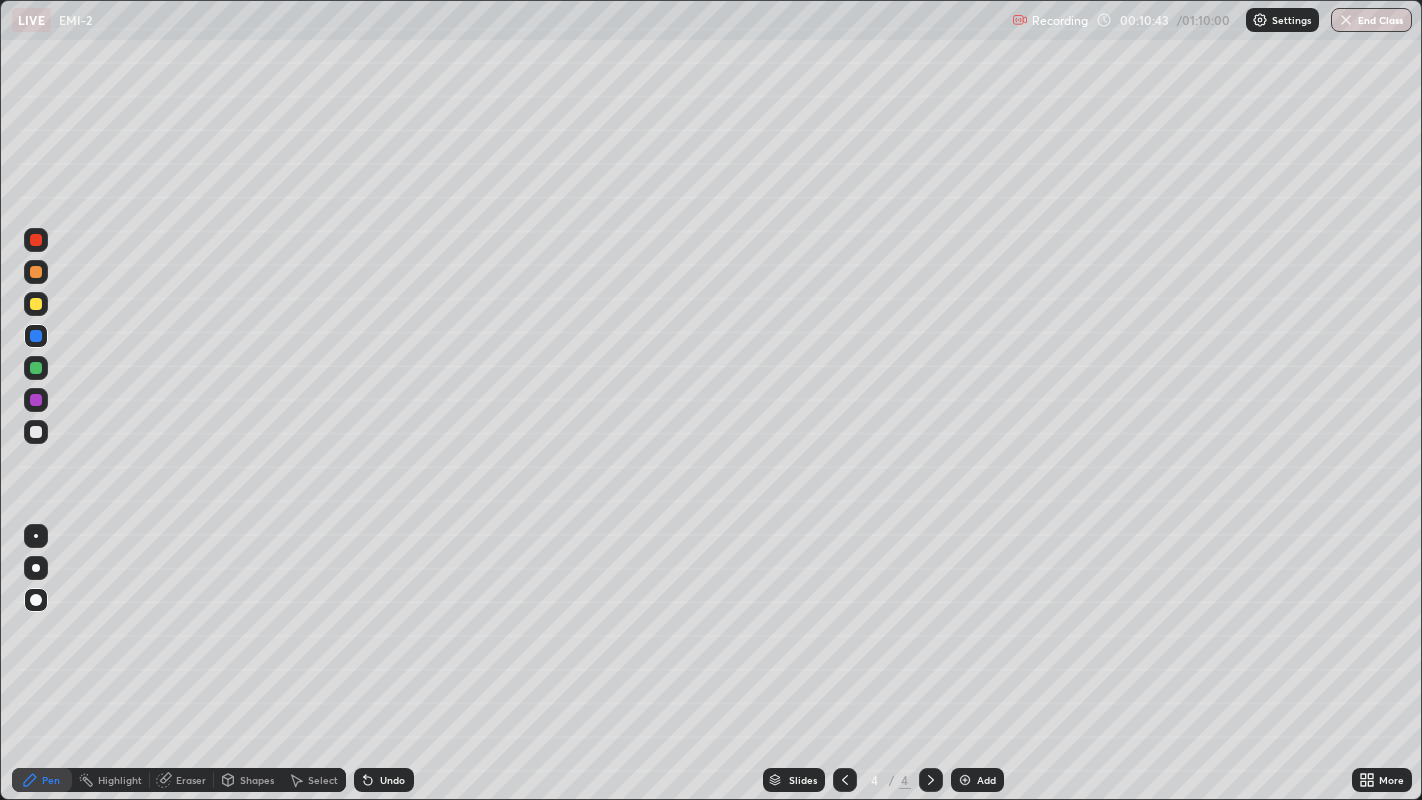 click at bounding box center (36, 432) 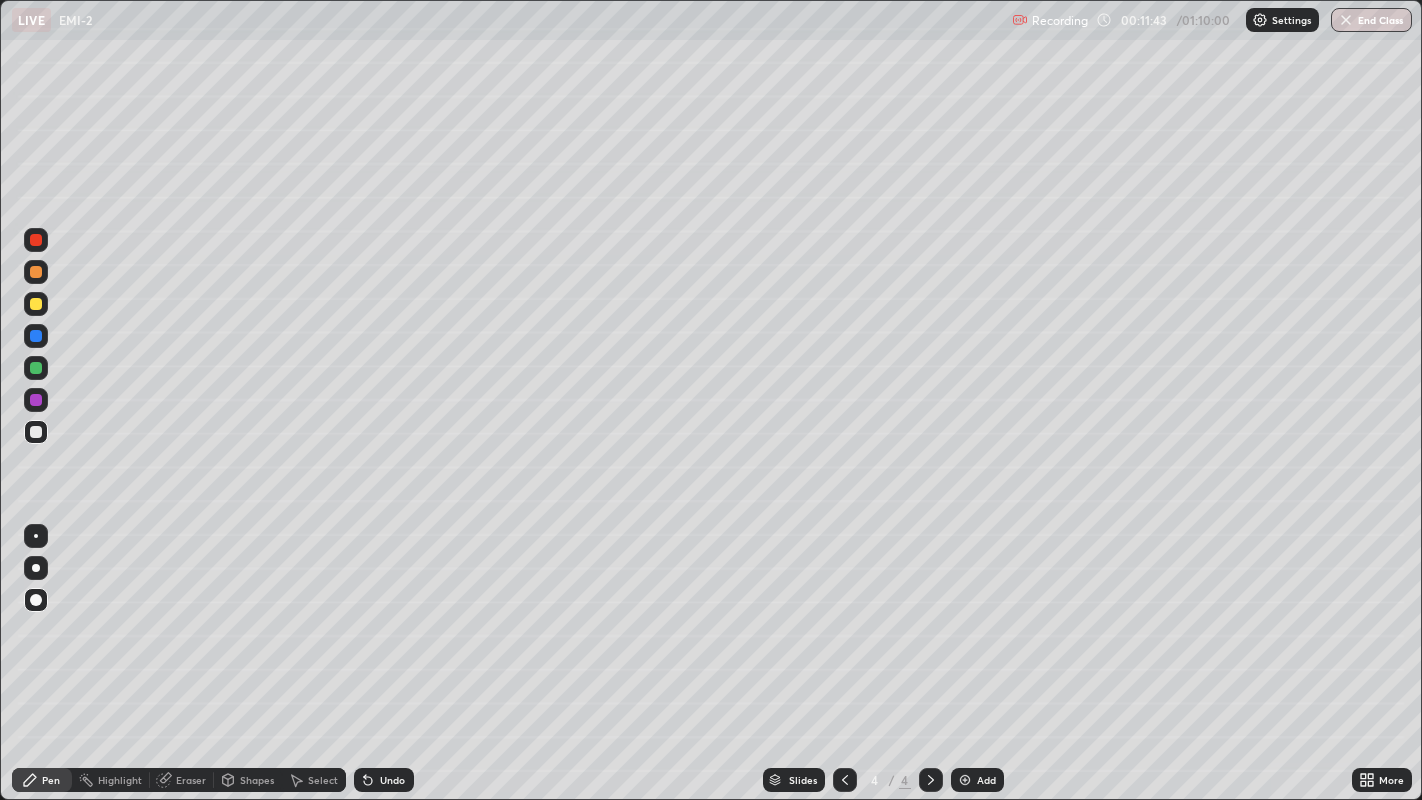 click 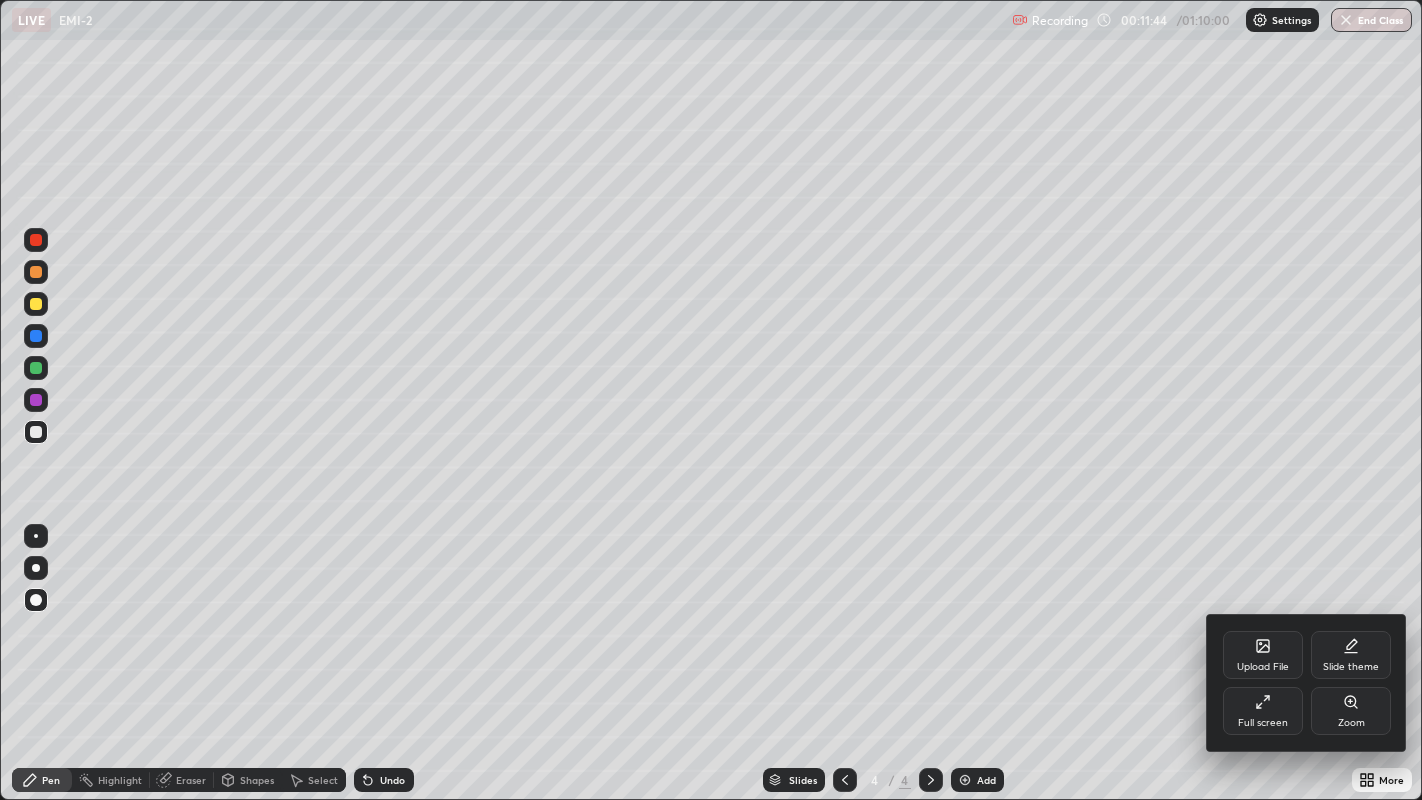 click on "Upload File" at bounding box center (1263, 655) 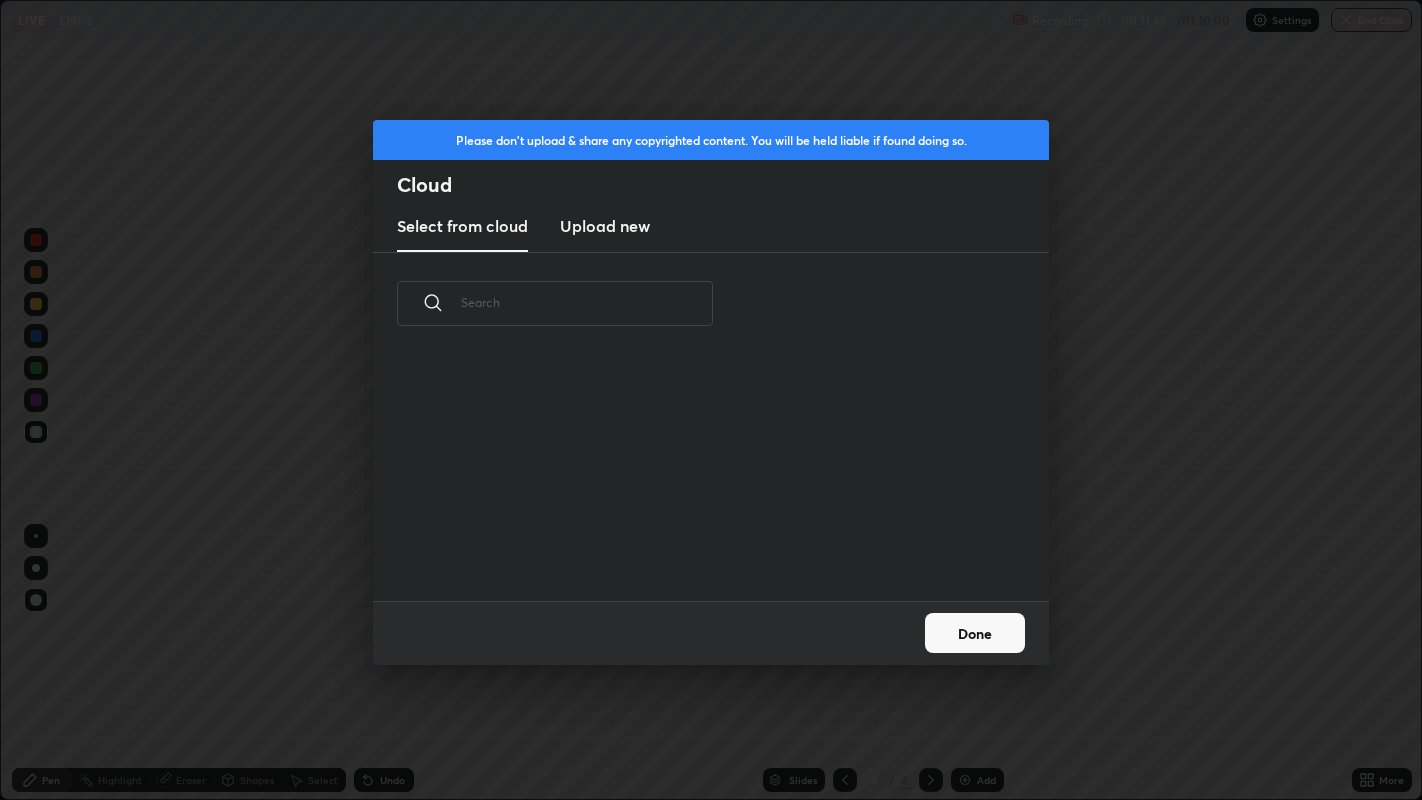 scroll, scrollTop: 6, scrollLeft: 10, axis: both 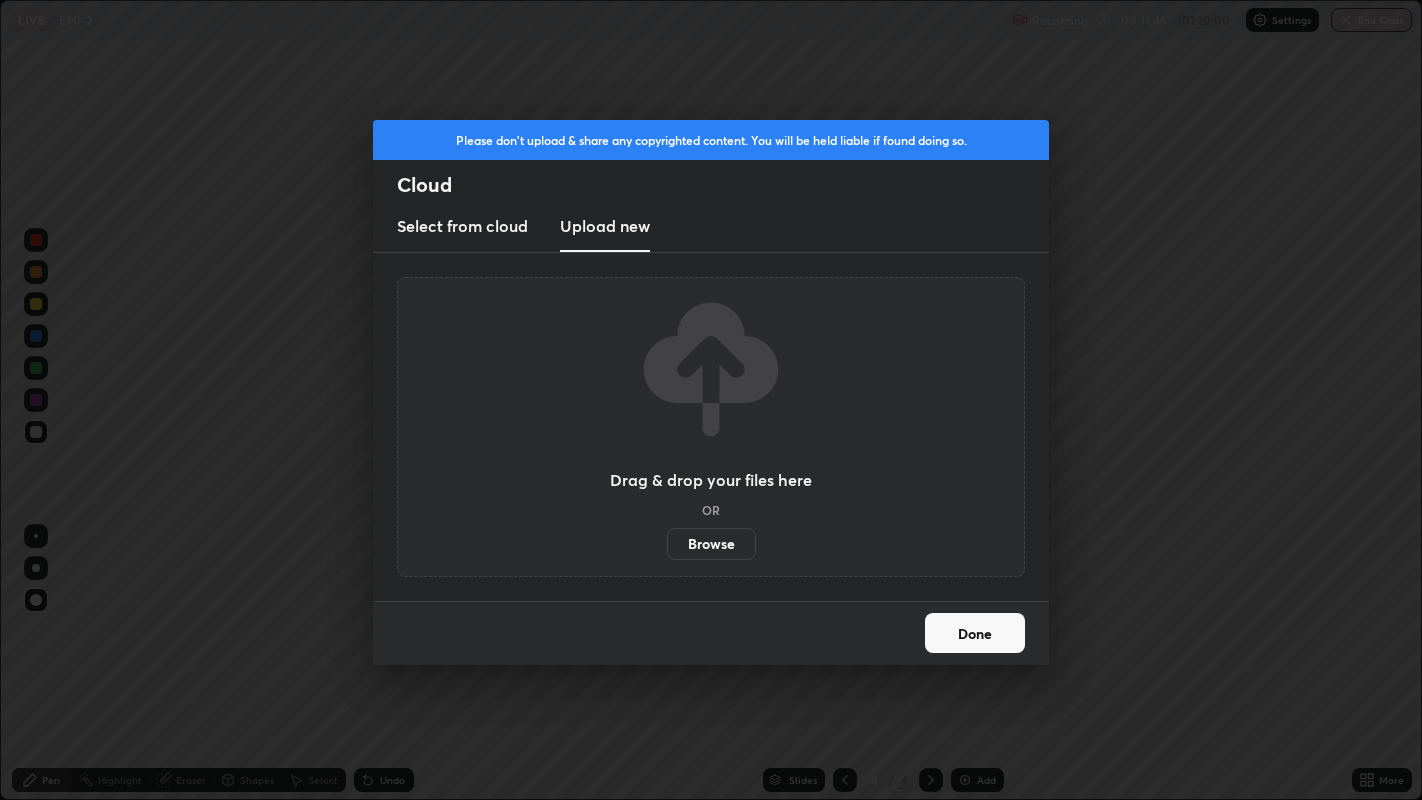 click on "Browse" at bounding box center (711, 544) 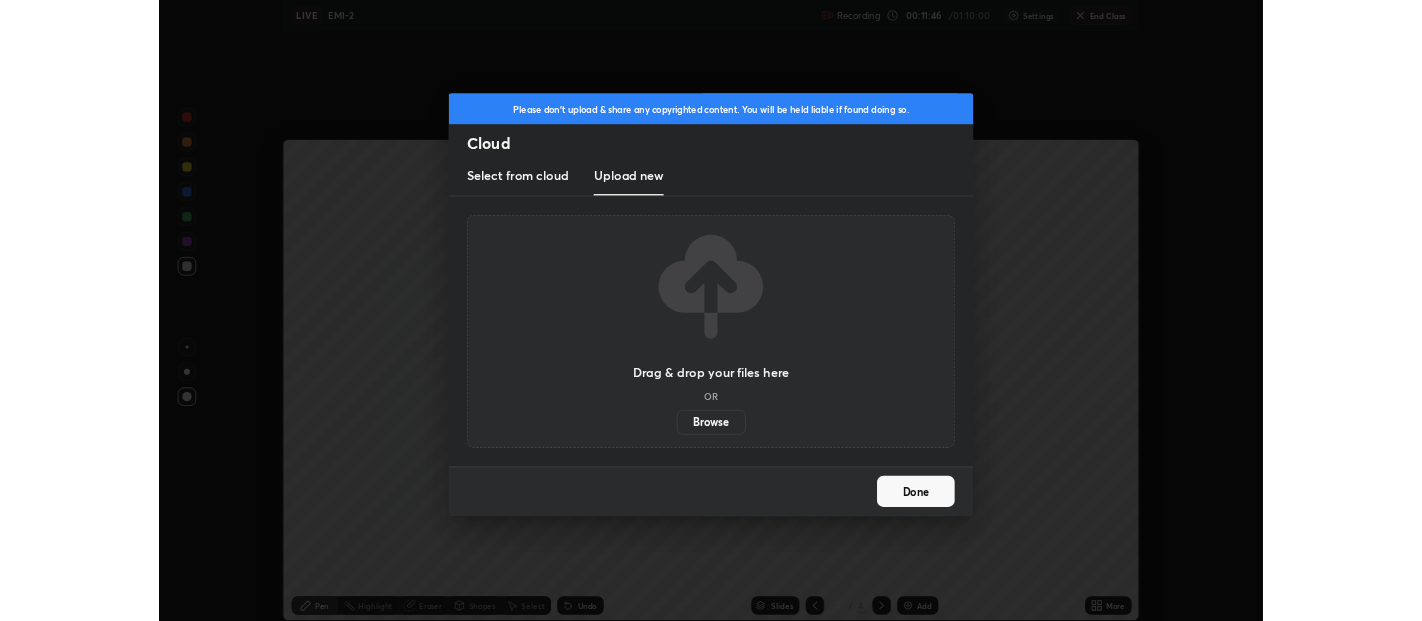 scroll, scrollTop: 621, scrollLeft: 1422, axis: both 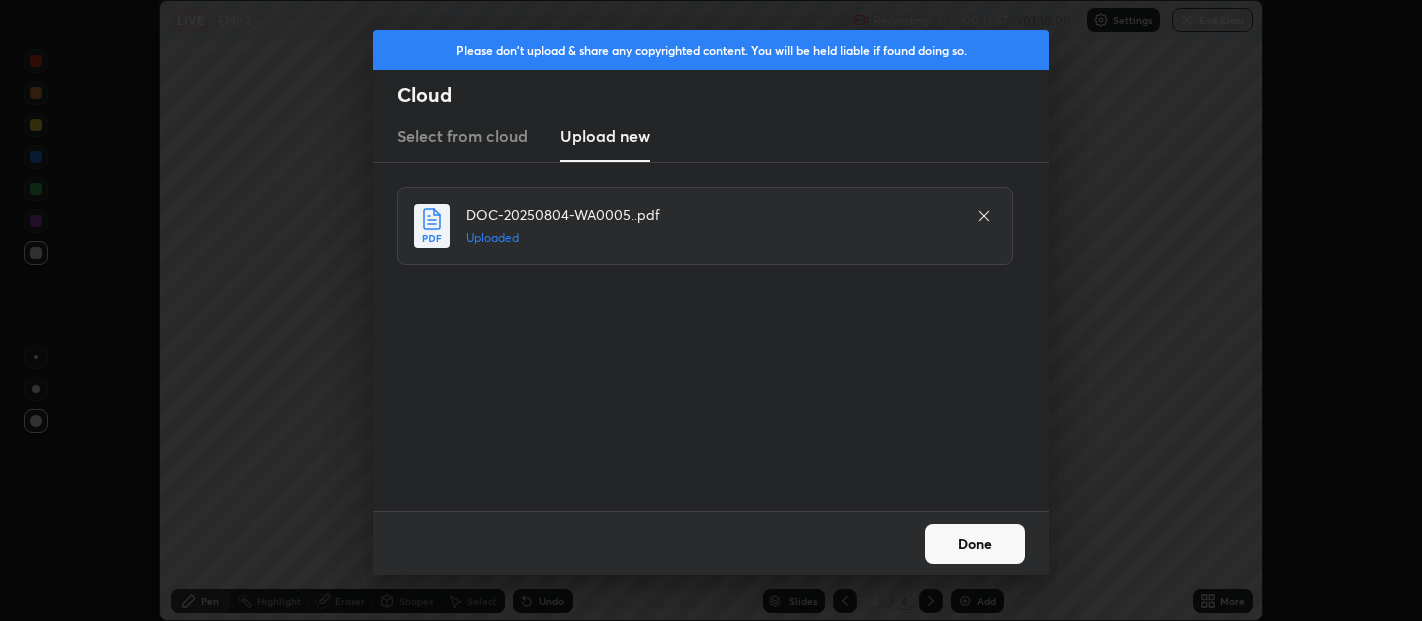 click on "Done" at bounding box center [975, 544] 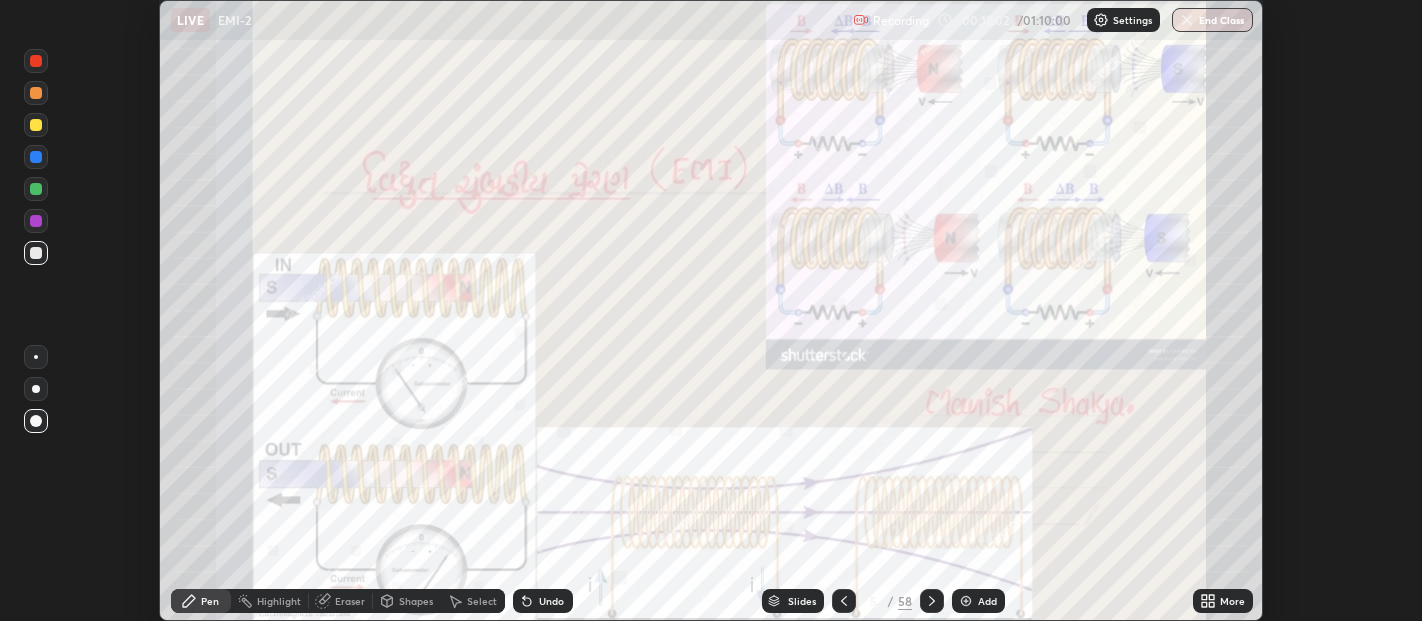 click on "More" at bounding box center (1223, 601) 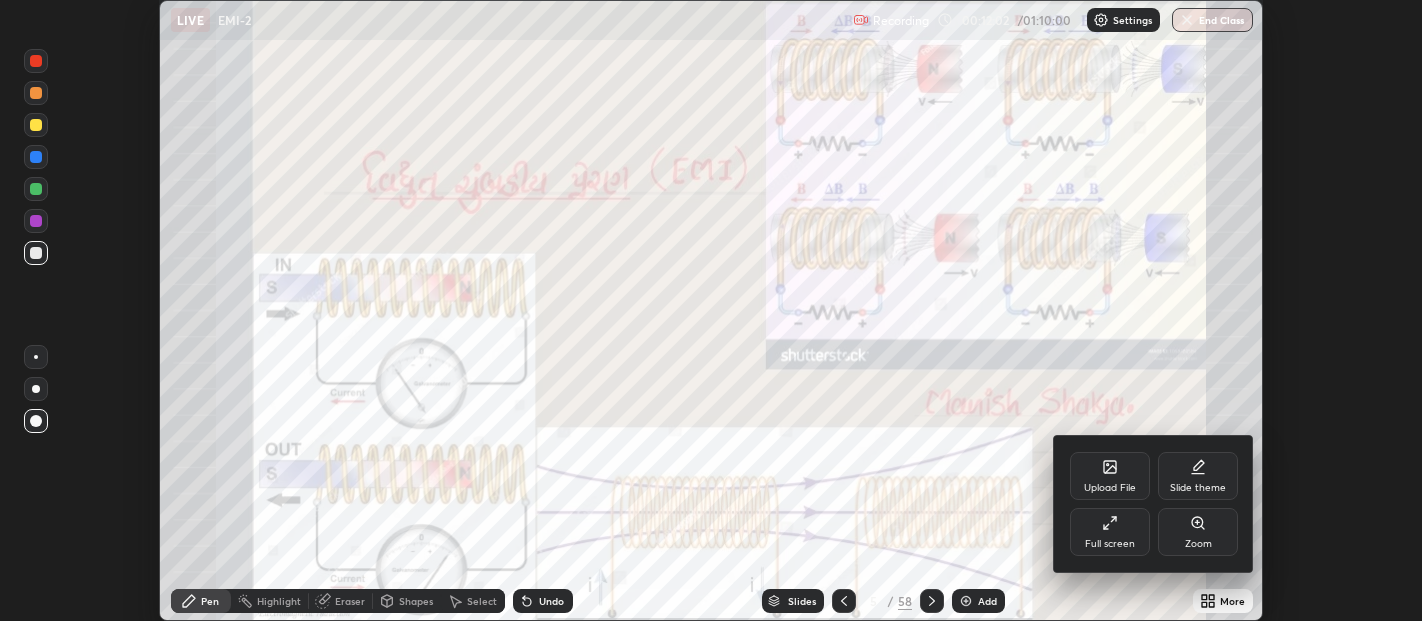 click on "Full screen" at bounding box center [1110, 532] 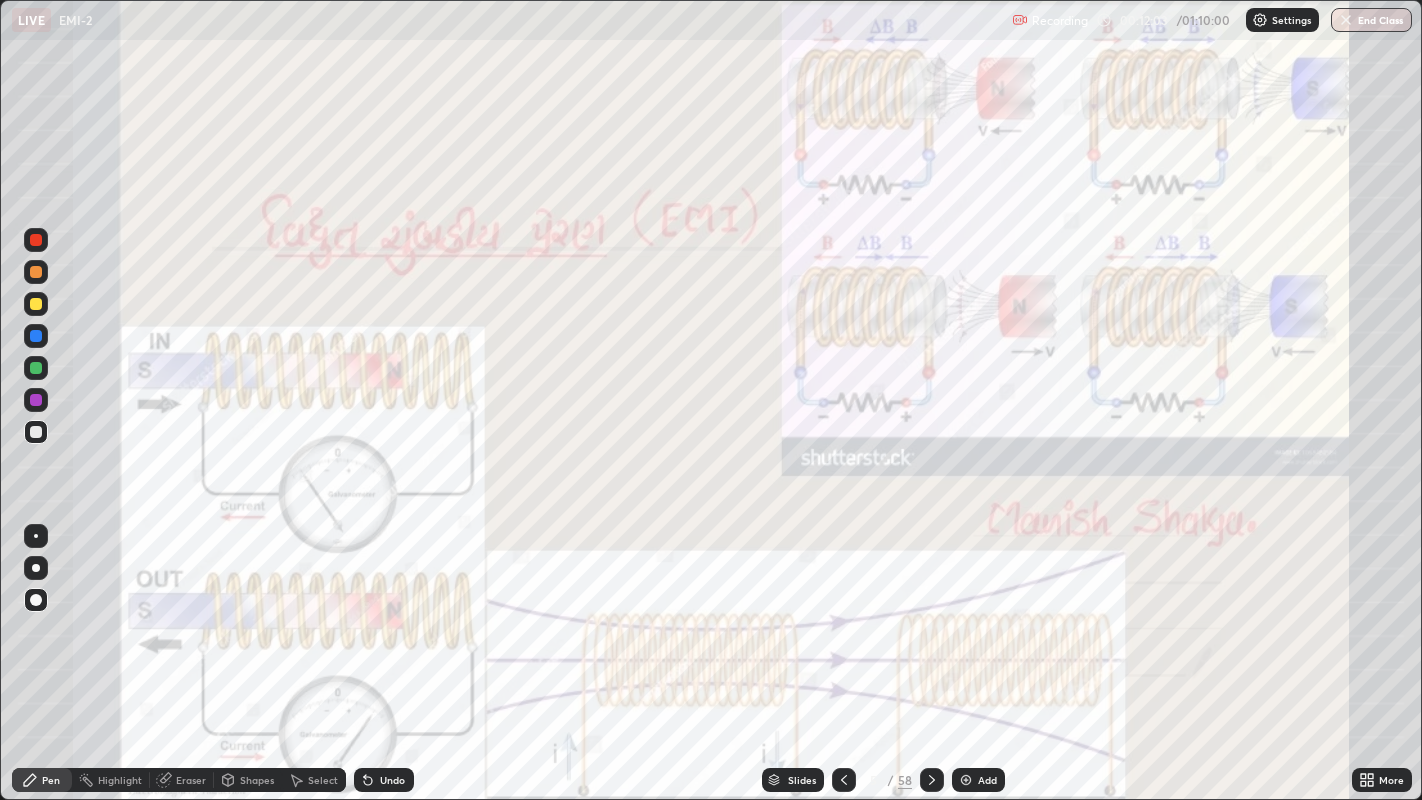 scroll, scrollTop: 99200, scrollLeft: 98577, axis: both 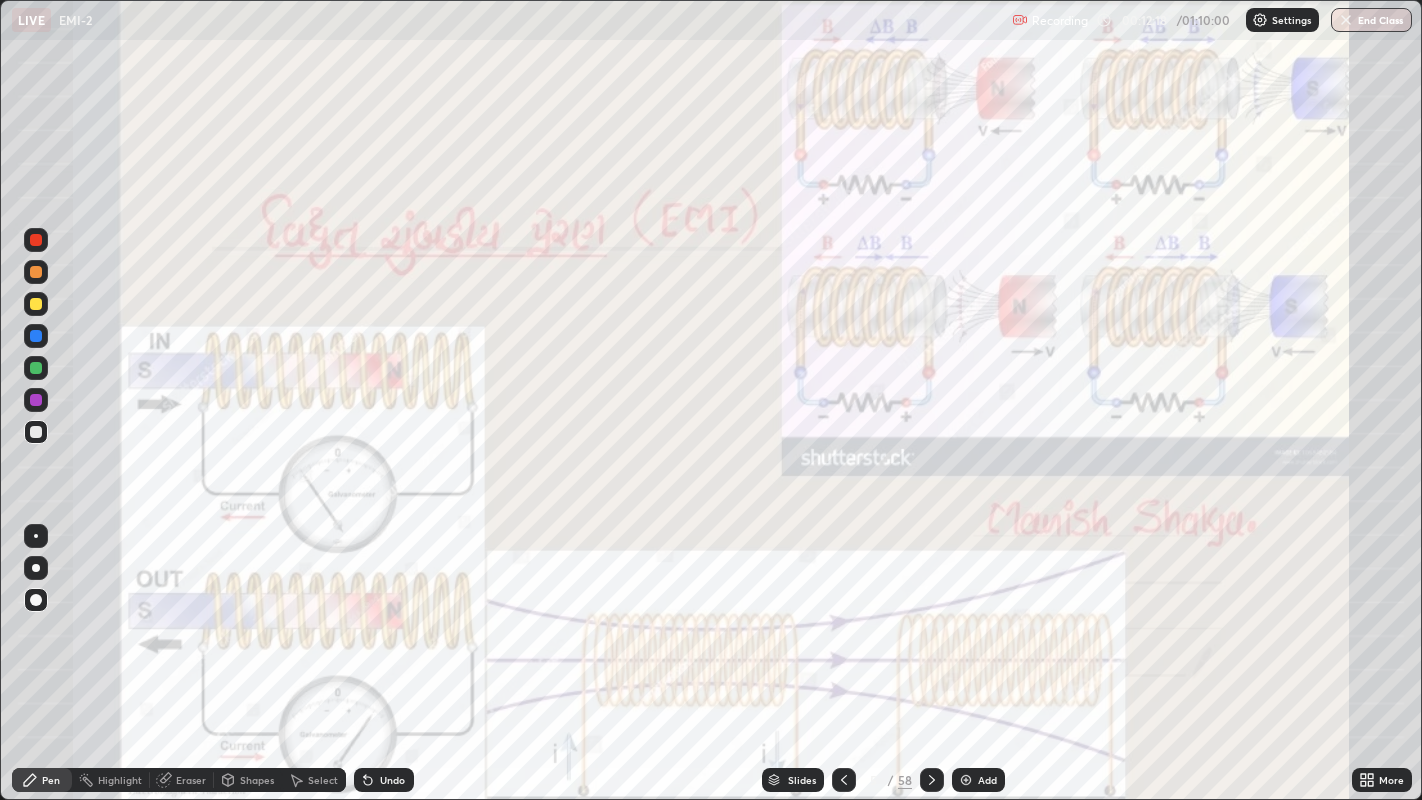 click on "Slides" at bounding box center [802, 780] 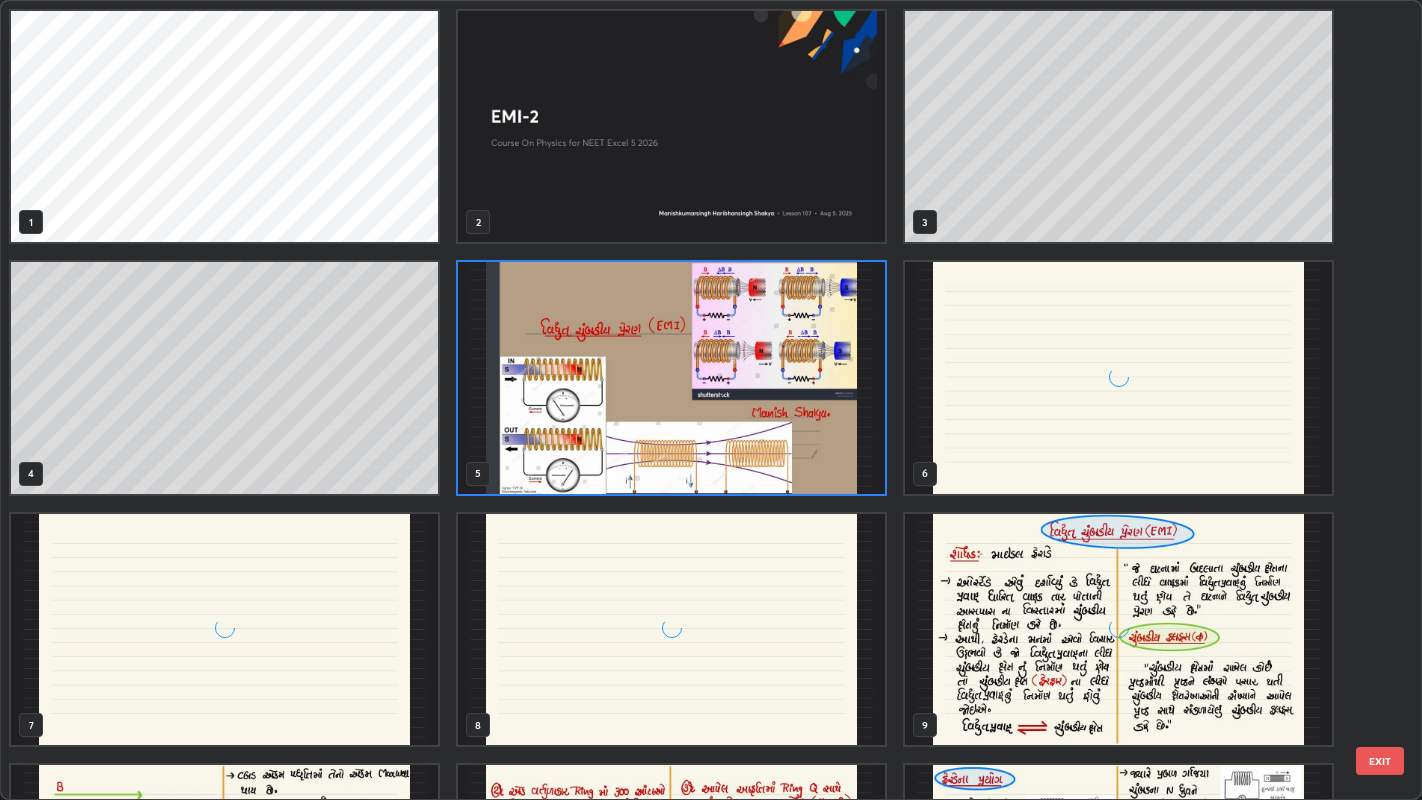 scroll, scrollTop: 7, scrollLeft: 10, axis: both 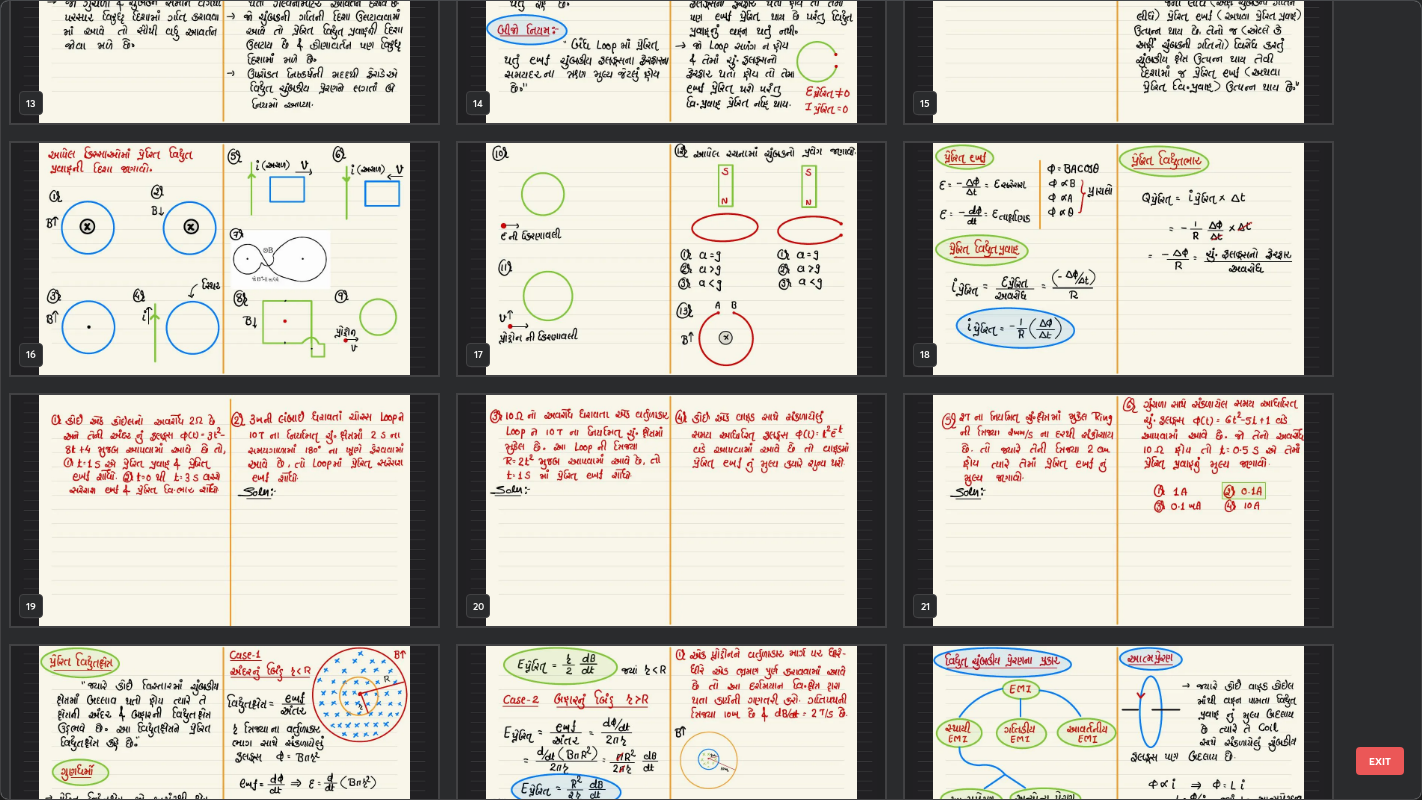 click at bounding box center [1118, 258] 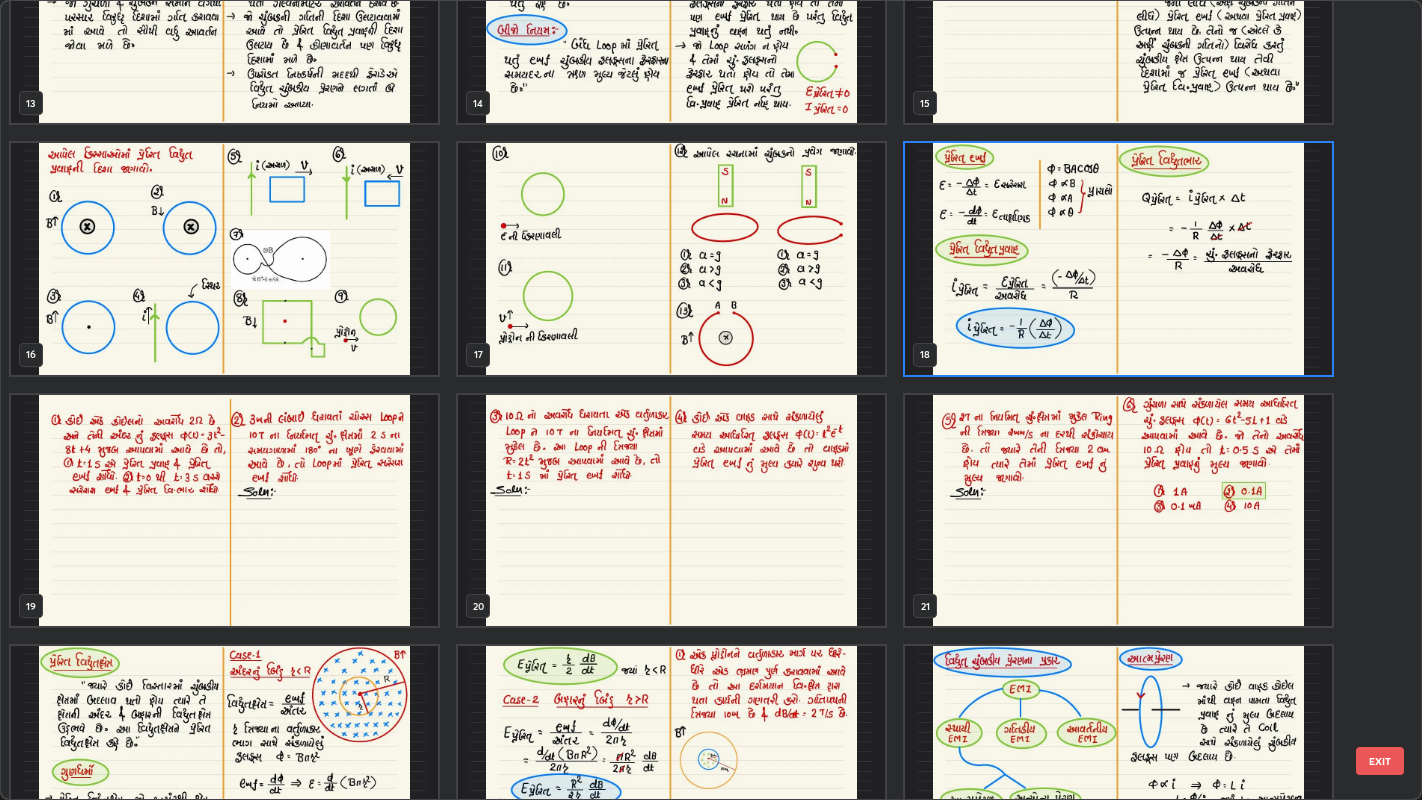 click at bounding box center (1118, 258) 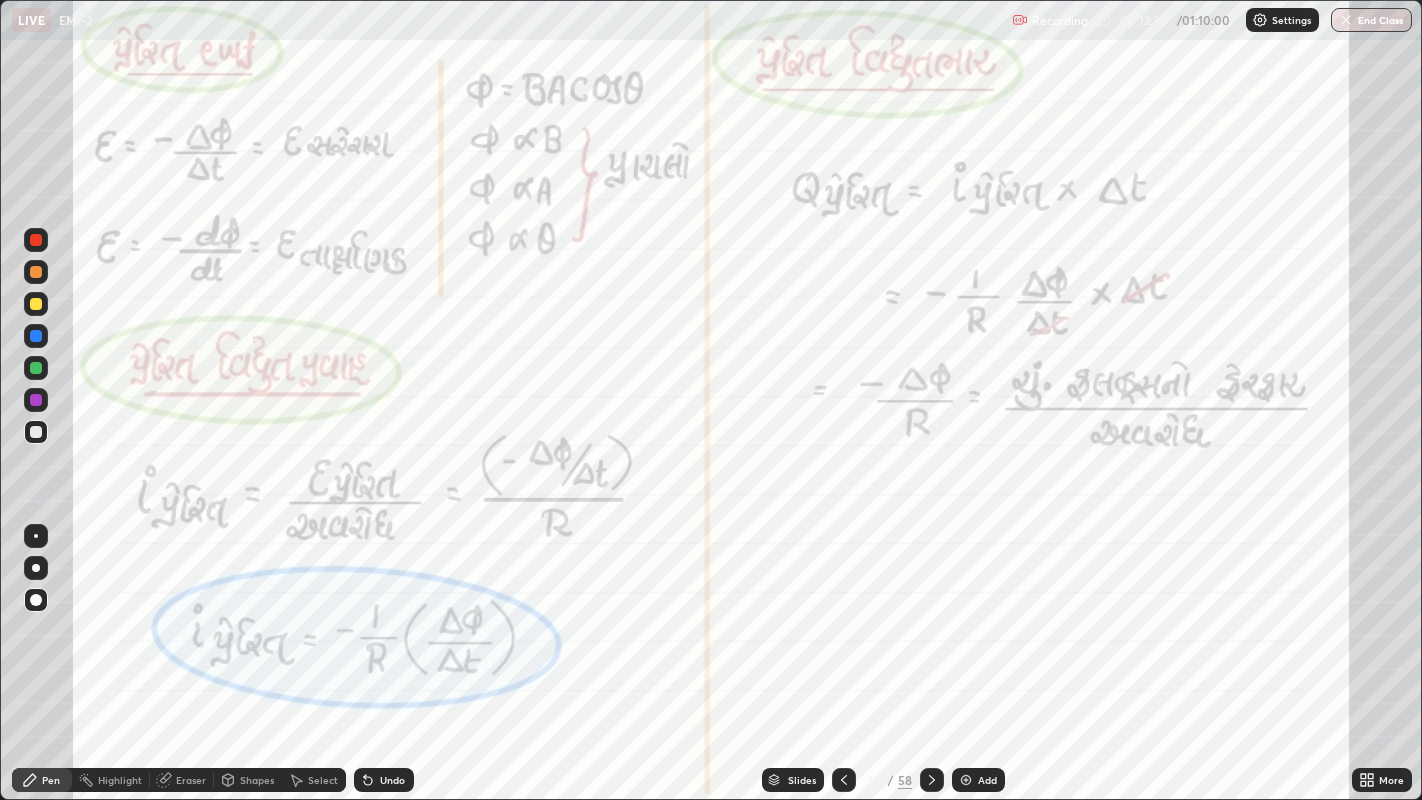 click on "Pen" at bounding box center [51, 780] 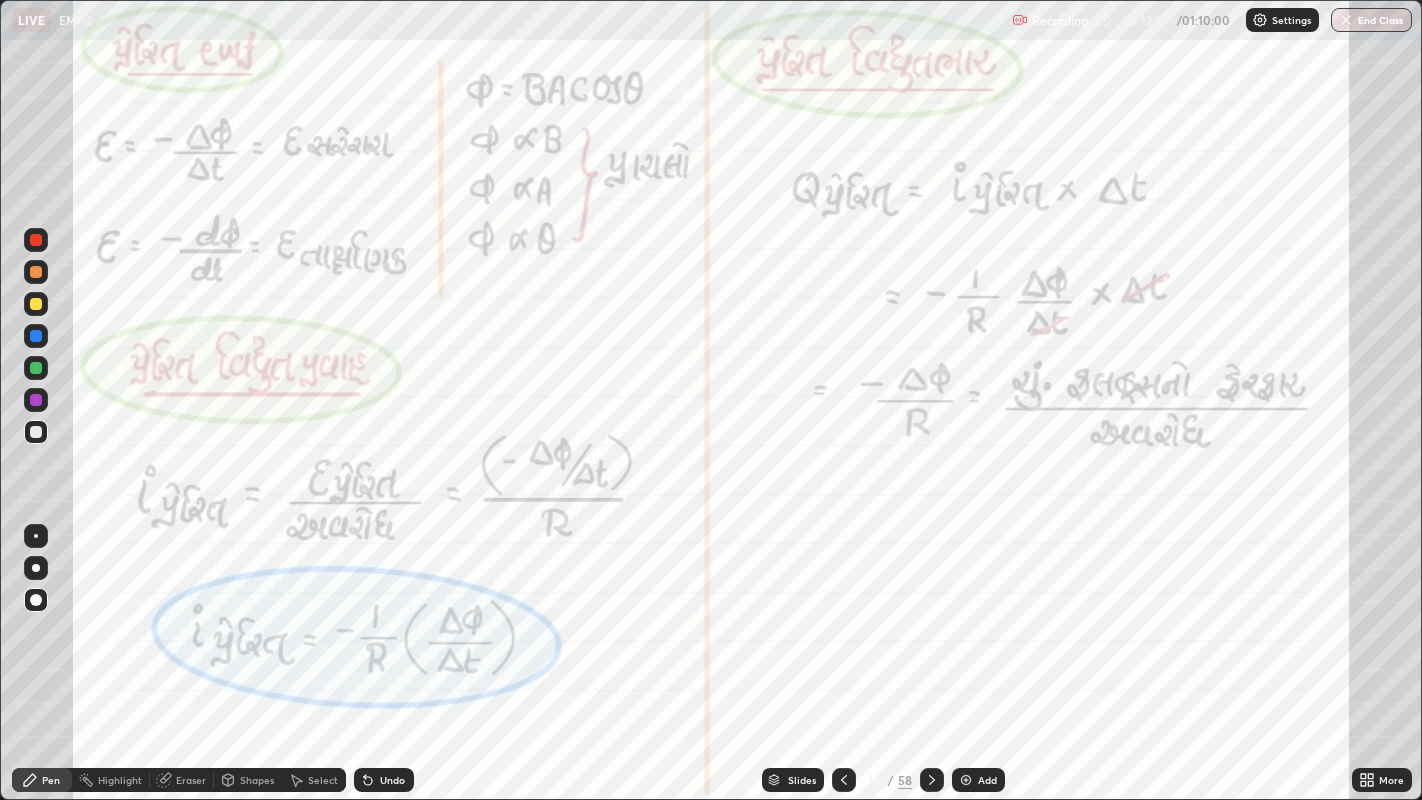 click at bounding box center [36, 272] 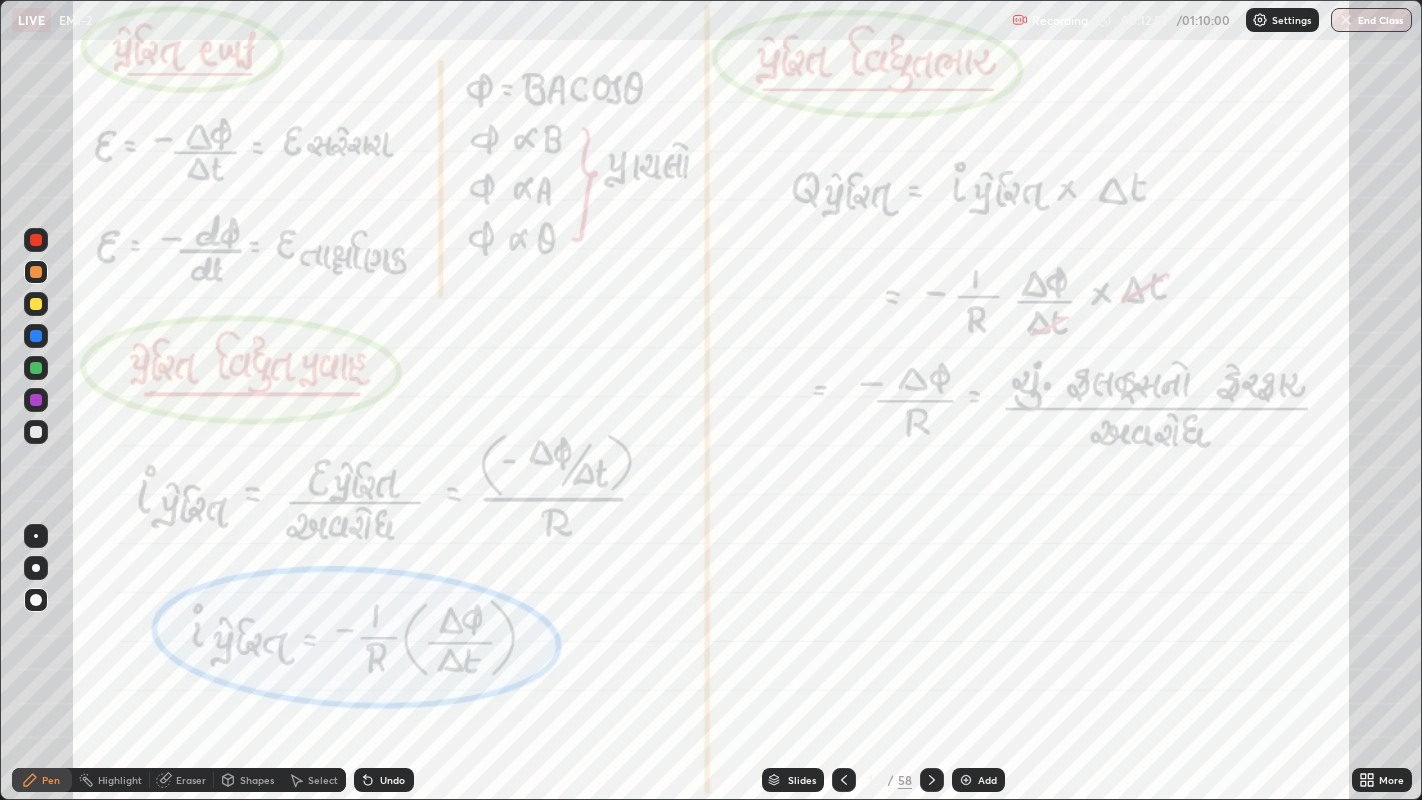 click at bounding box center (36, 336) 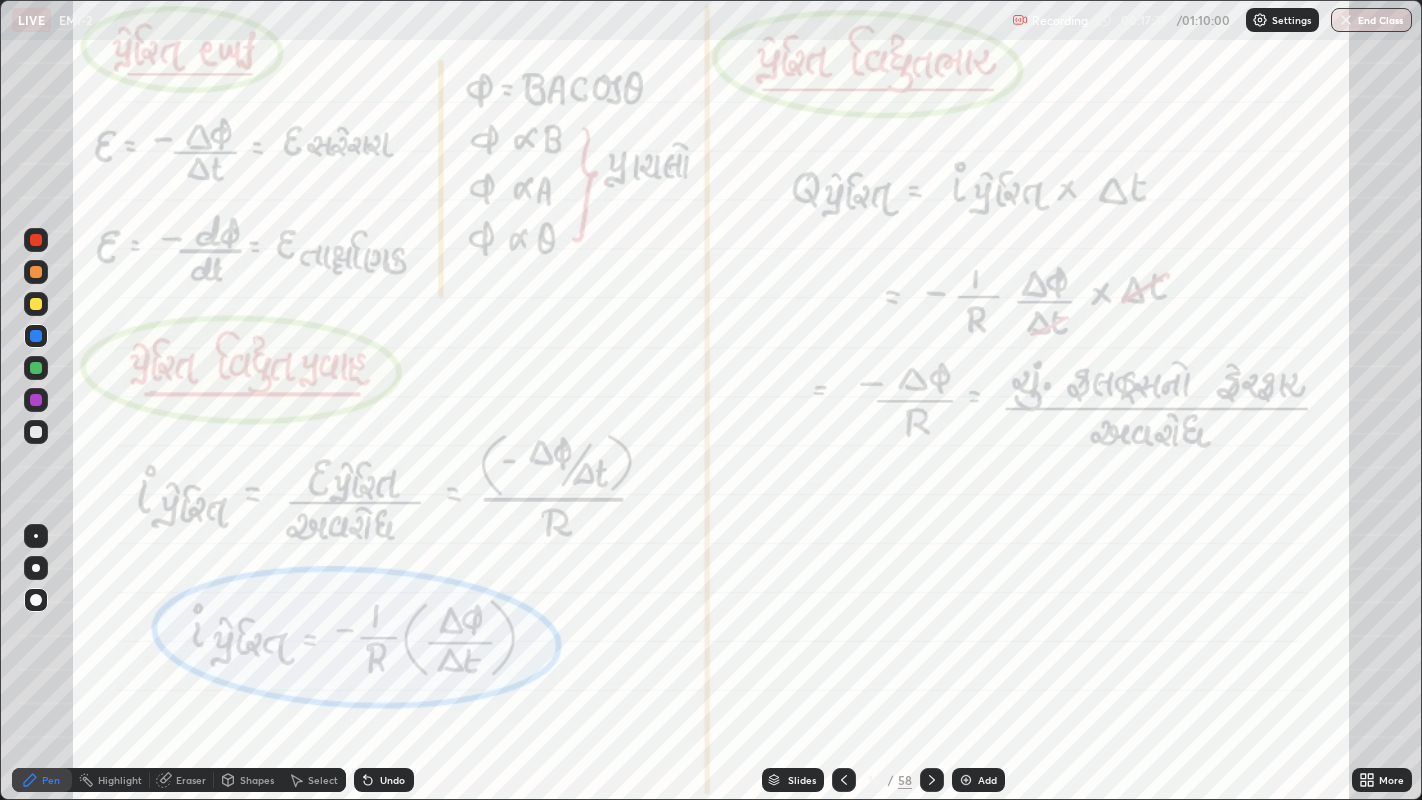 click 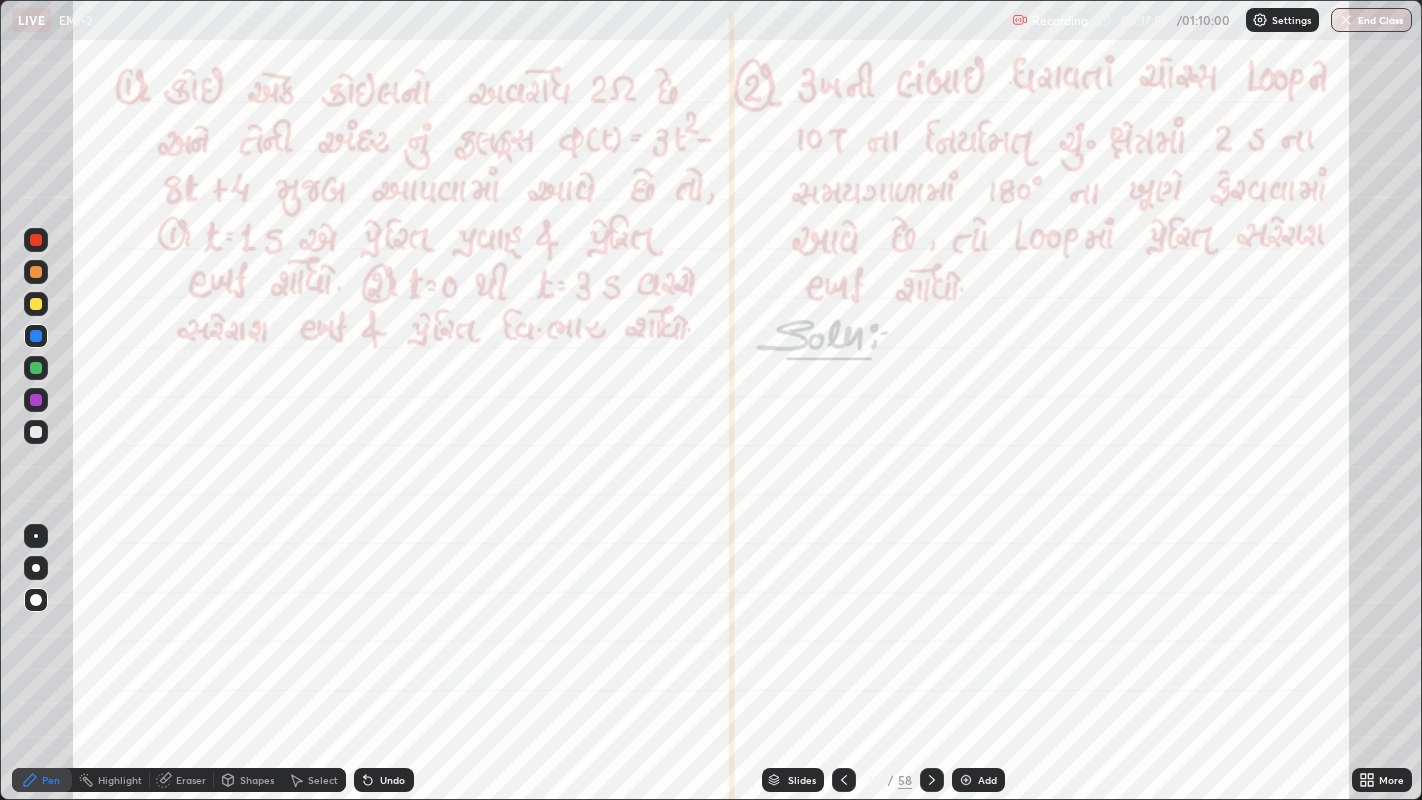 click at bounding box center [36, 400] 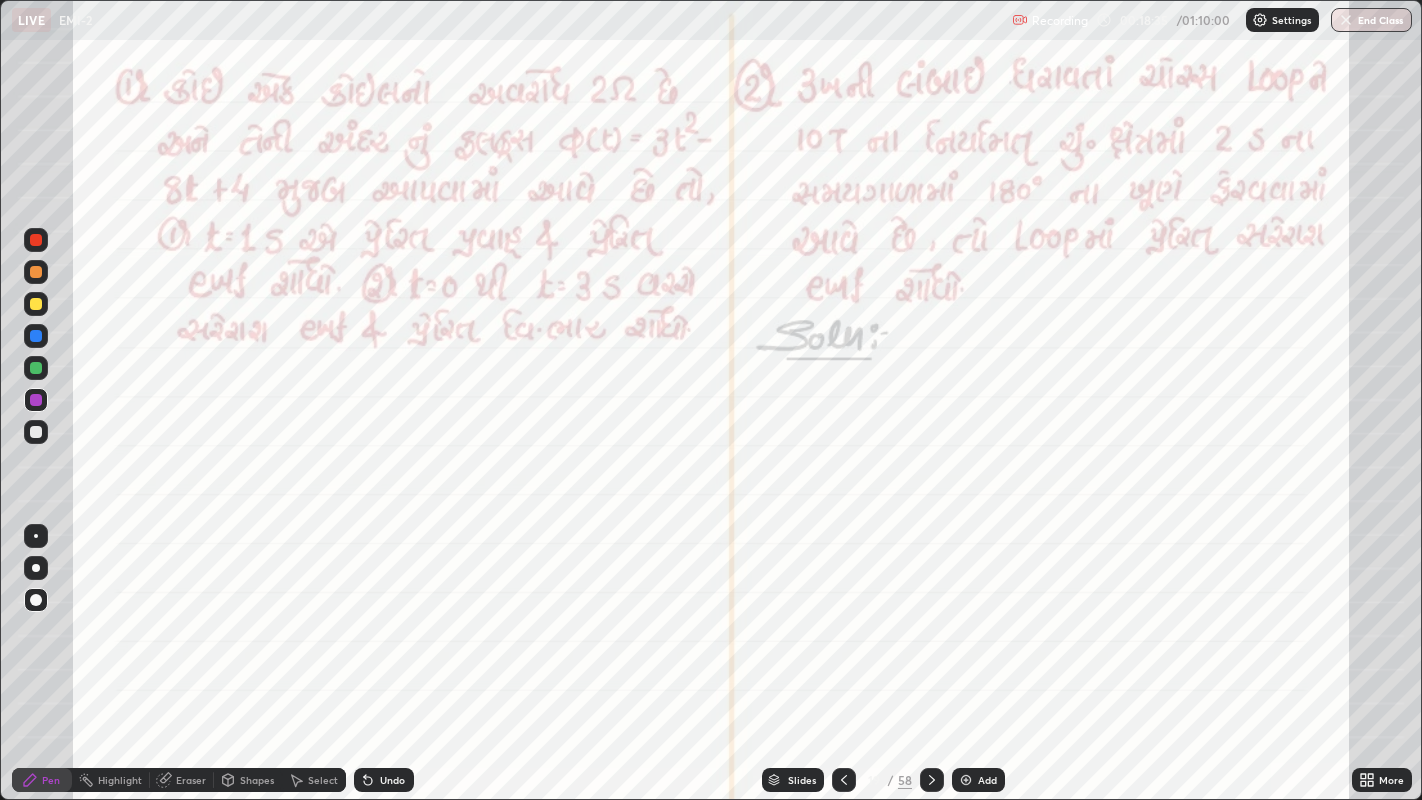 click on "Eraser" at bounding box center [191, 780] 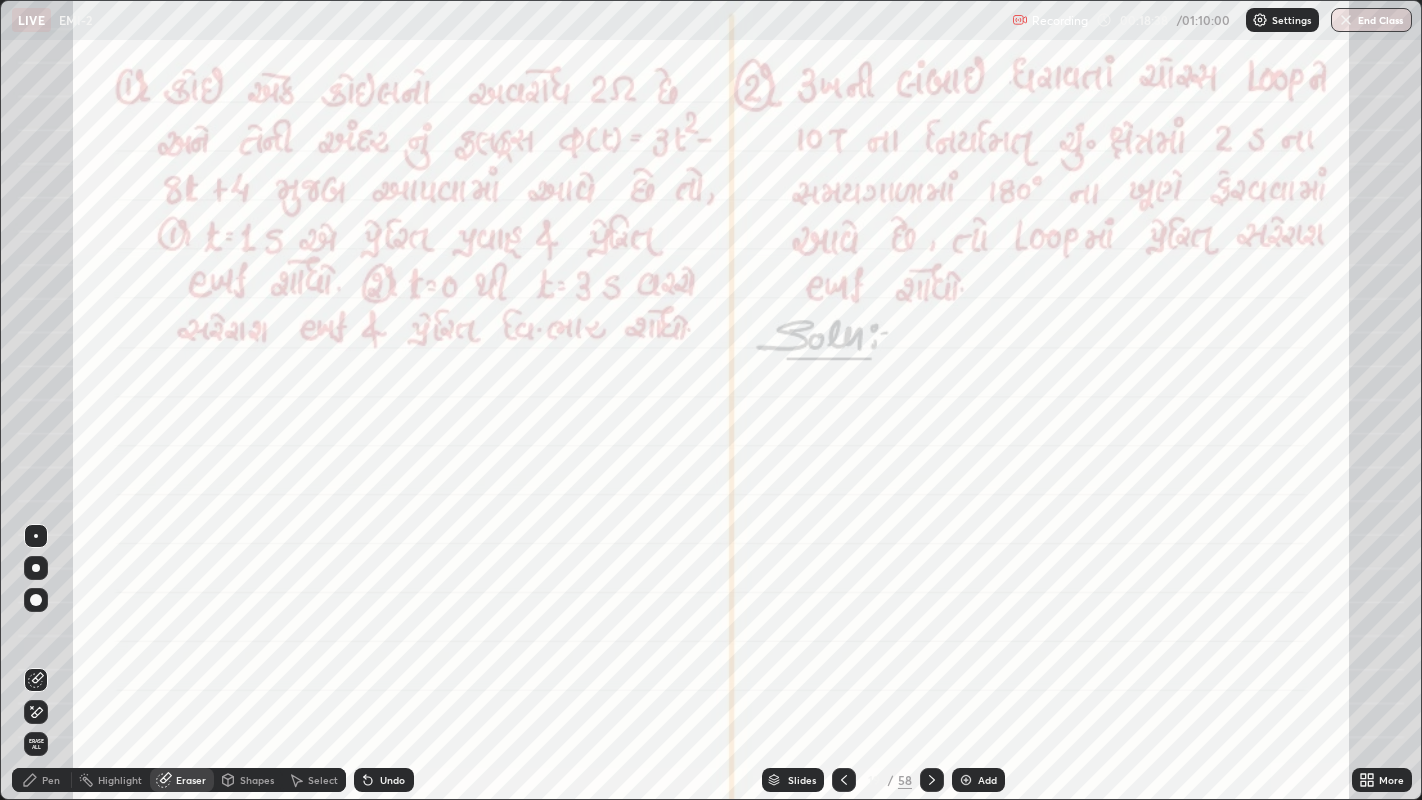 click on "Pen" at bounding box center [42, 780] 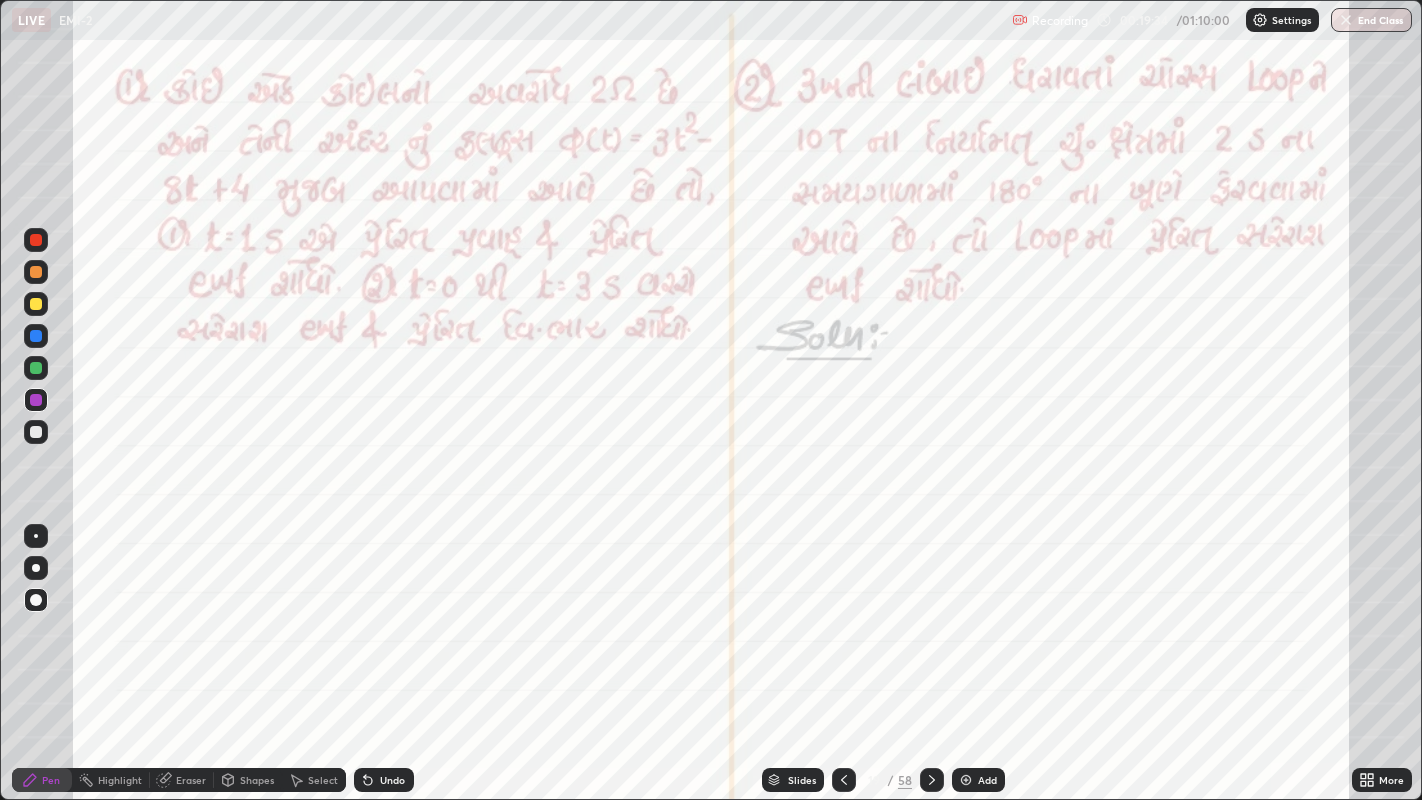 click at bounding box center [36, 272] 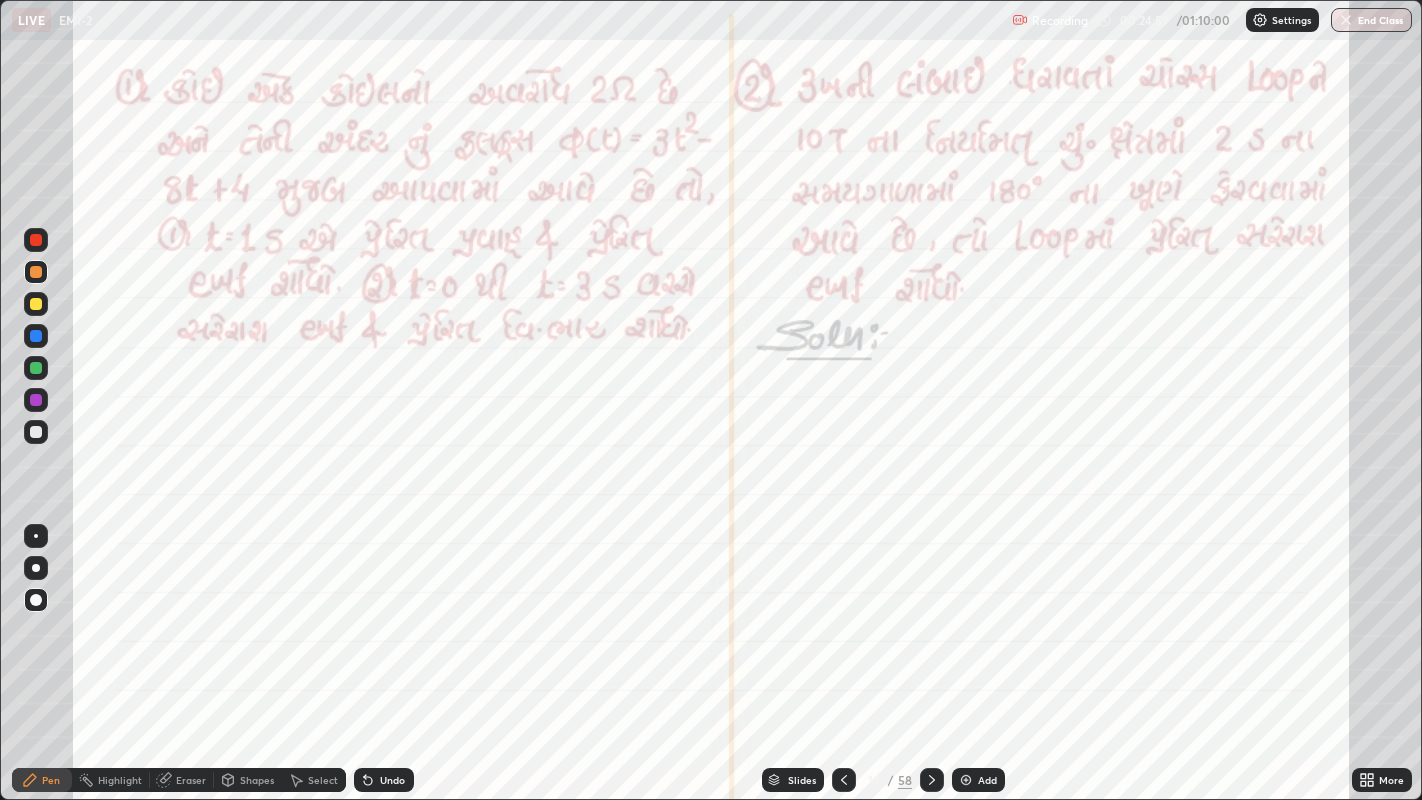 click on "Slides" at bounding box center [802, 780] 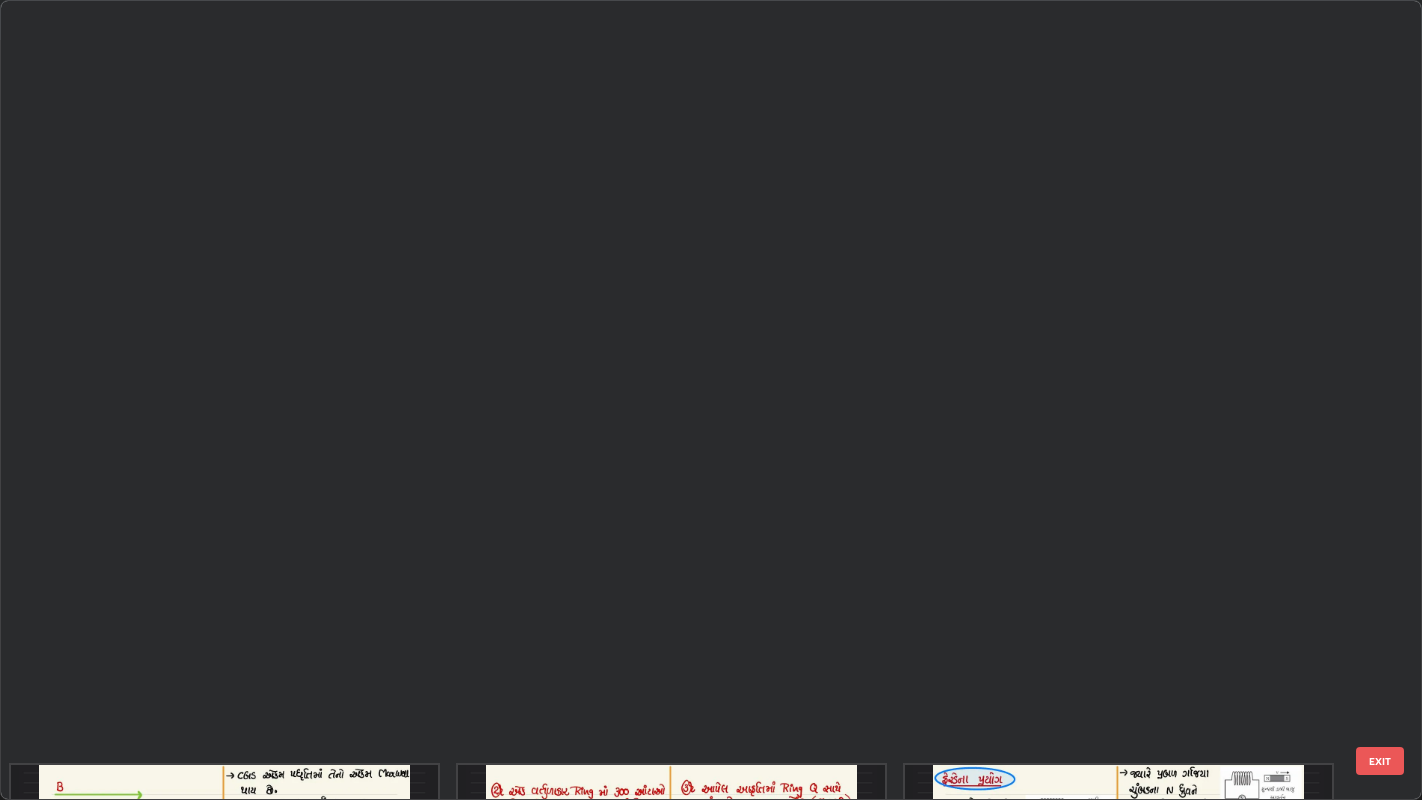 scroll, scrollTop: 961, scrollLeft: 0, axis: vertical 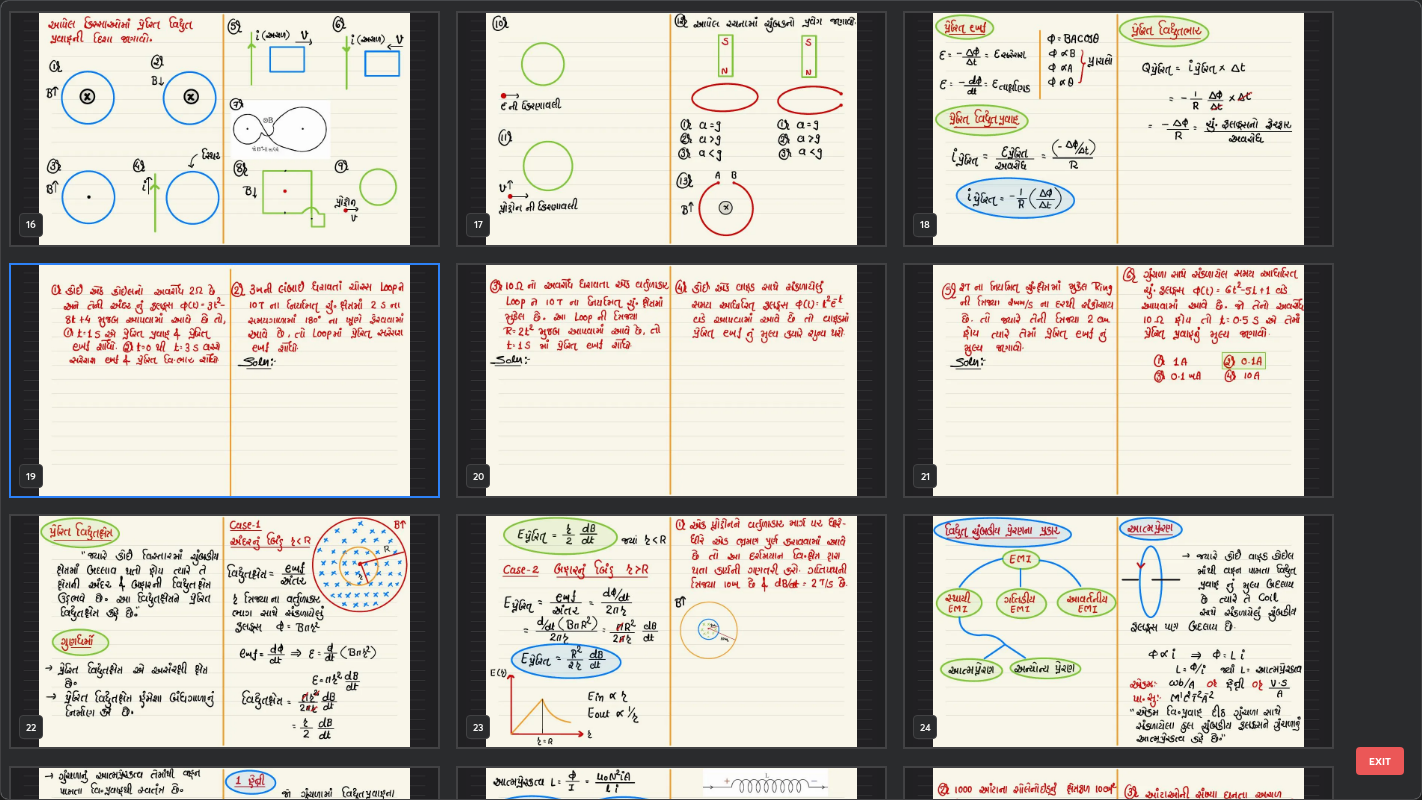 click at bounding box center [671, 380] 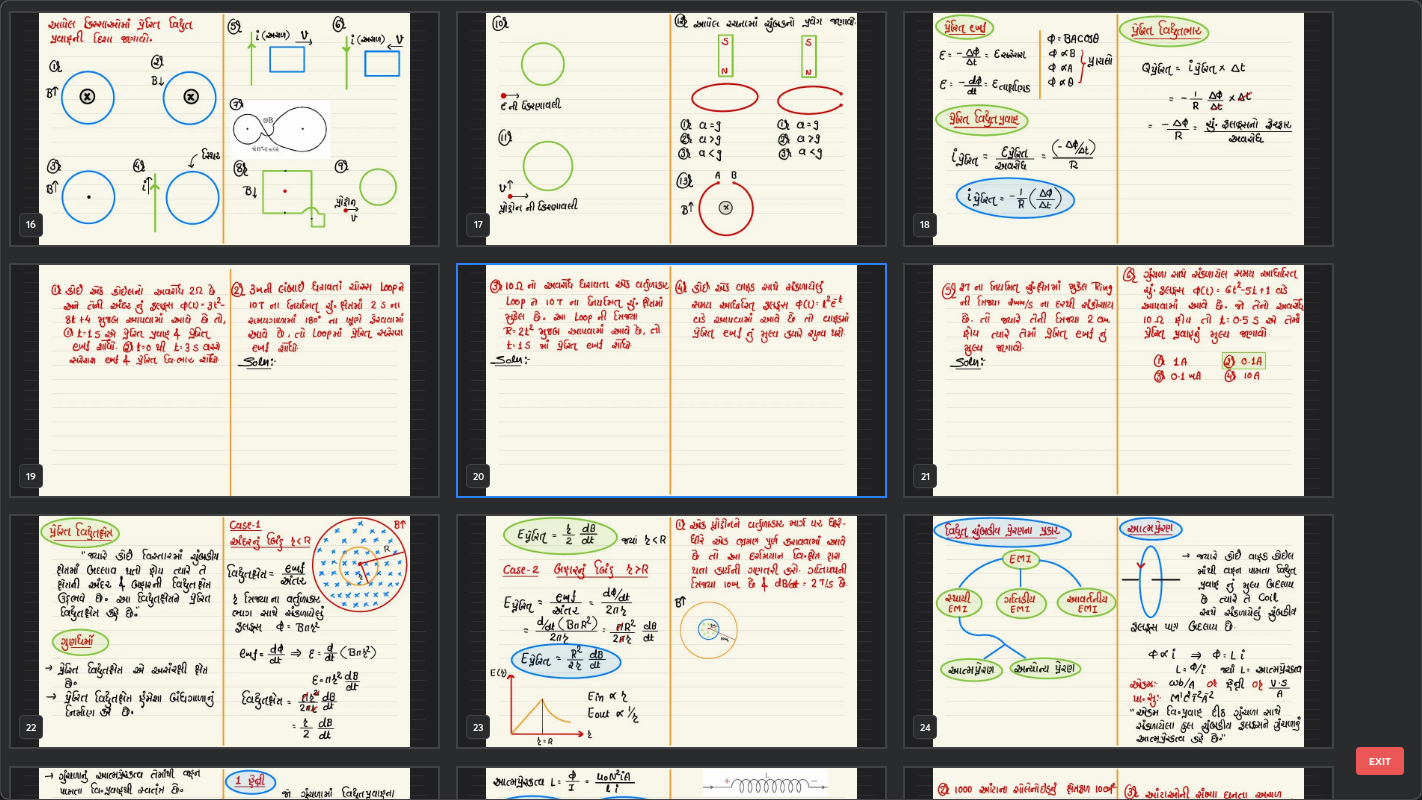 click at bounding box center (671, 380) 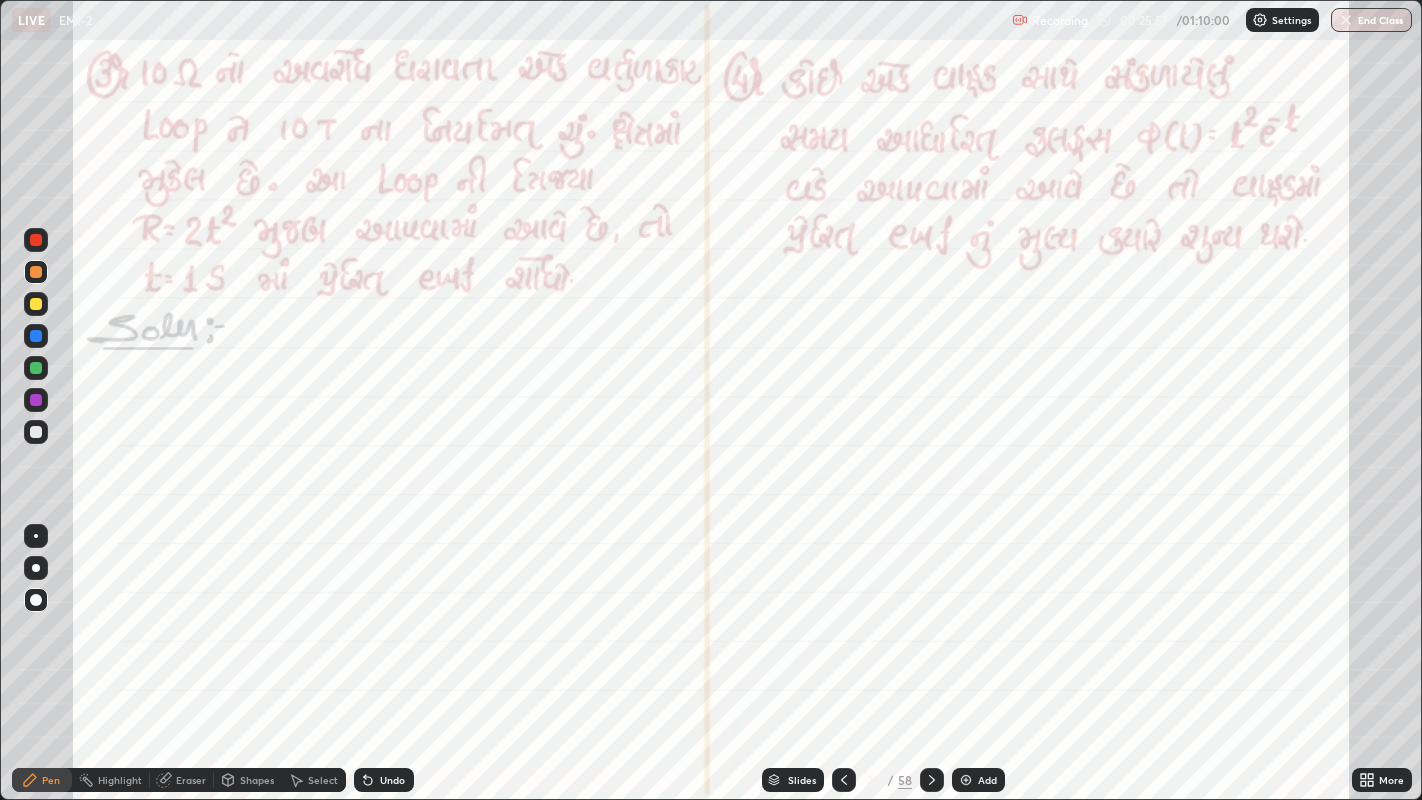 click 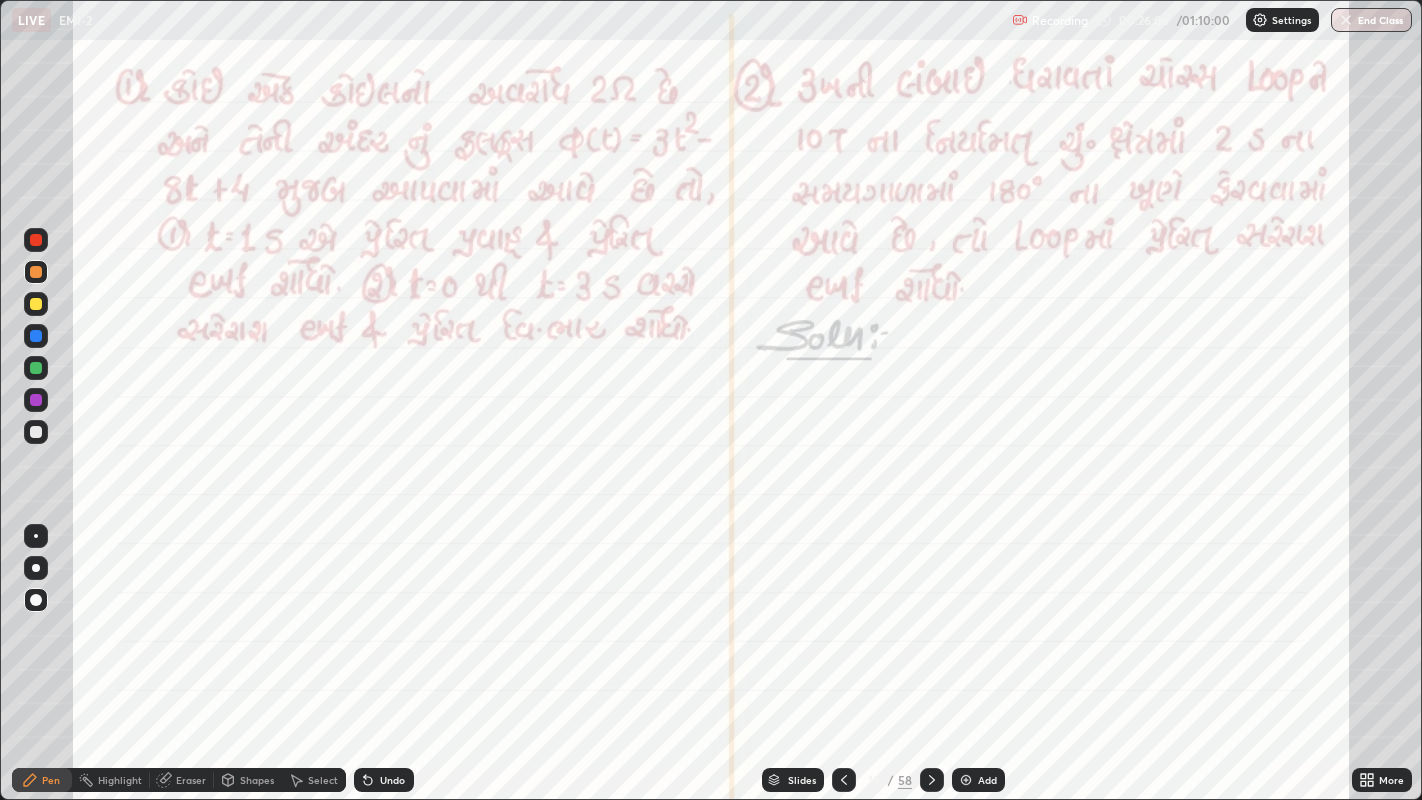 click 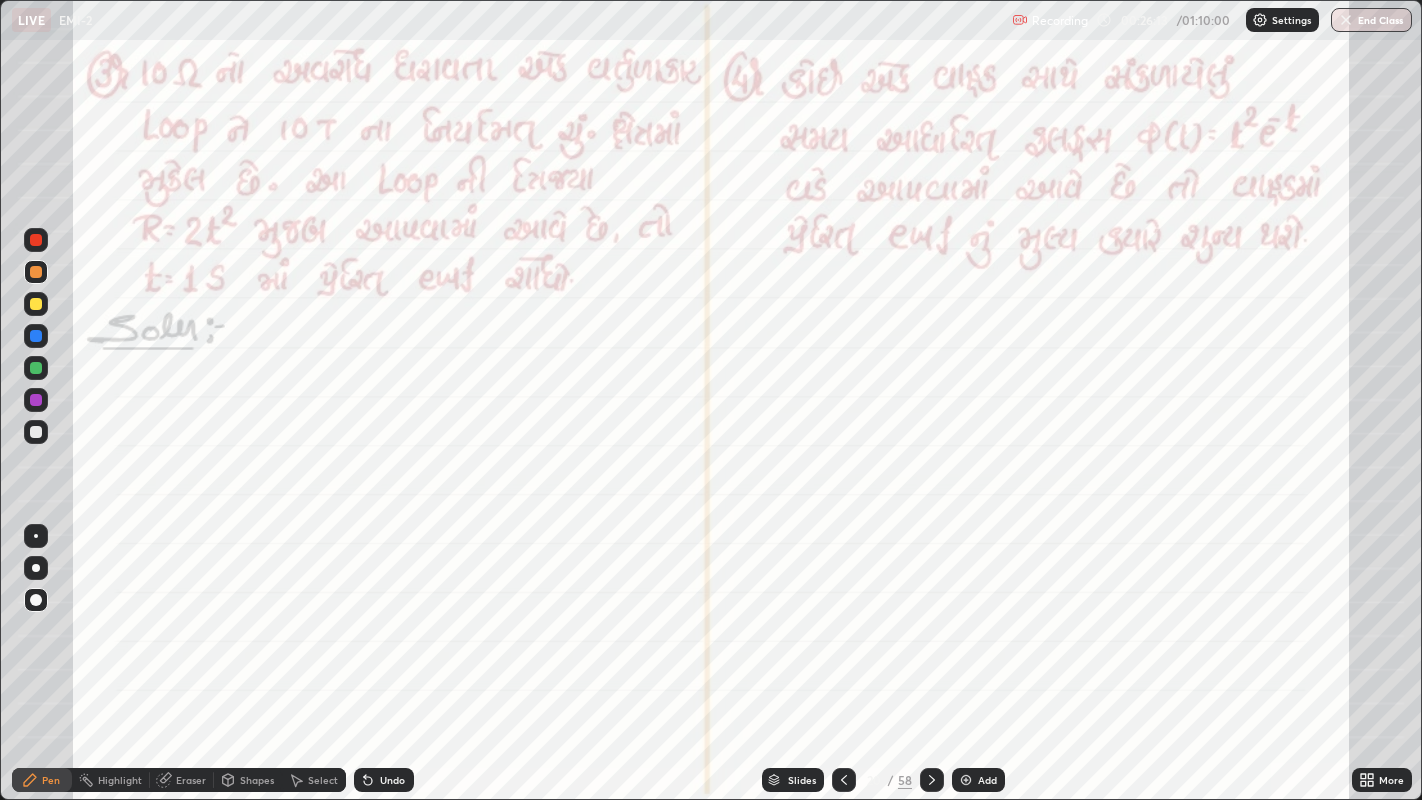 click 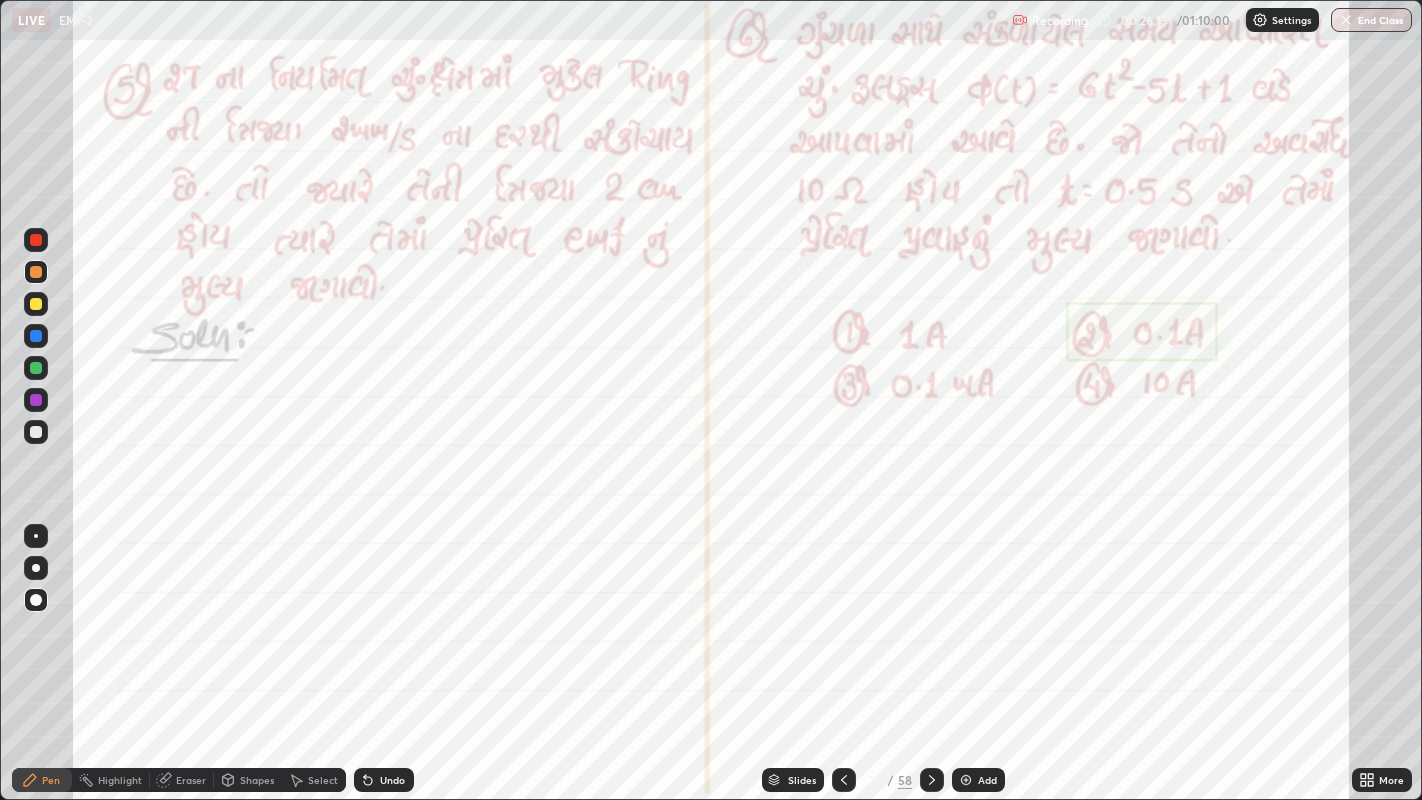 click at bounding box center (844, 780) 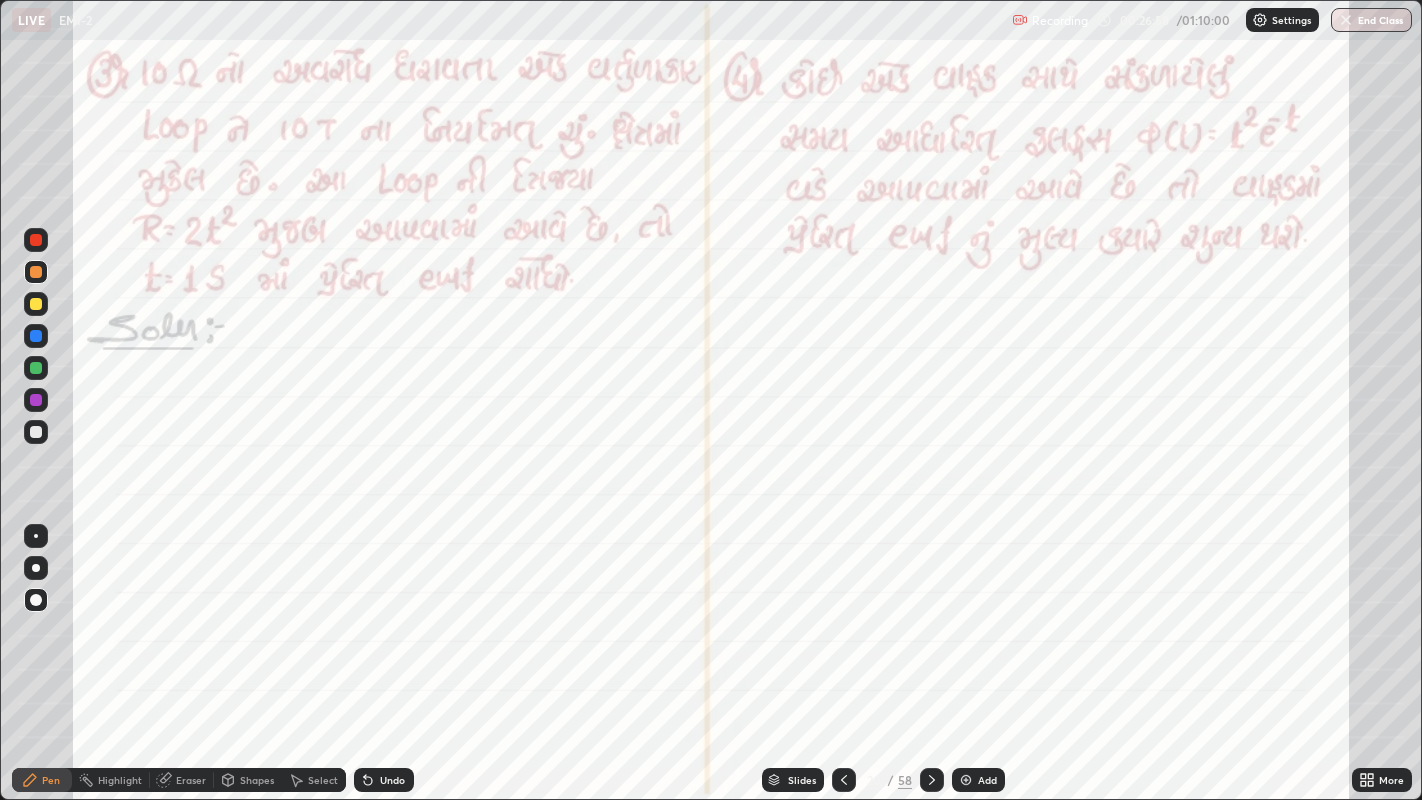 click 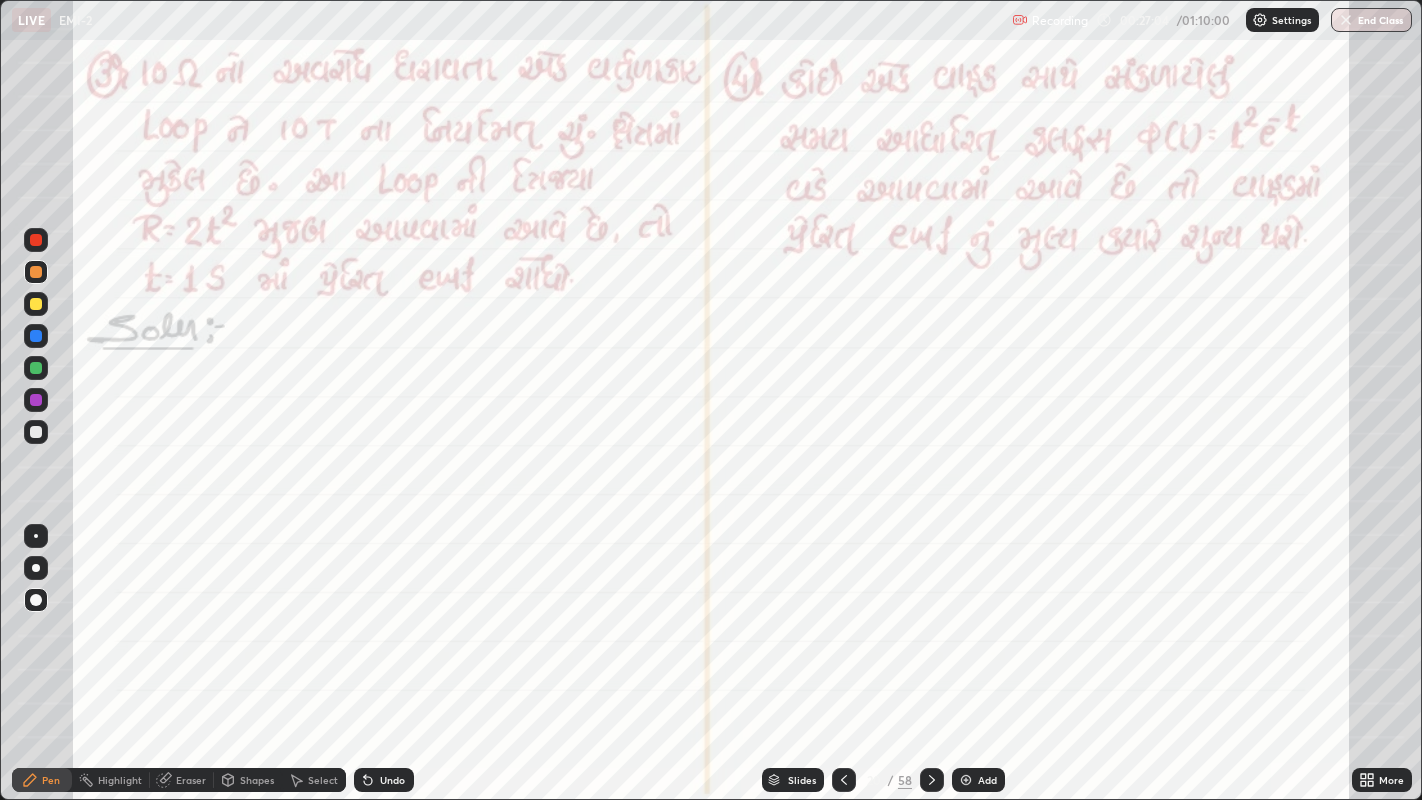click on "Undo" at bounding box center [392, 780] 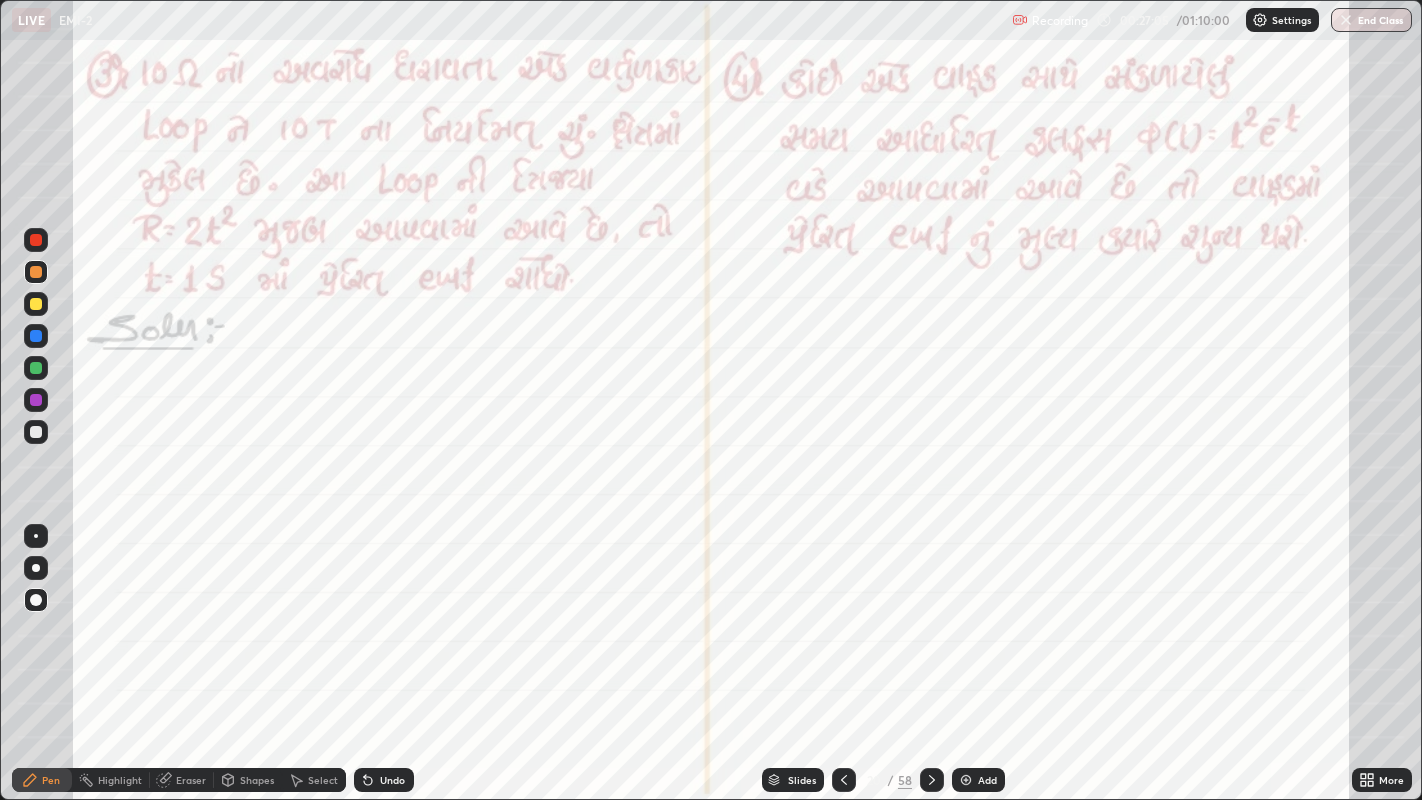 click 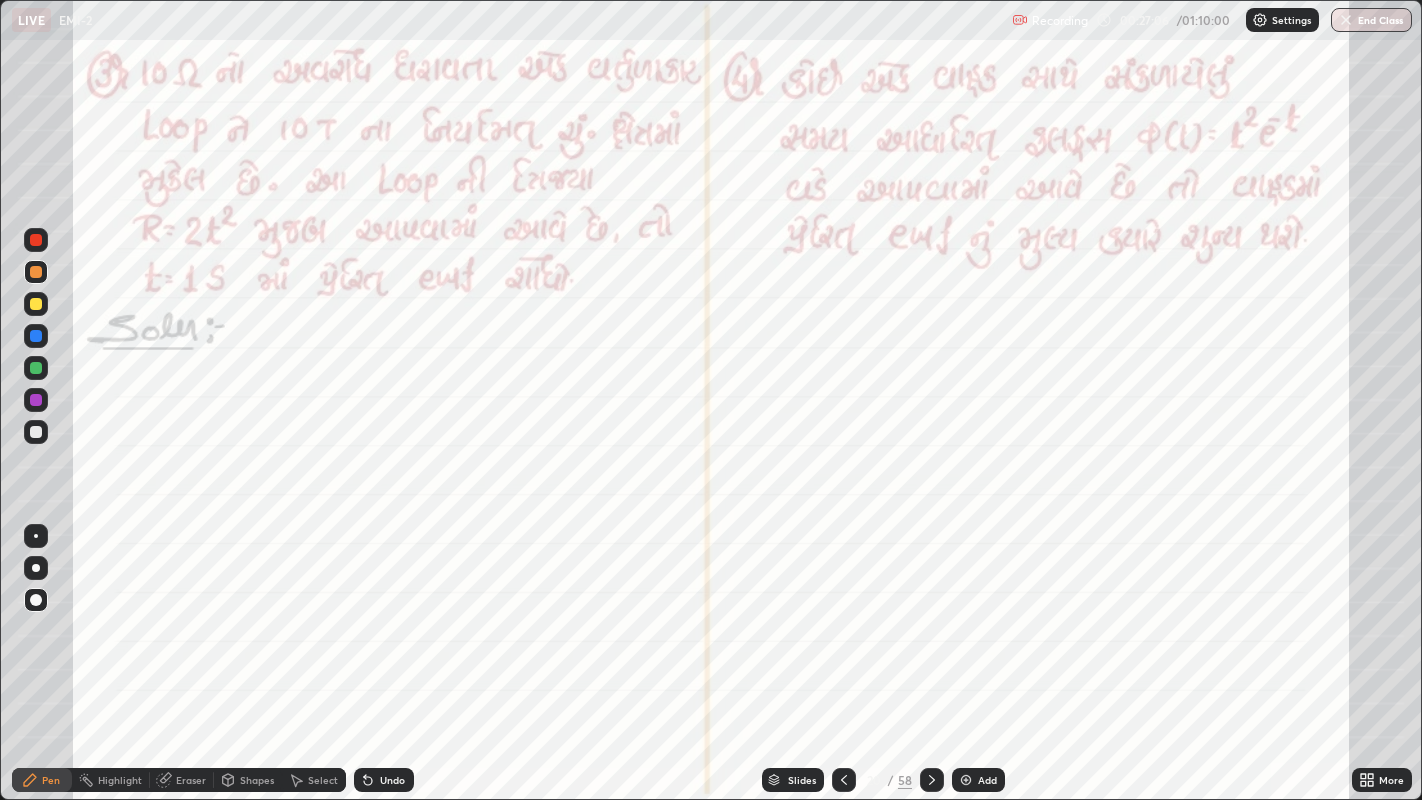 click 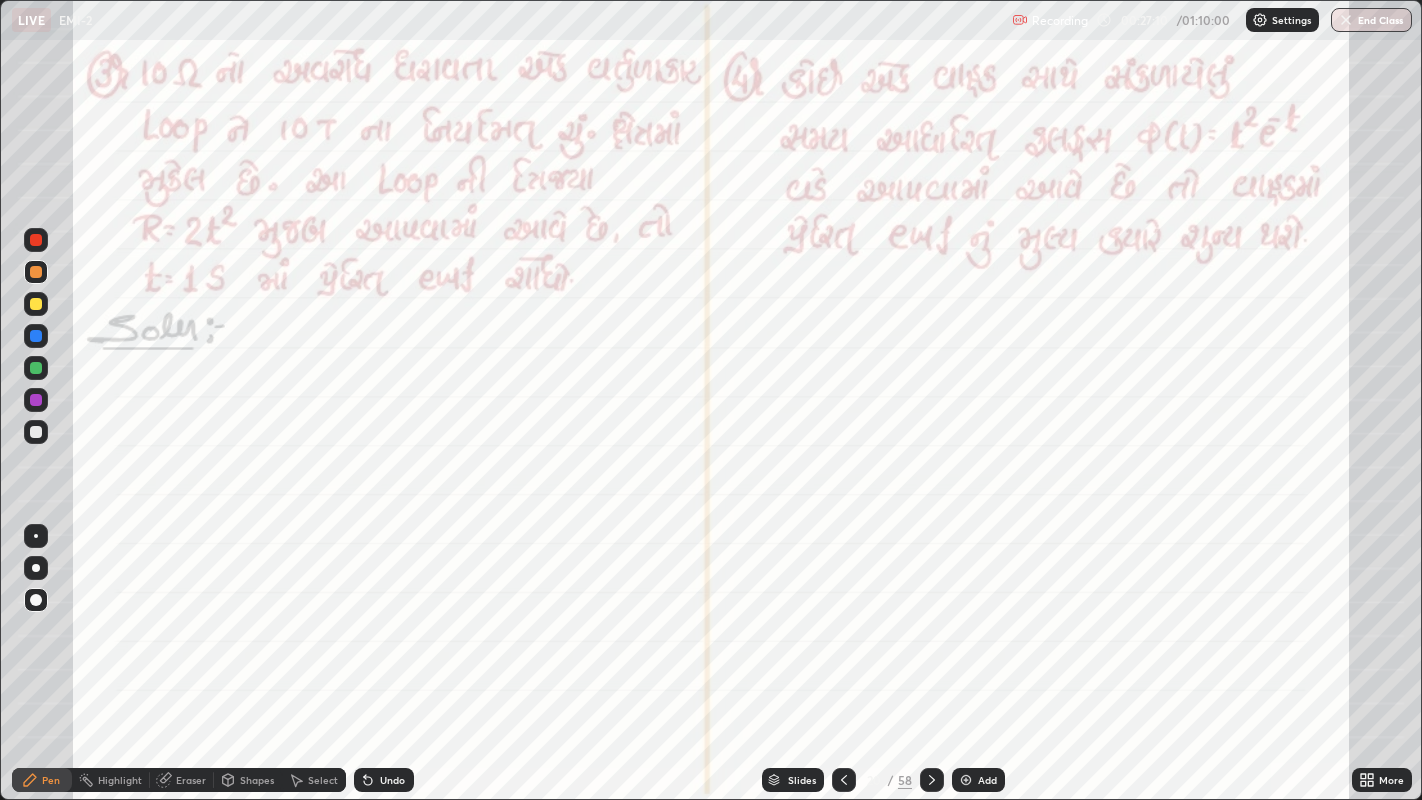 click on "Eraser" at bounding box center (191, 780) 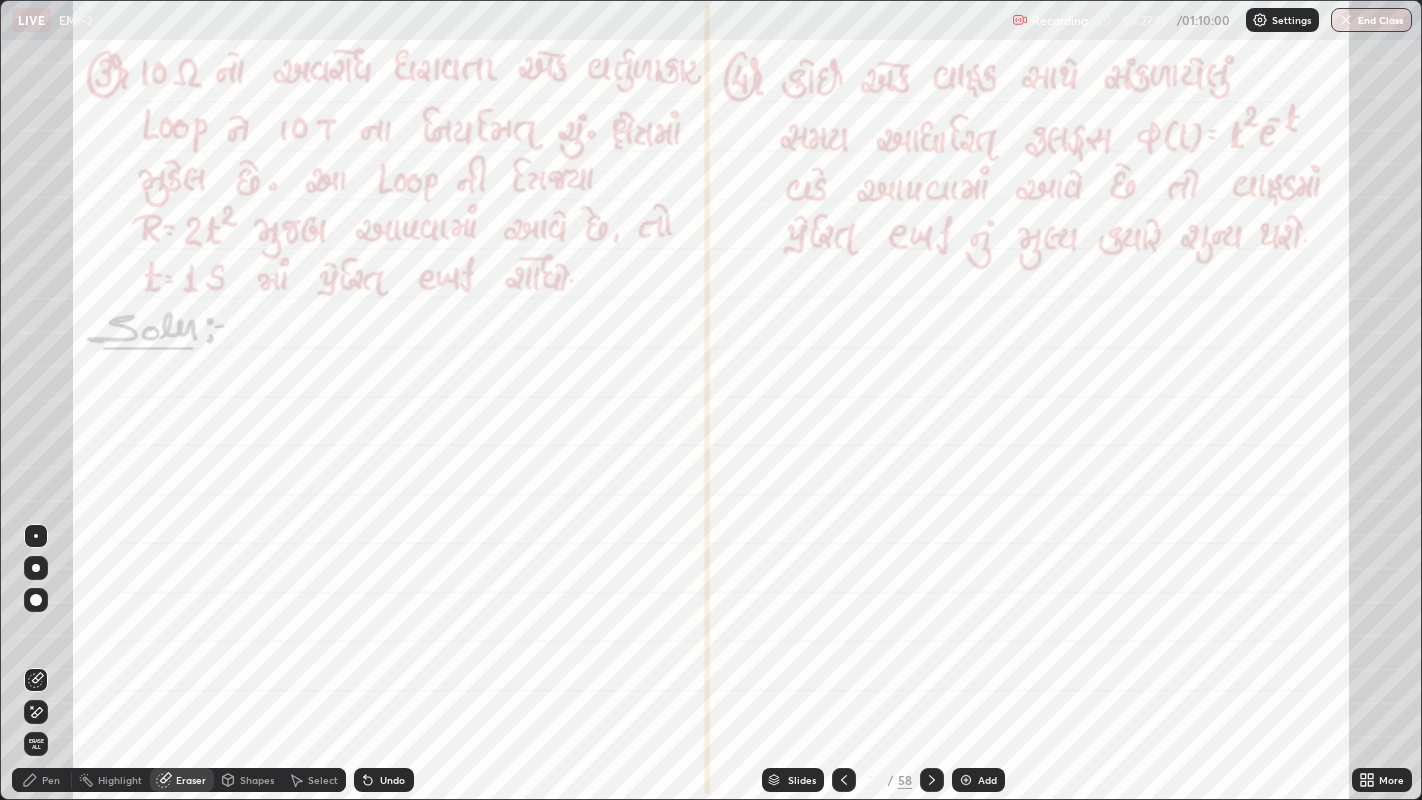 click on "Pen" at bounding box center (42, 780) 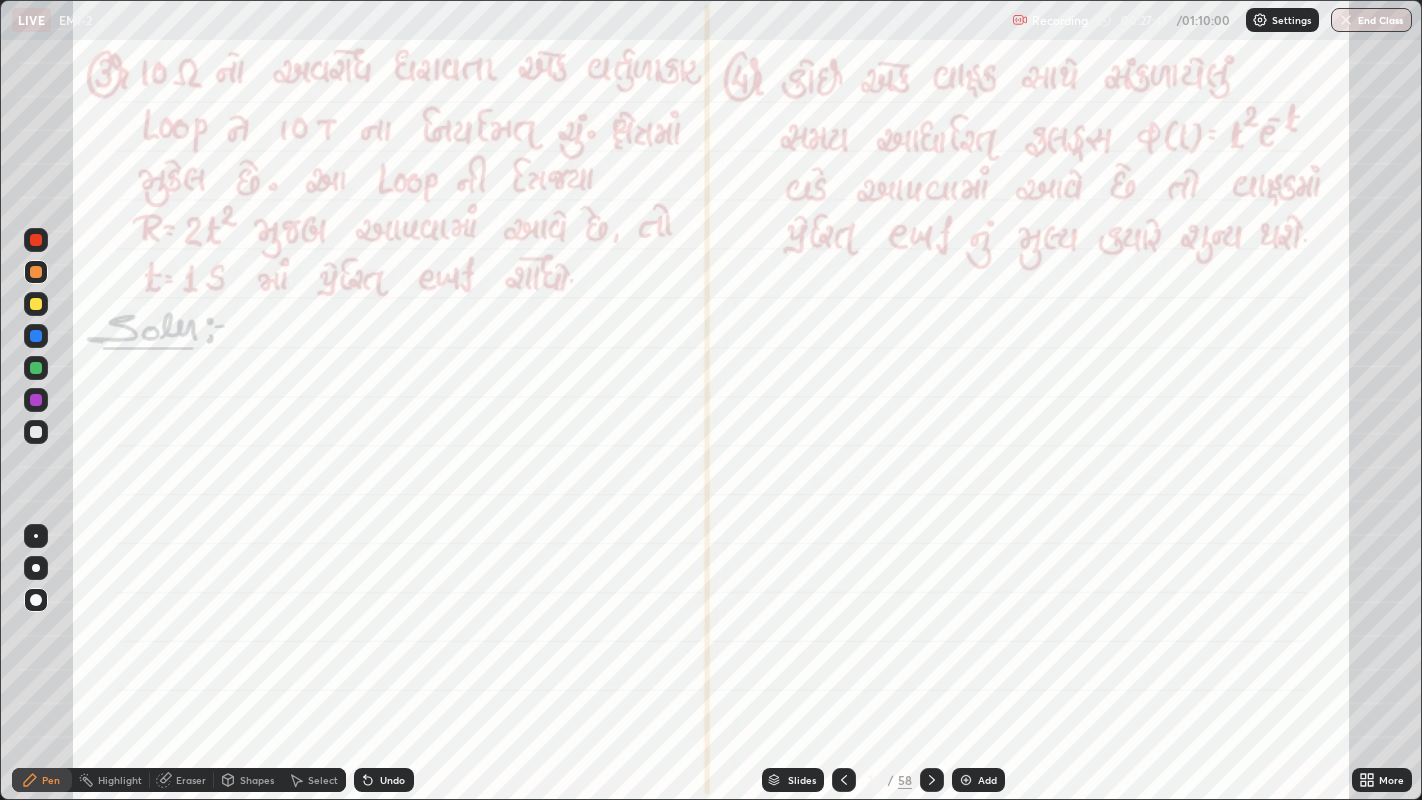 click at bounding box center [36, 400] 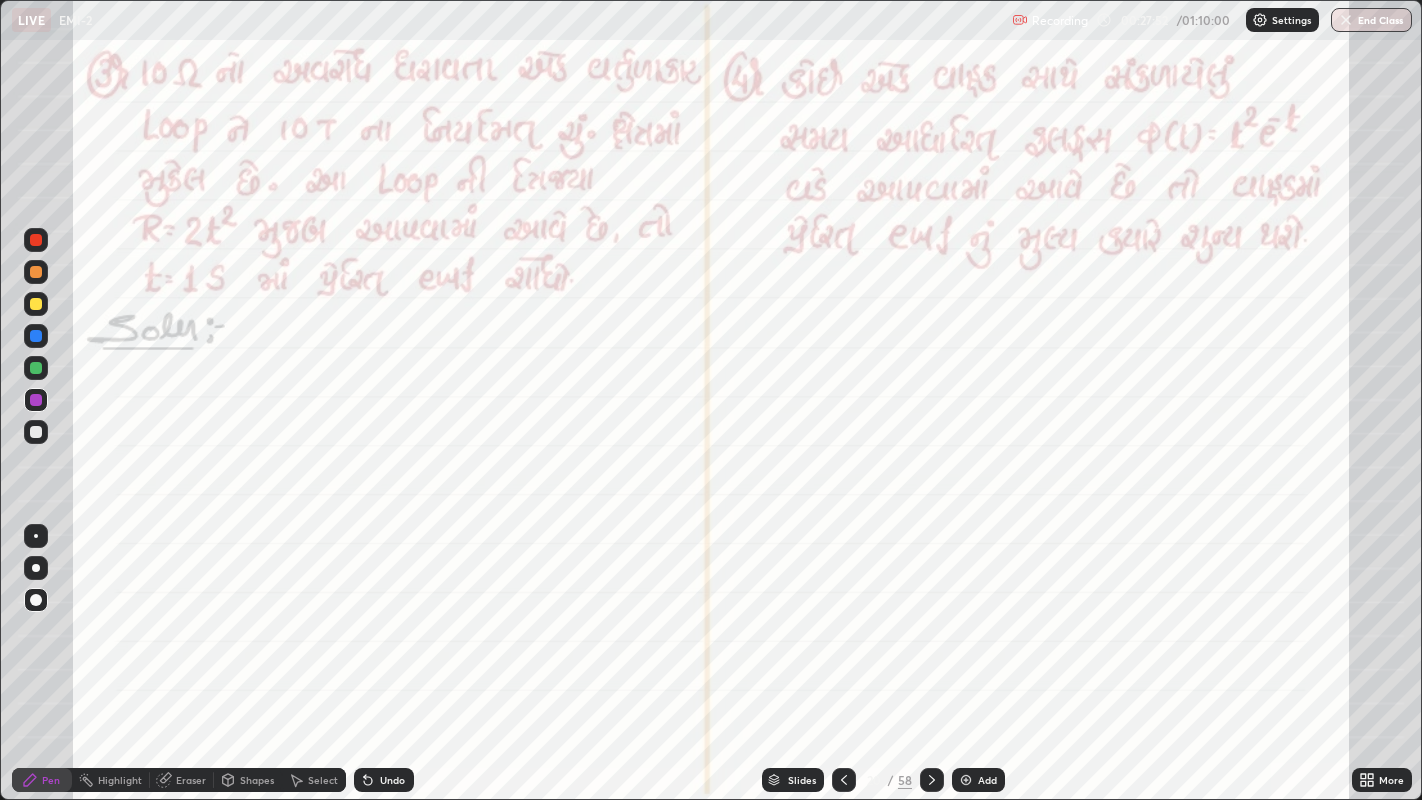 click at bounding box center (36, 272) 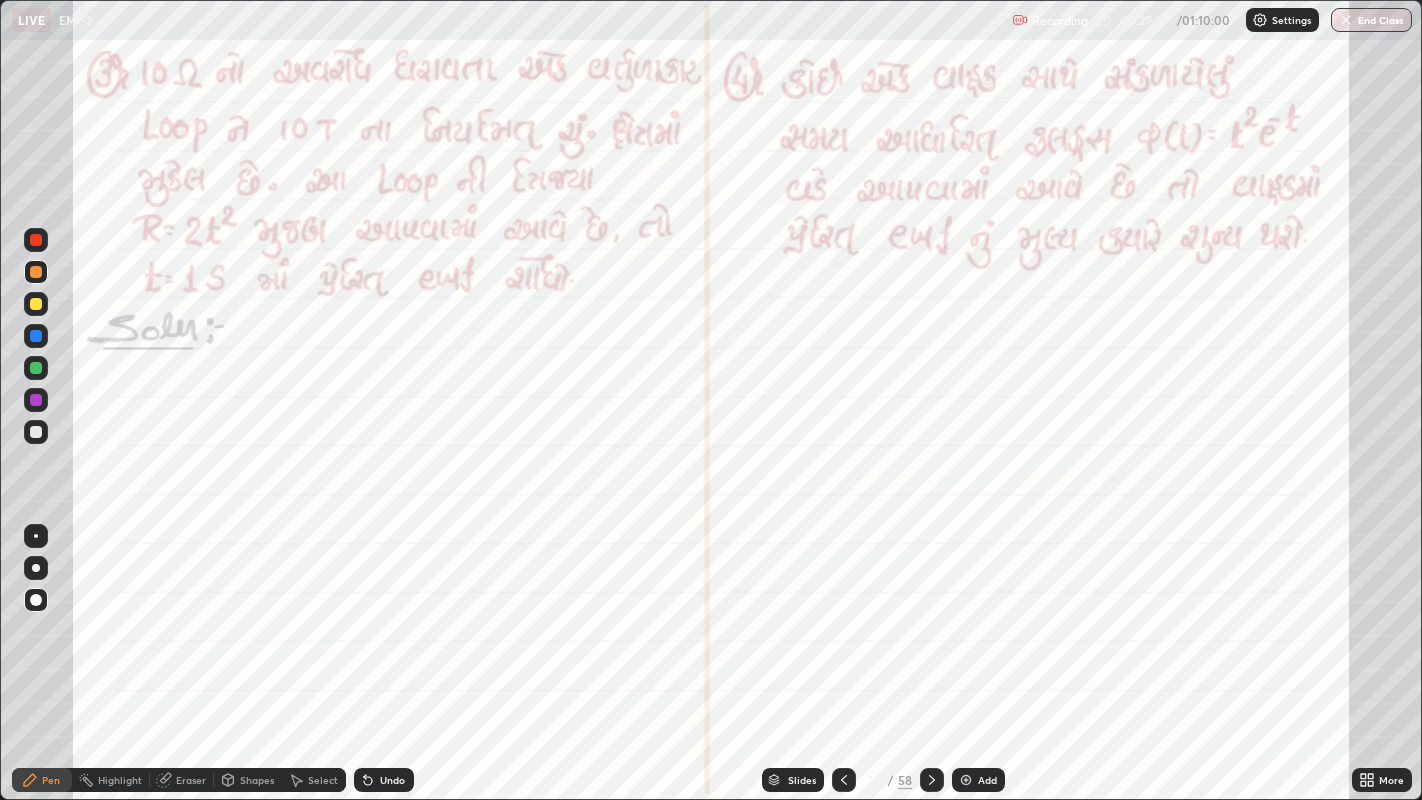 click 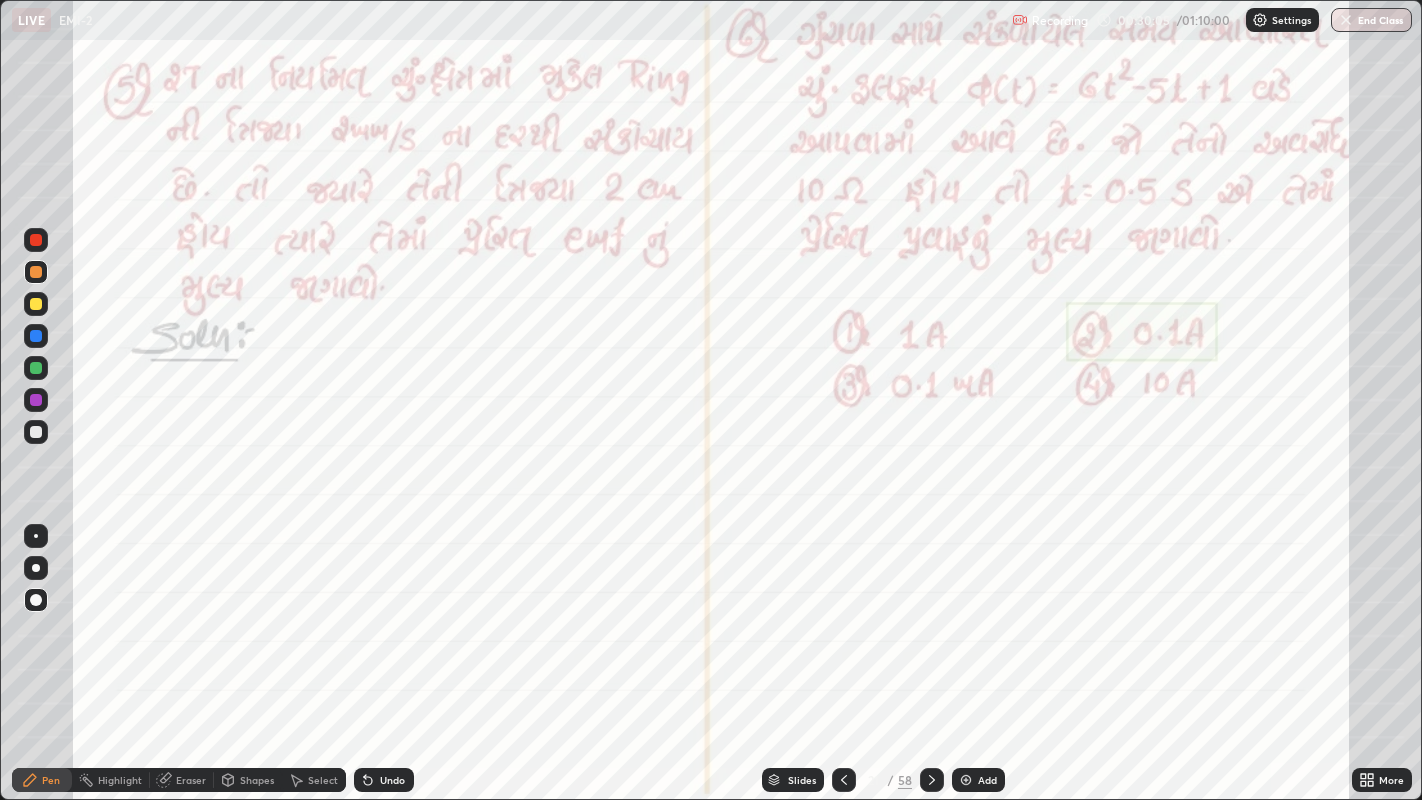 click at bounding box center (36, 336) 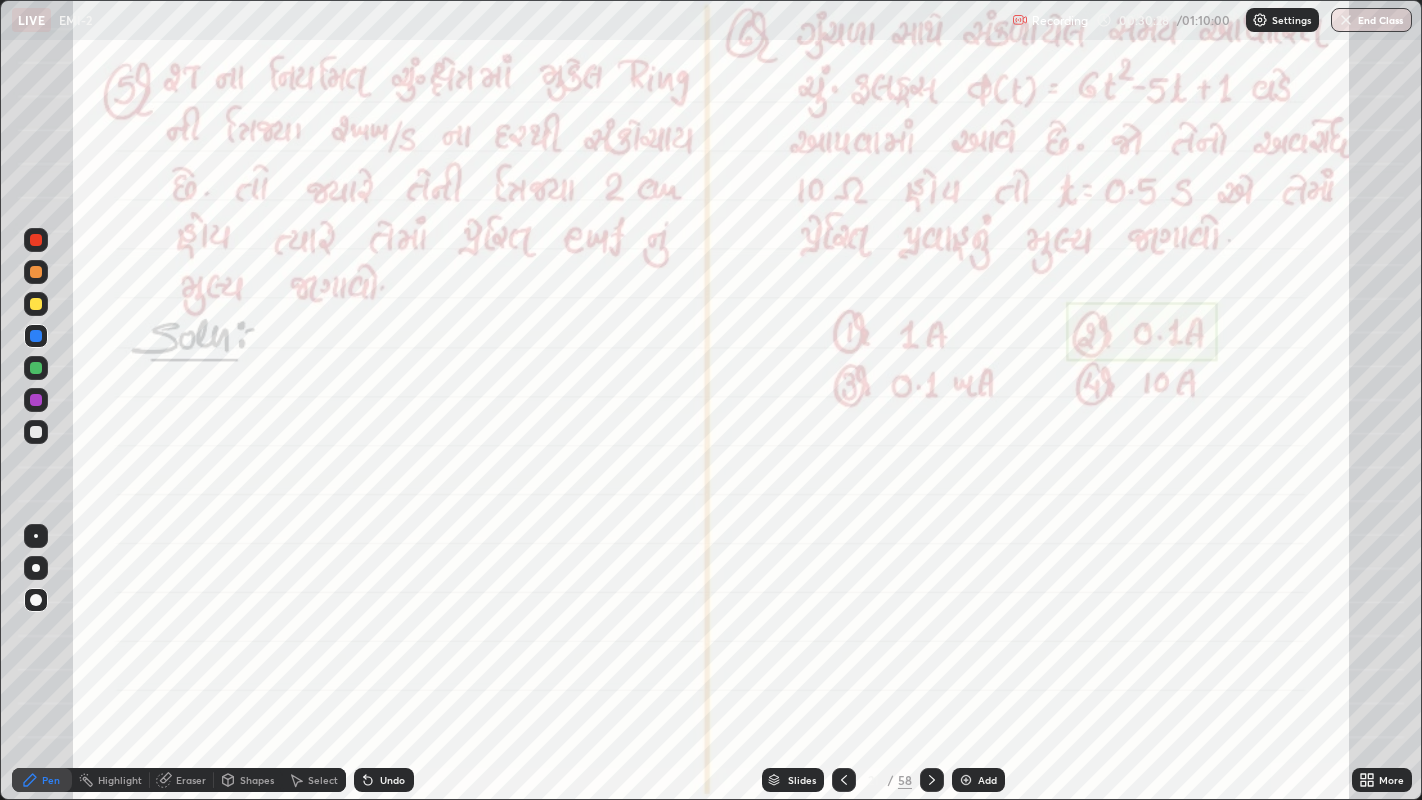 click at bounding box center (36, 272) 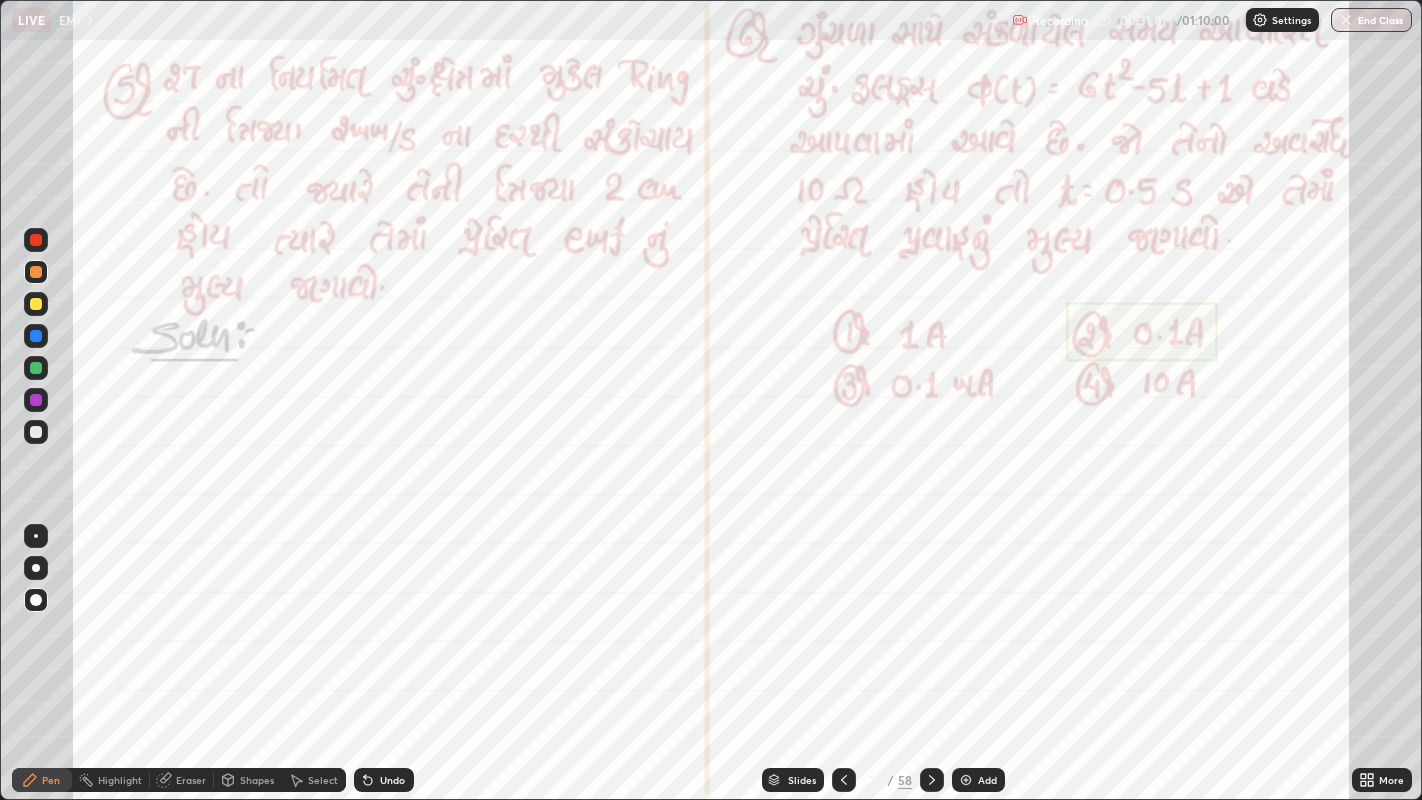 click at bounding box center (36, 336) 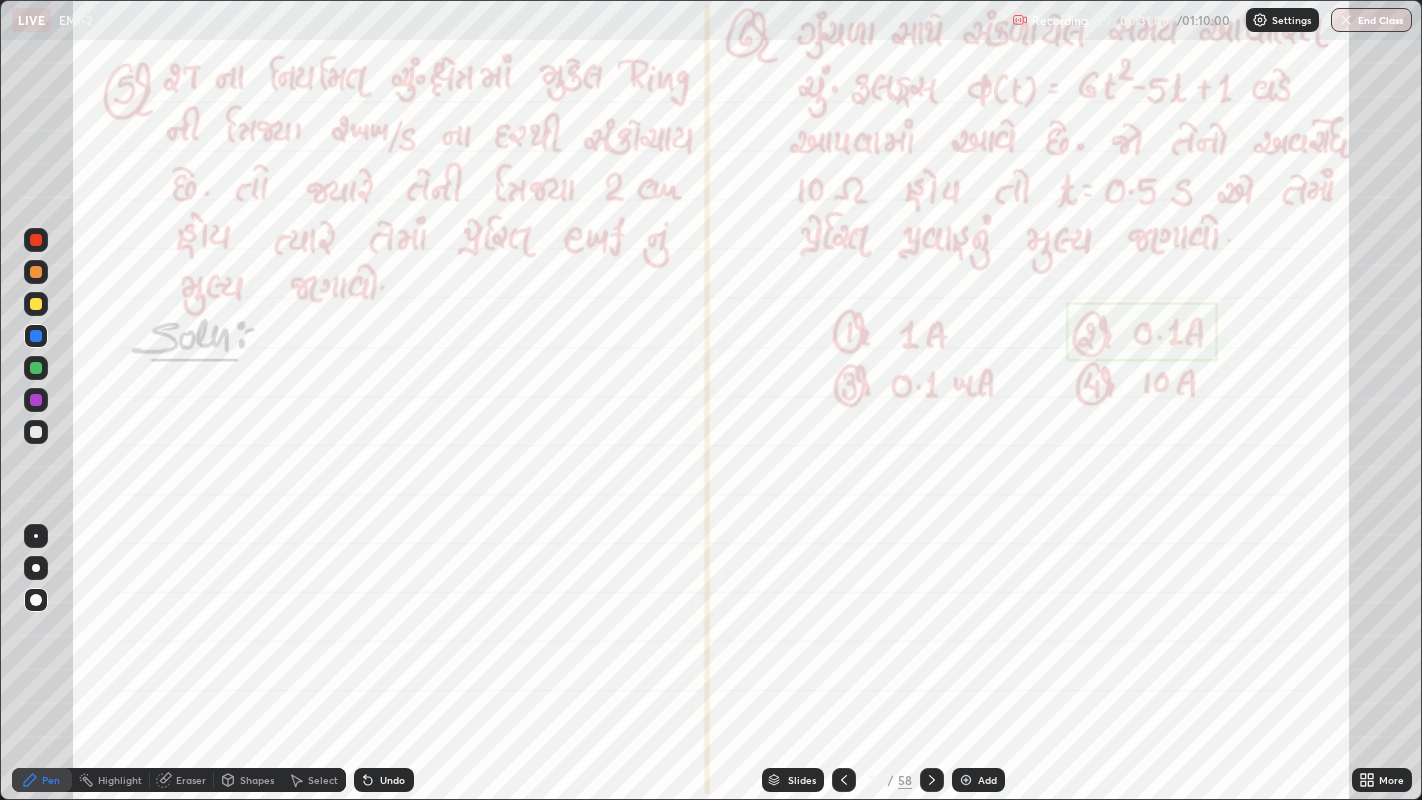 click at bounding box center (36, 400) 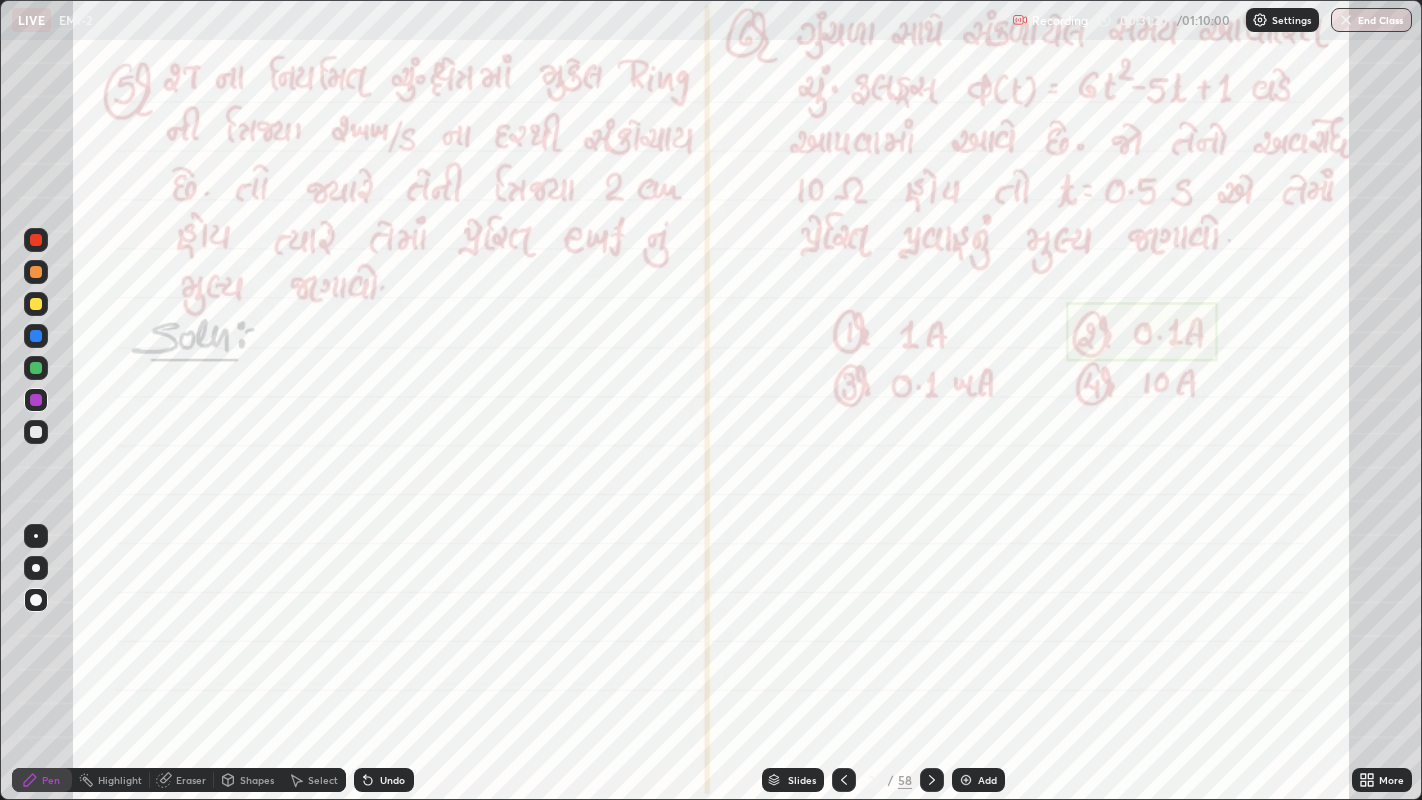 click at bounding box center (36, 336) 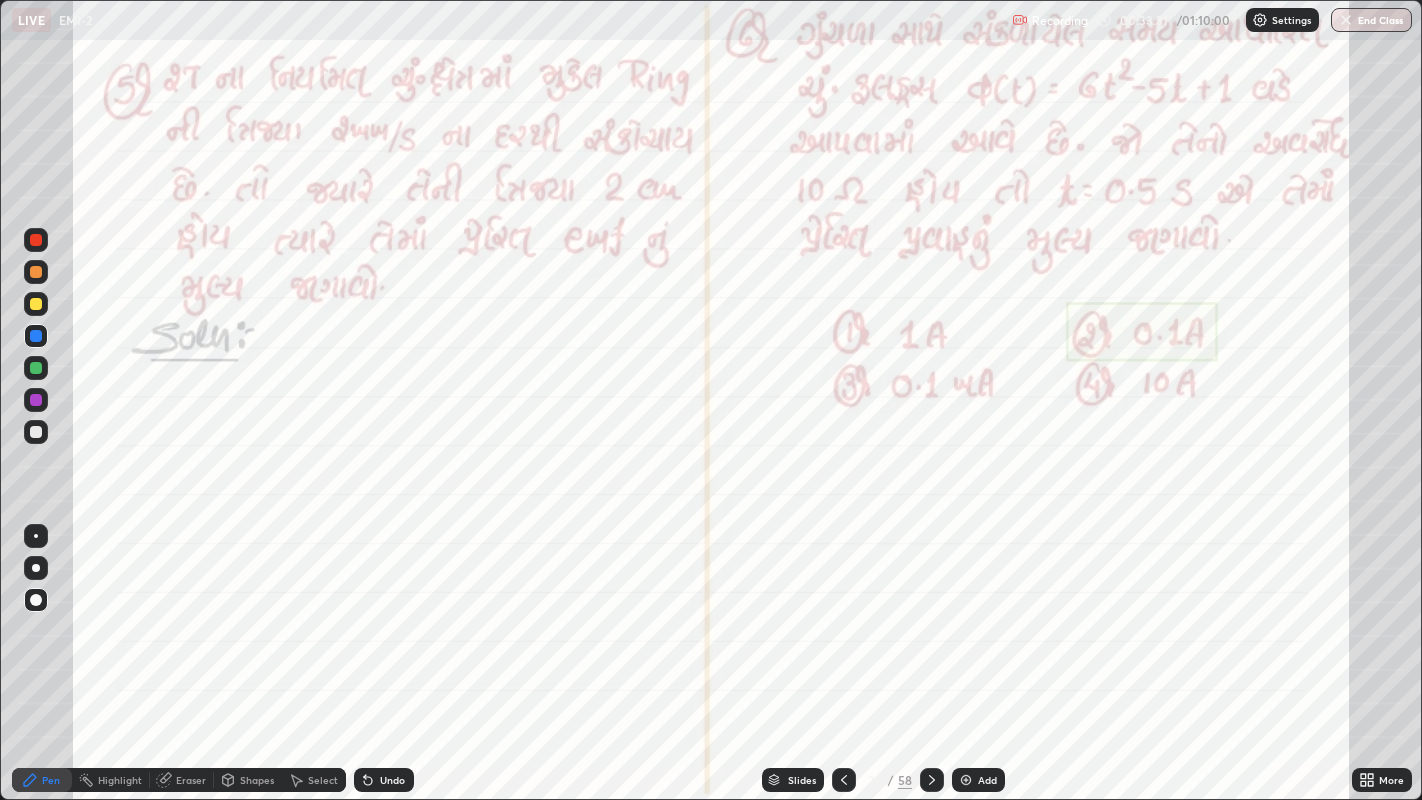 click 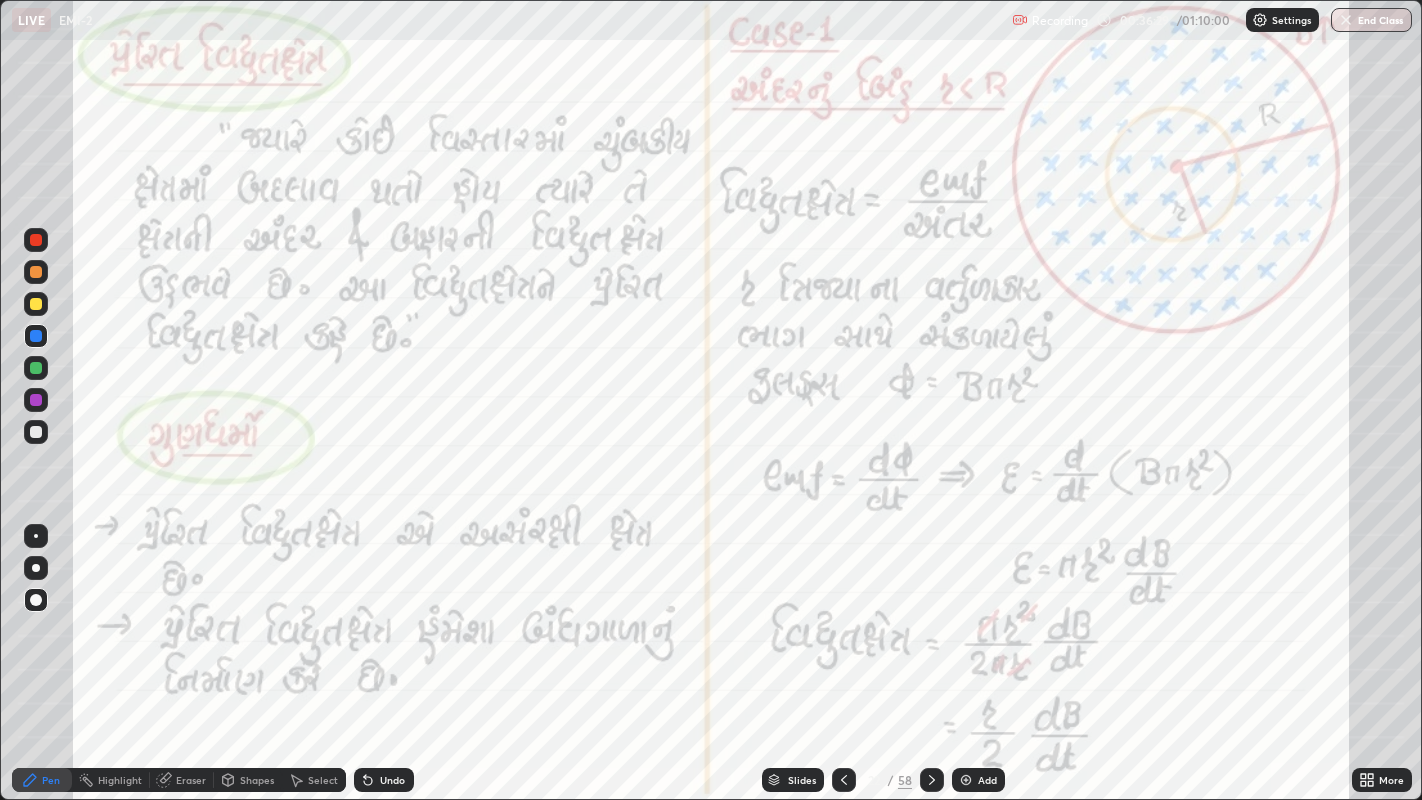 click 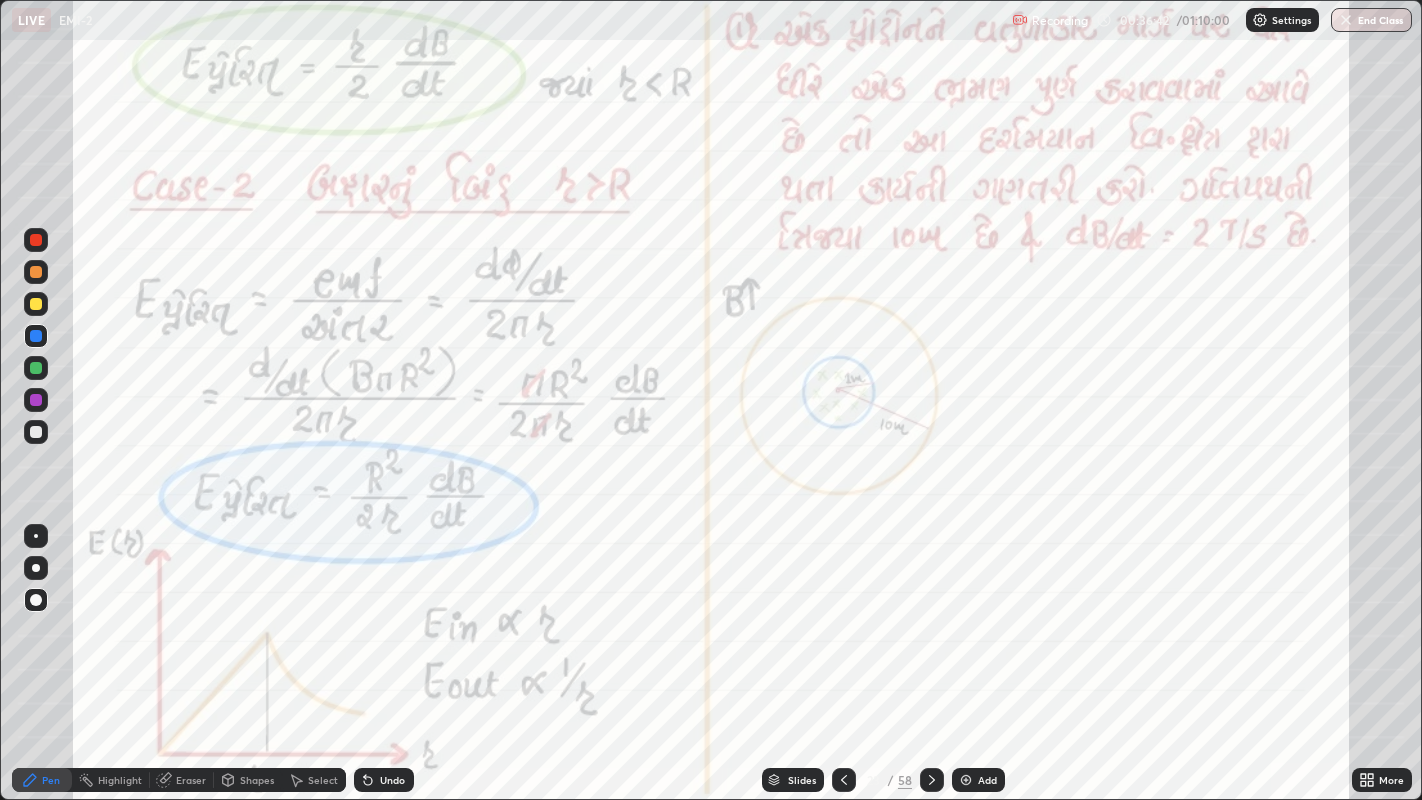 click 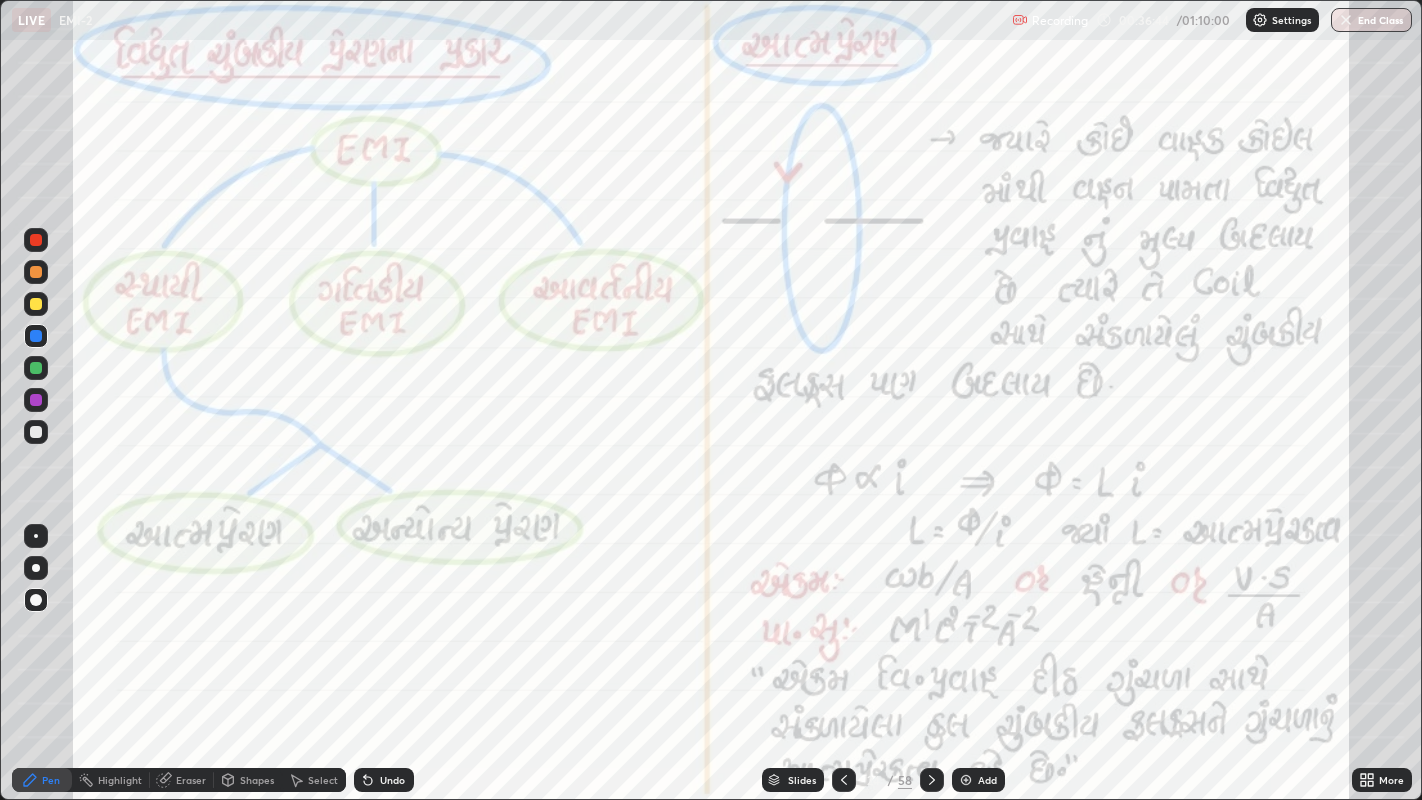 click 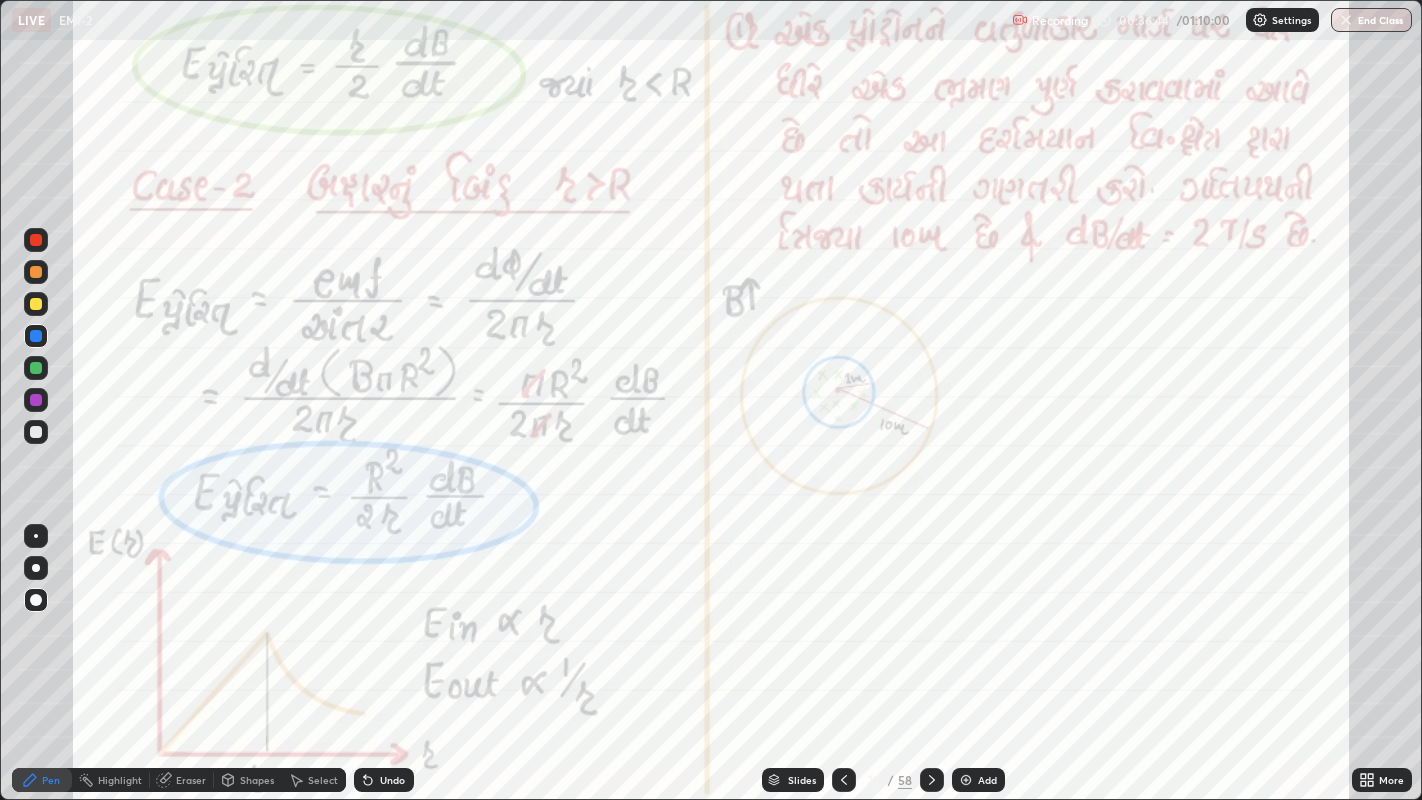 click 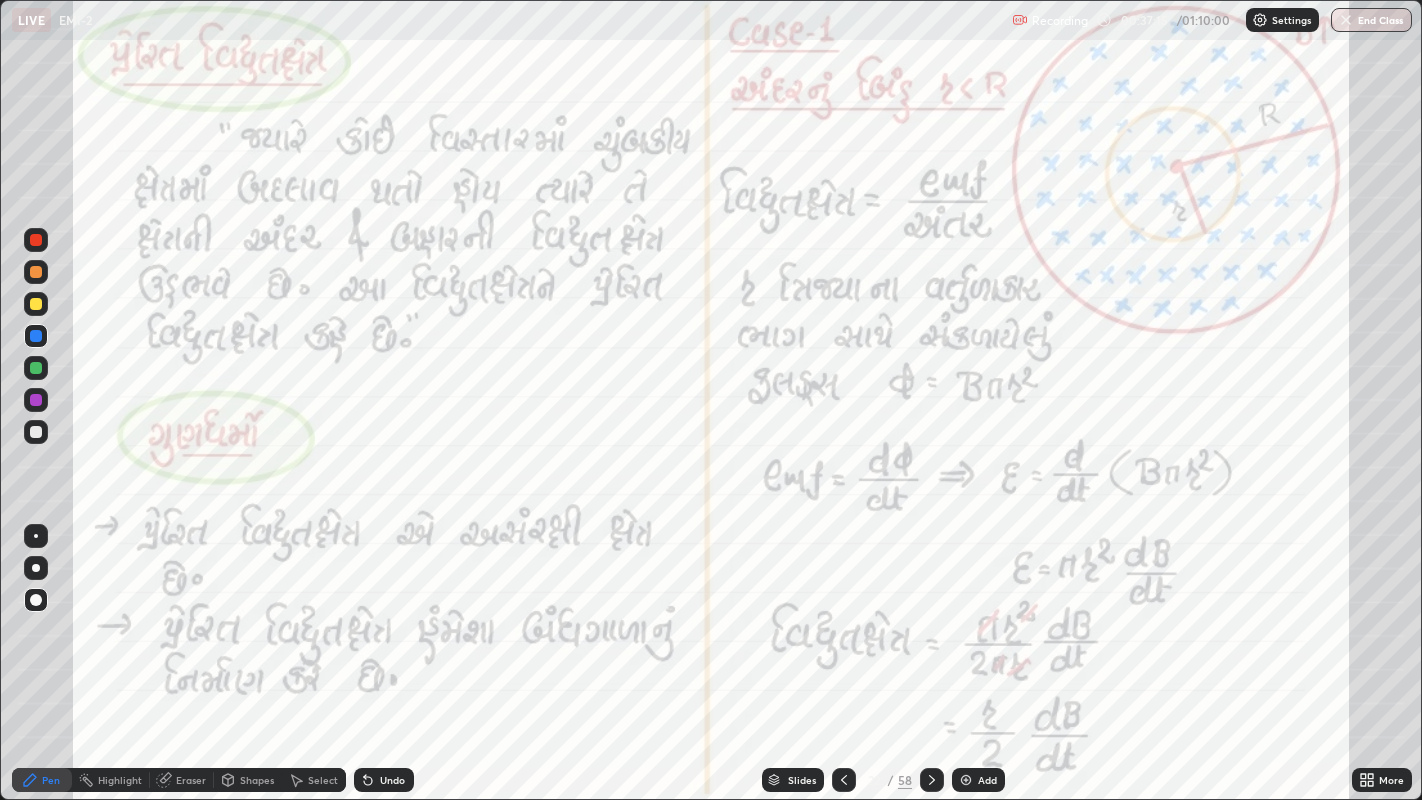 click 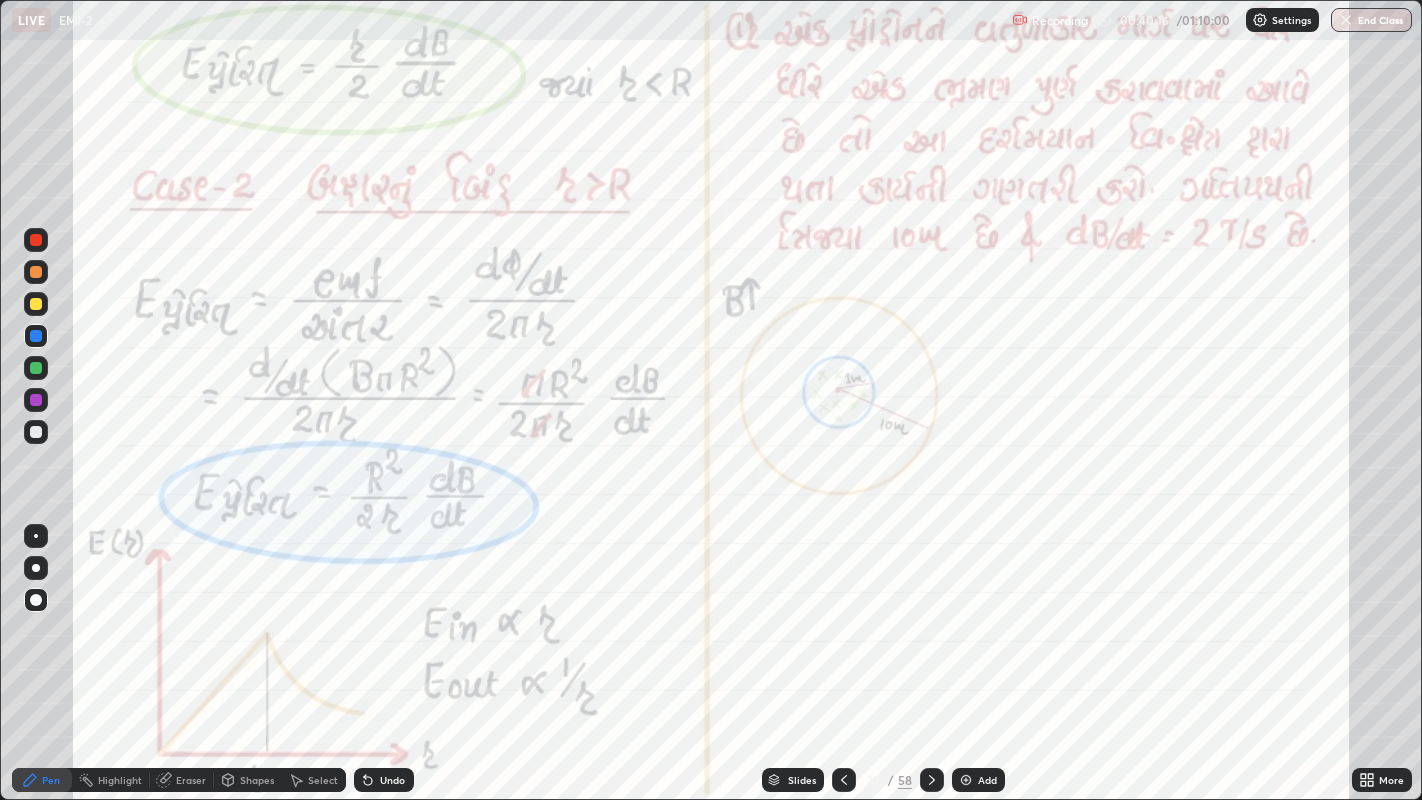 click on "Eraser" at bounding box center (191, 780) 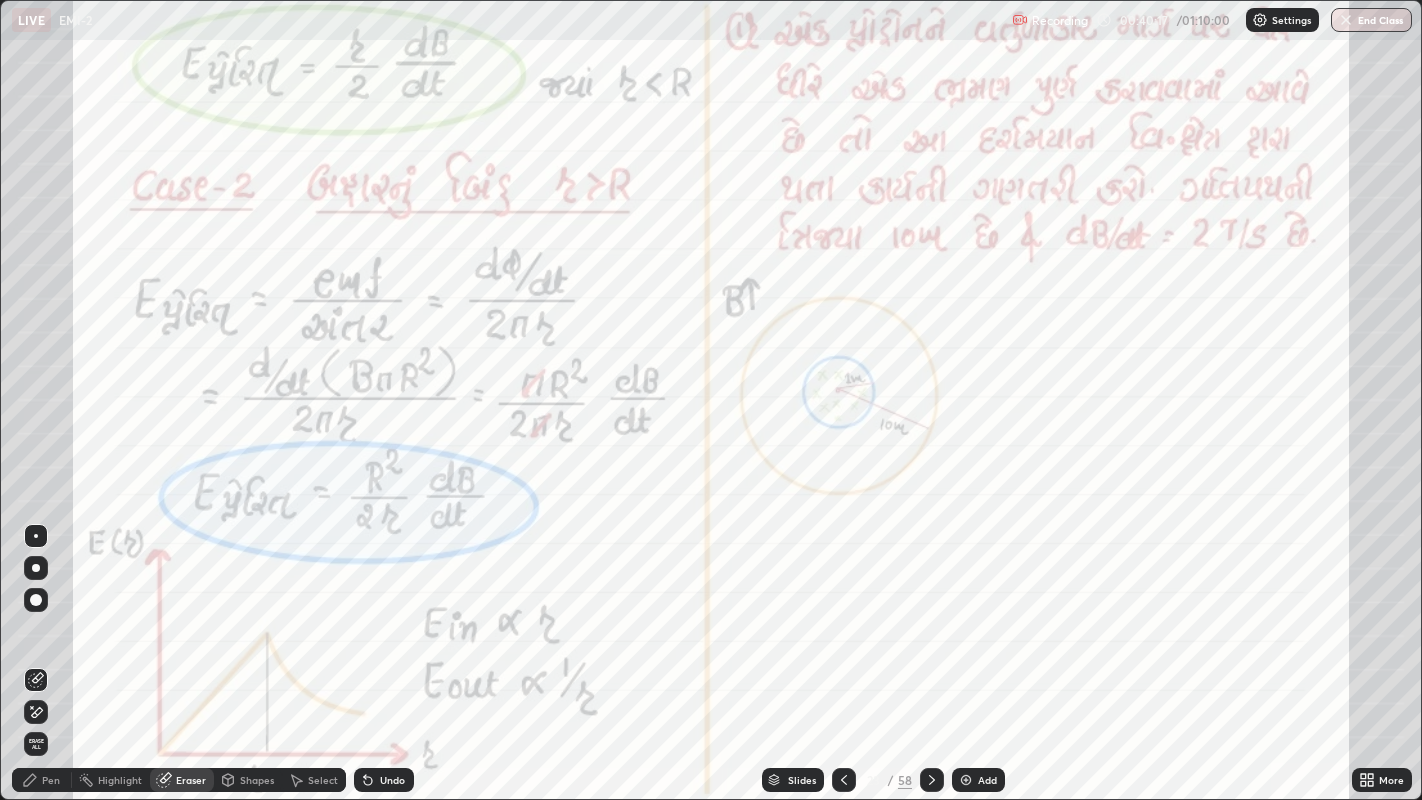 click 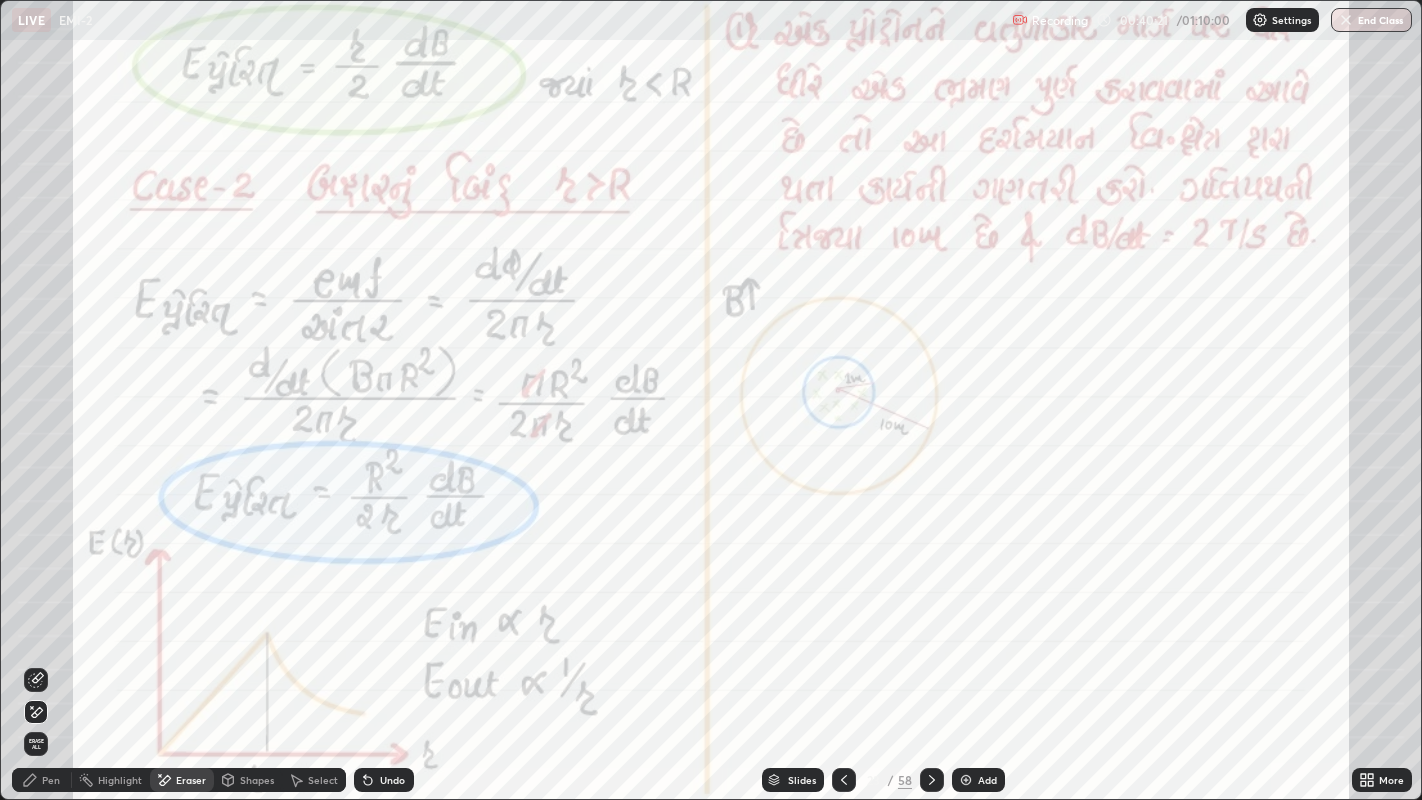 click on "Pen" at bounding box center (51, 780) 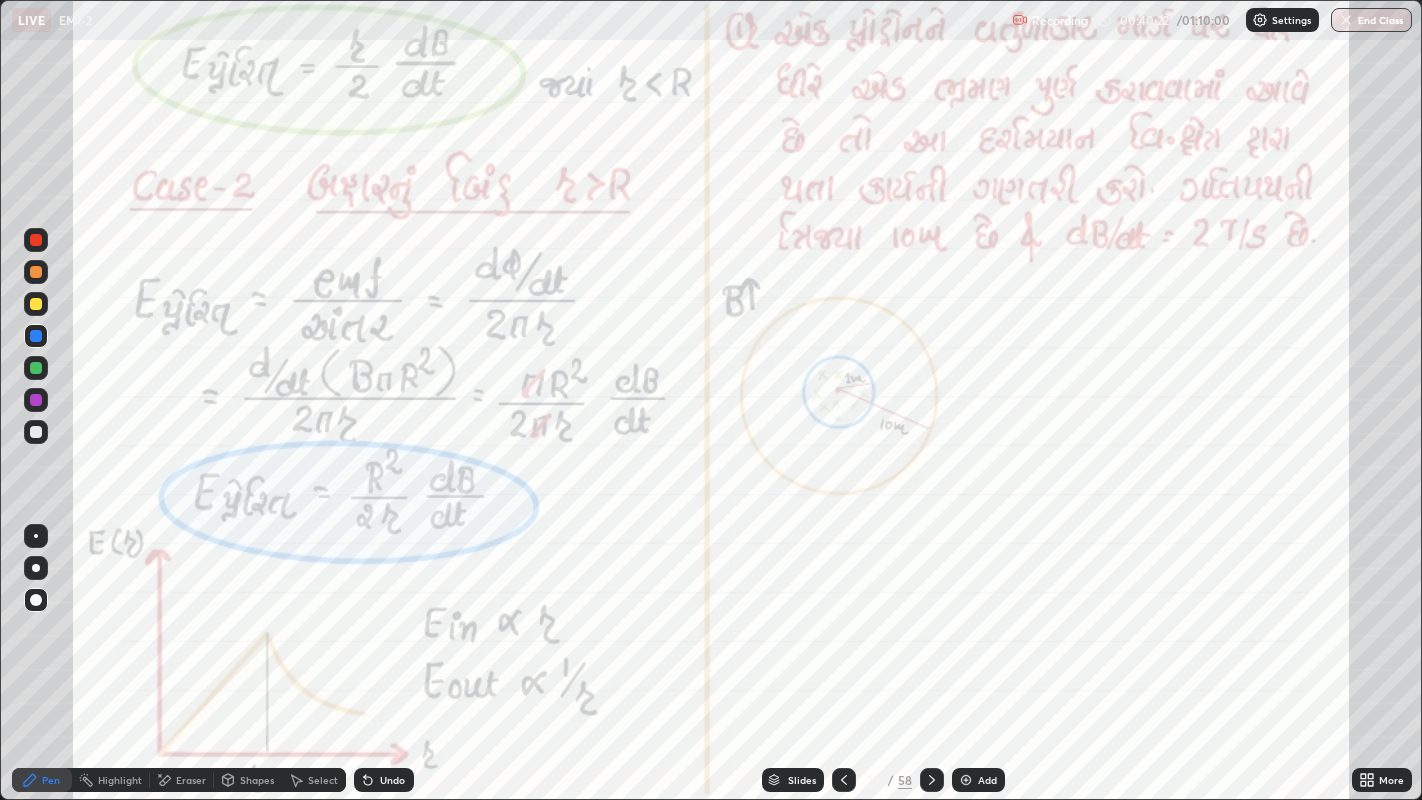 click at bounding box center (36, 272) 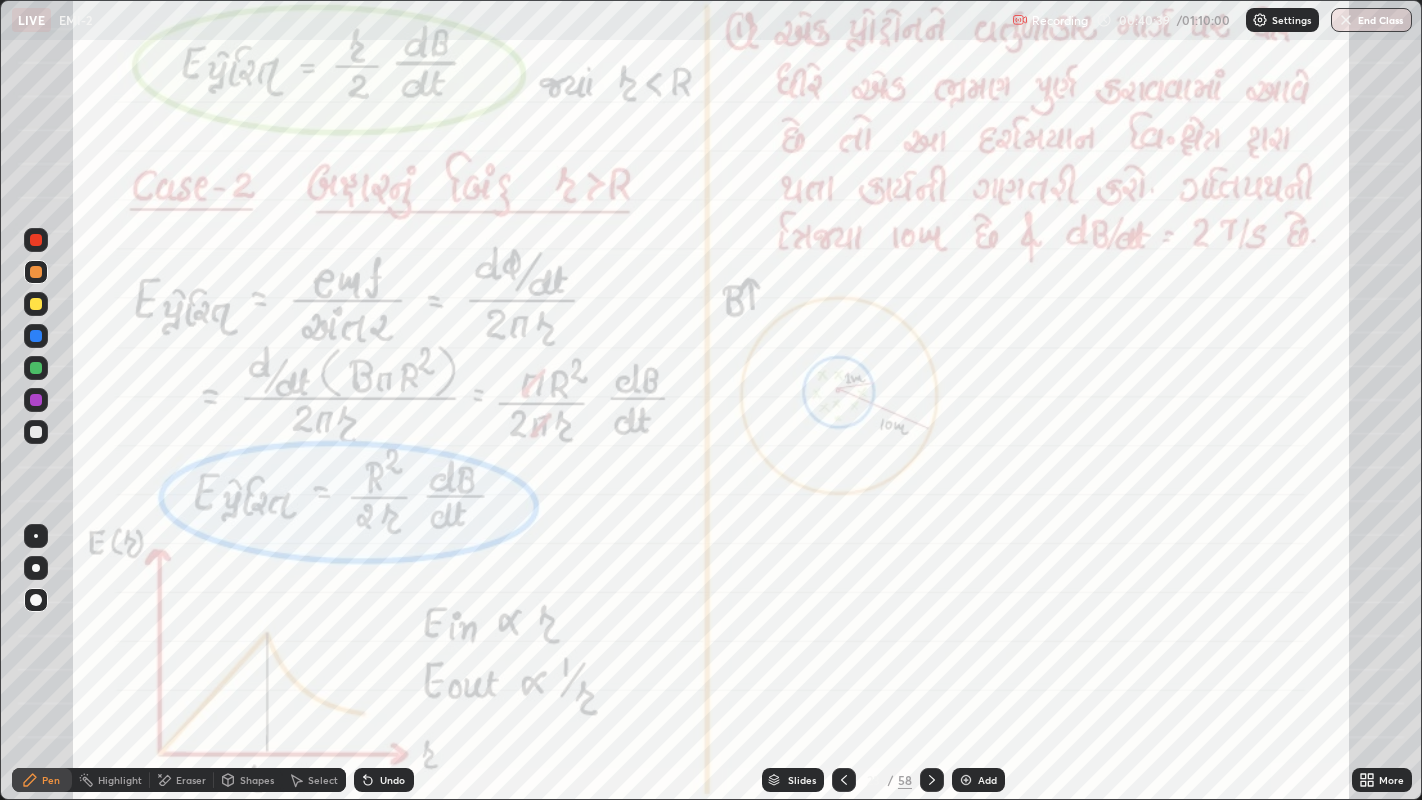 click on "Eraser" at bounding box center [191, 780] 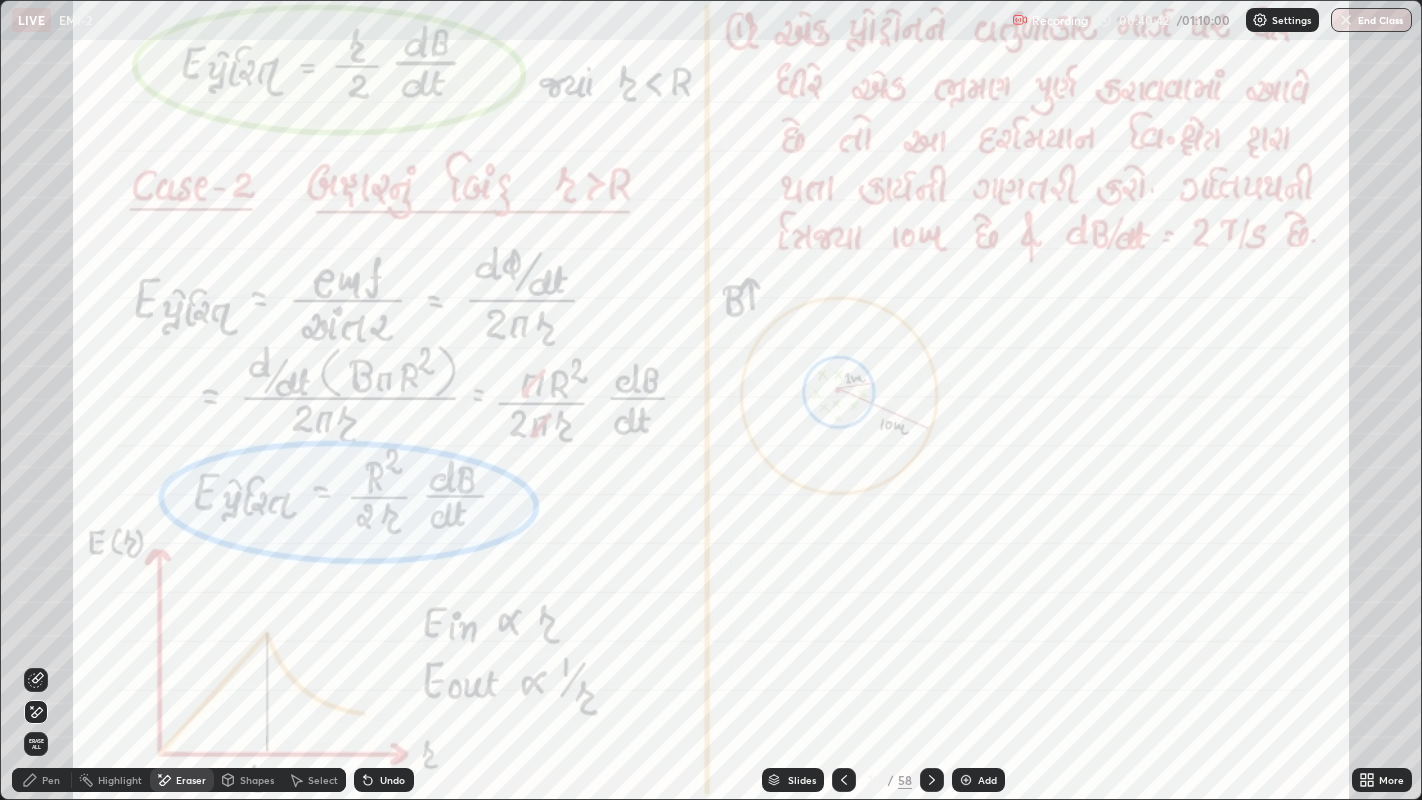click on "Pen" at bounding box center (51, 780) 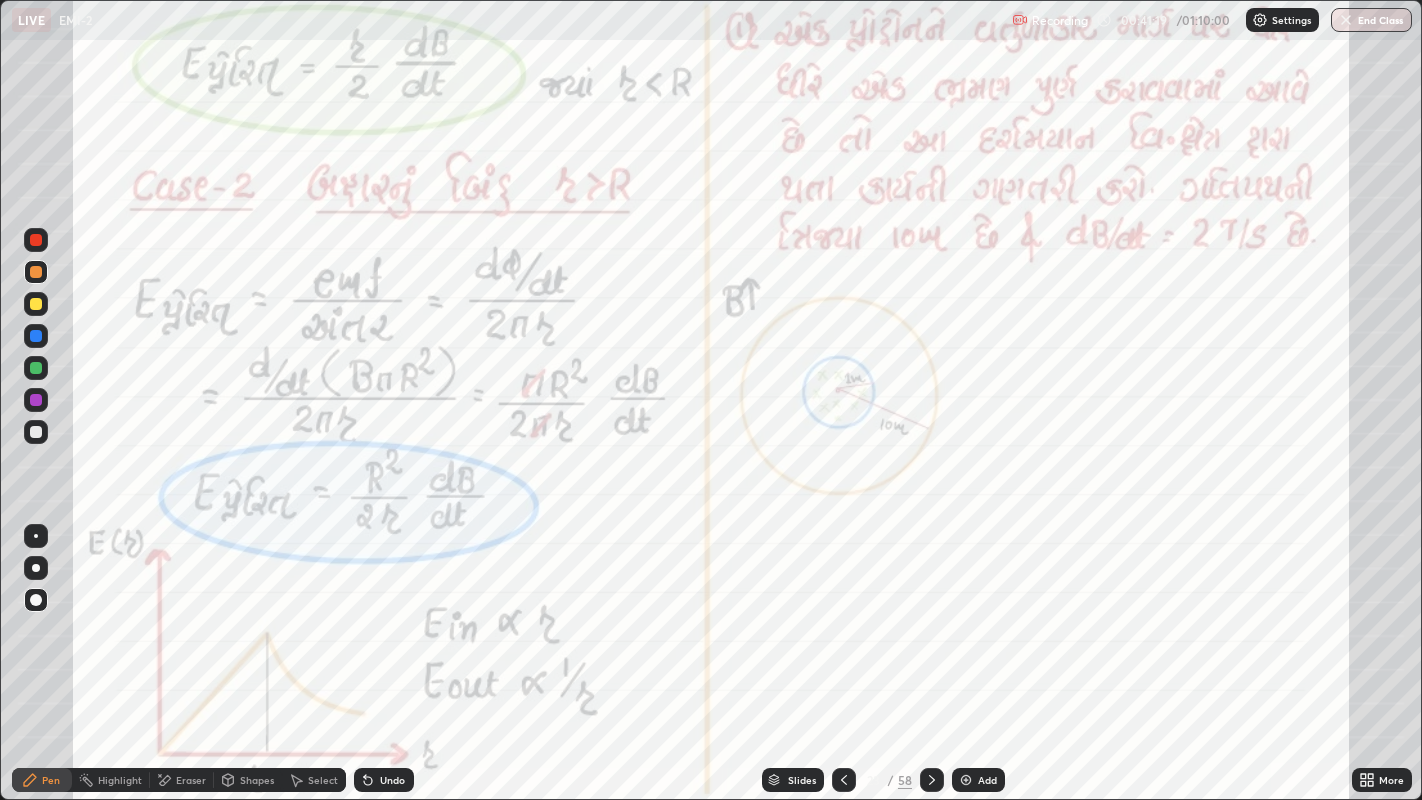 click at bounding box center (36, 400) 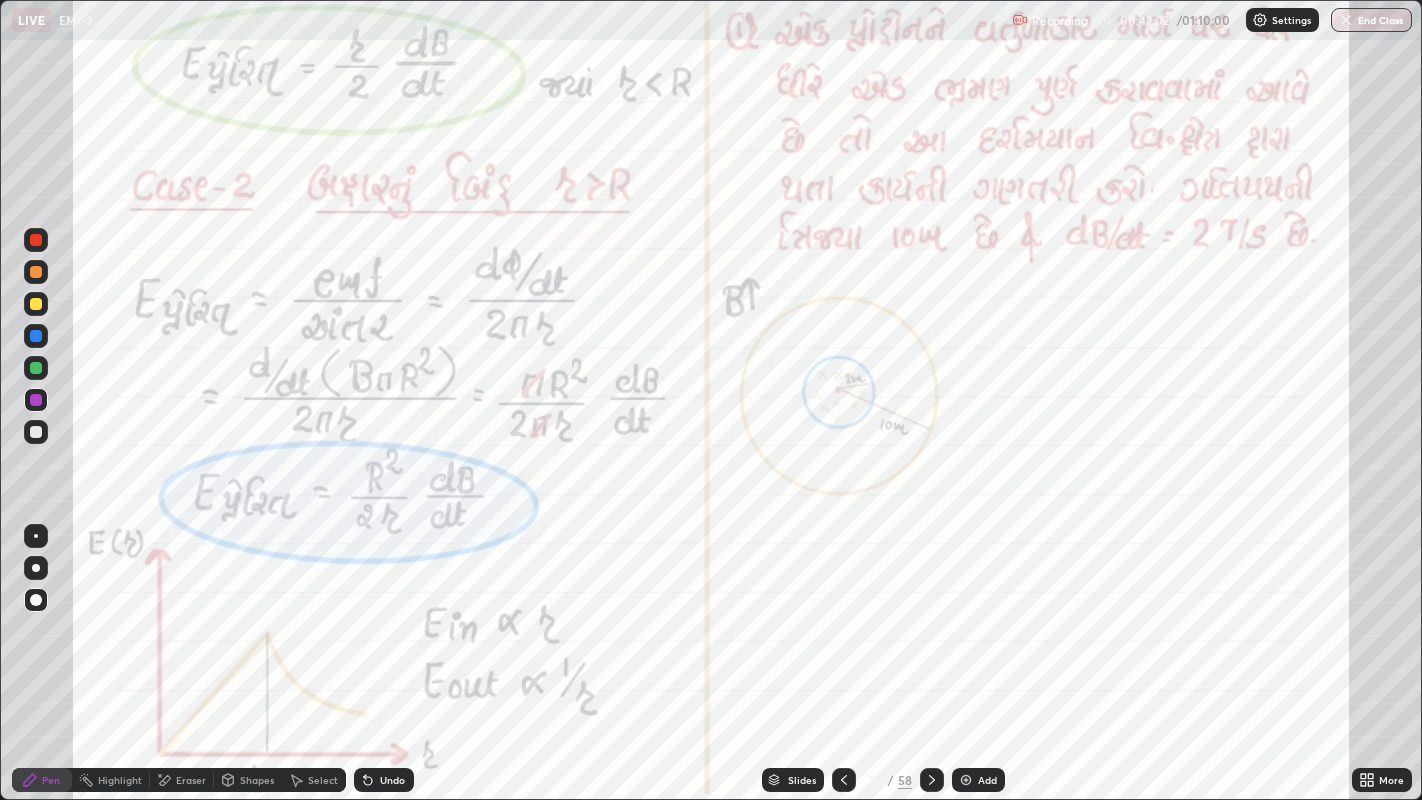 click on "Eraser" at bounding box center (191, 780) 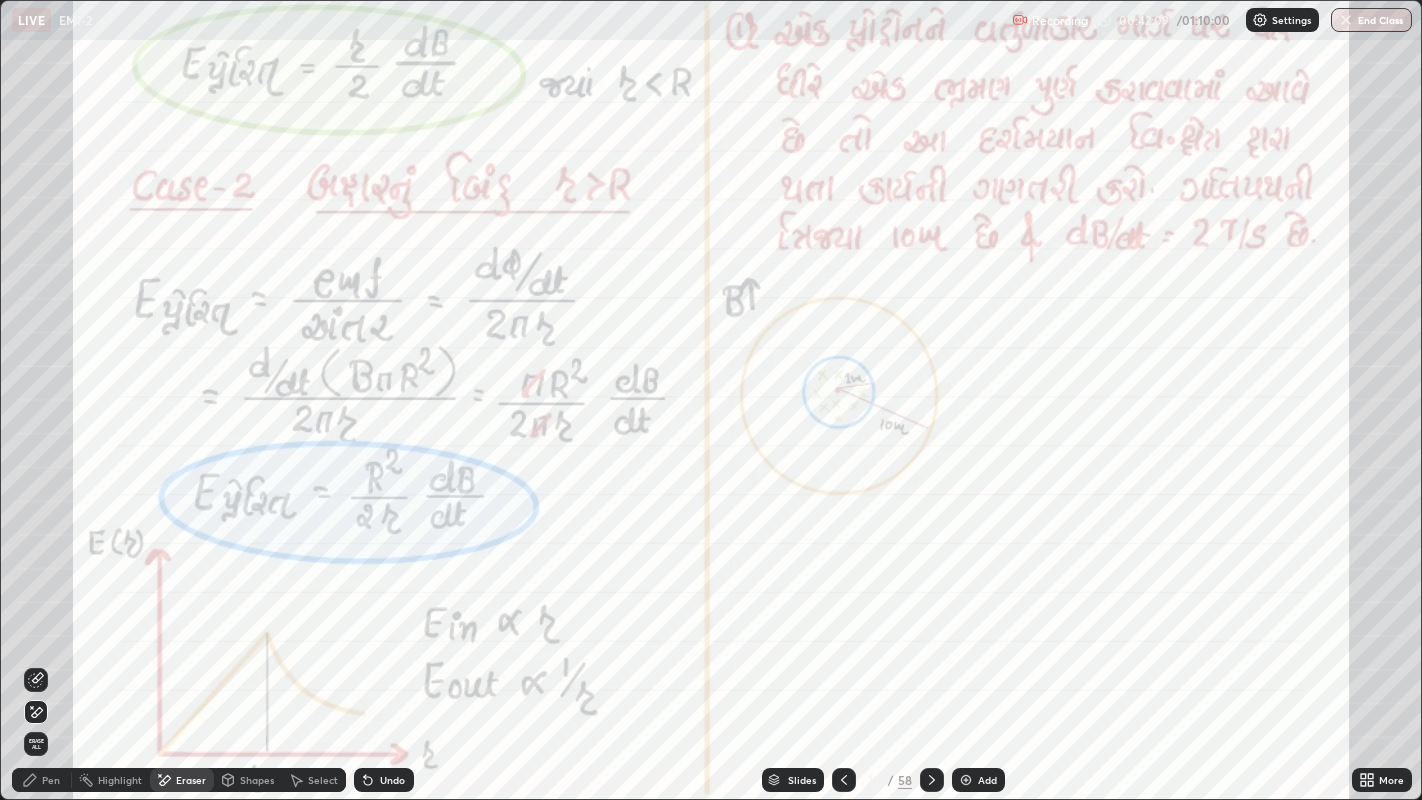 click on "Pen" at bounding box center (51, 780) 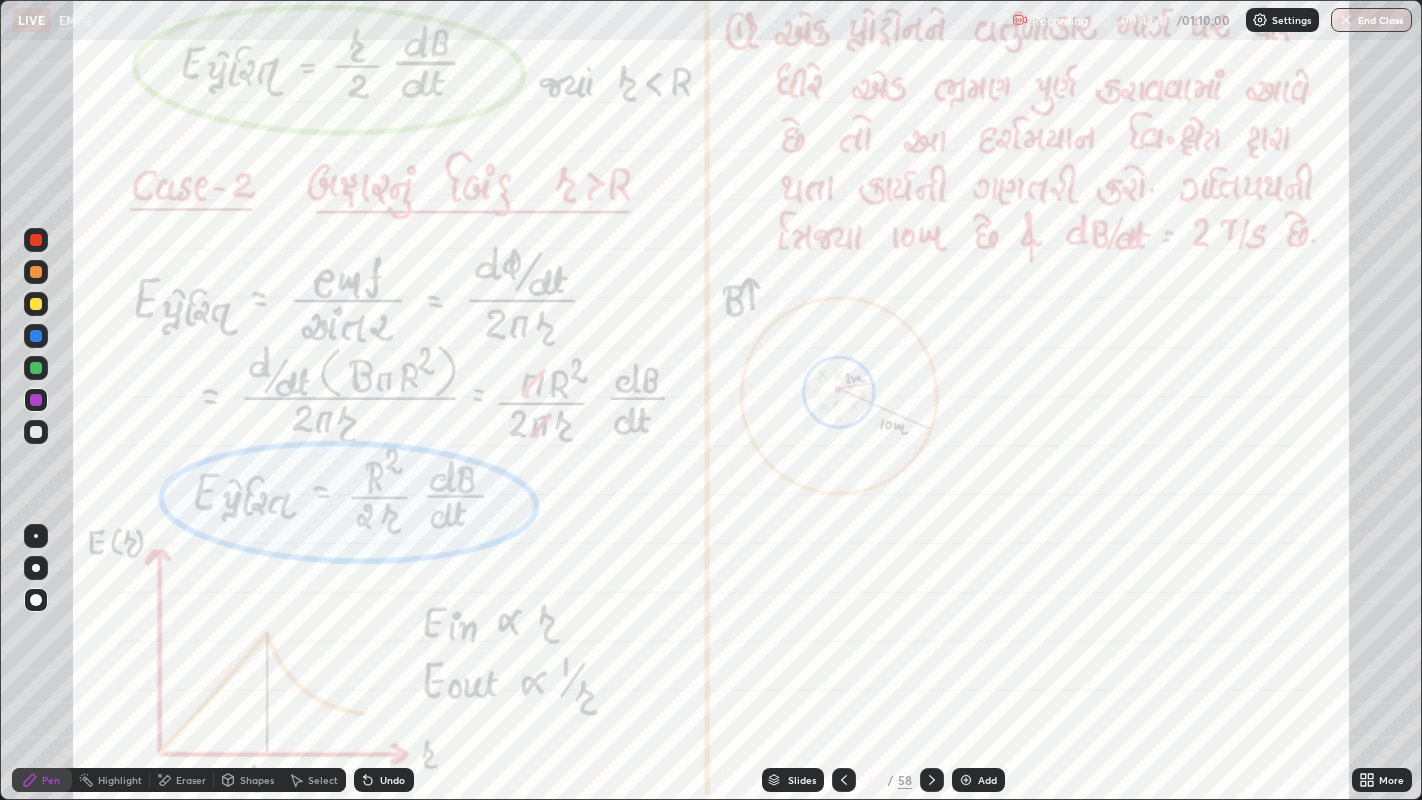 click at bounding box center [36, 336] 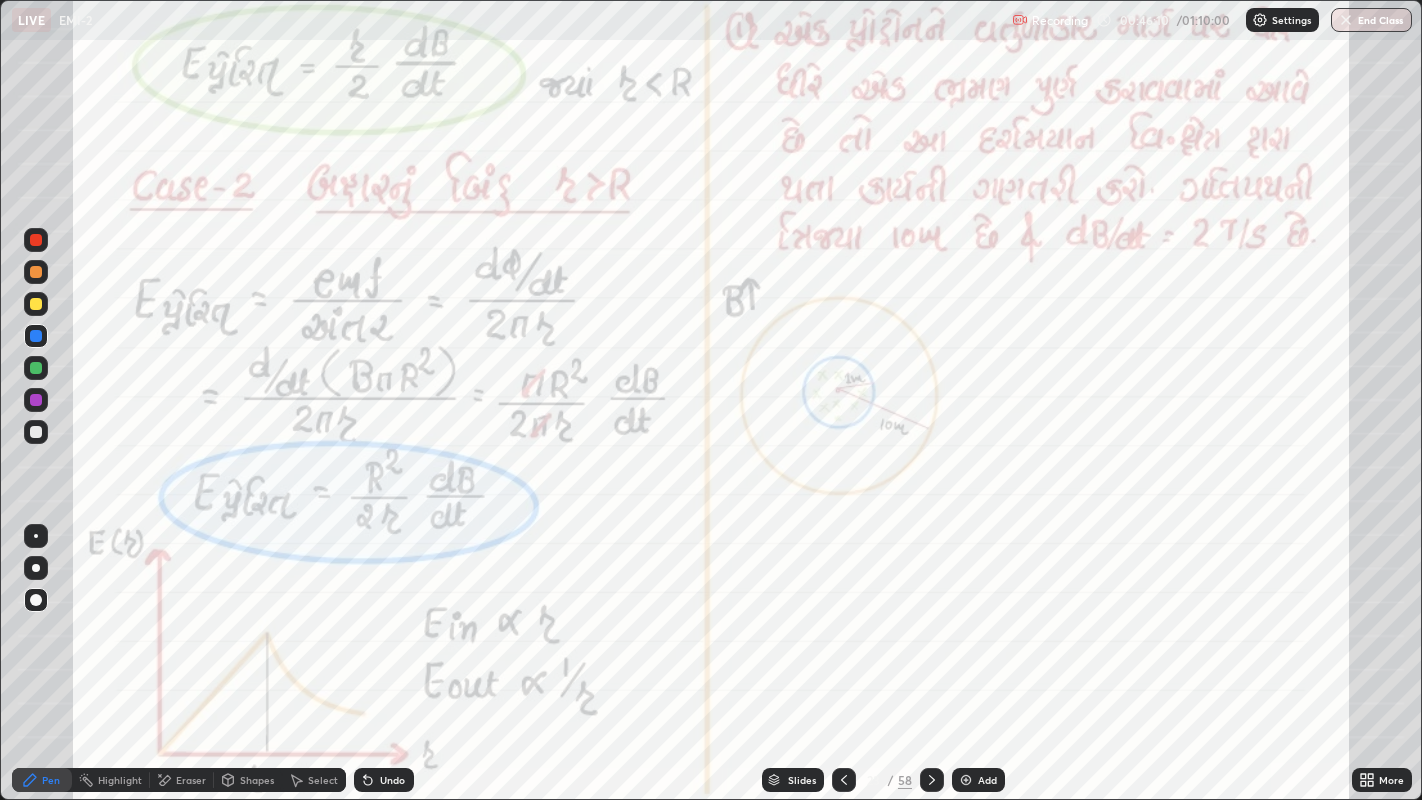 click 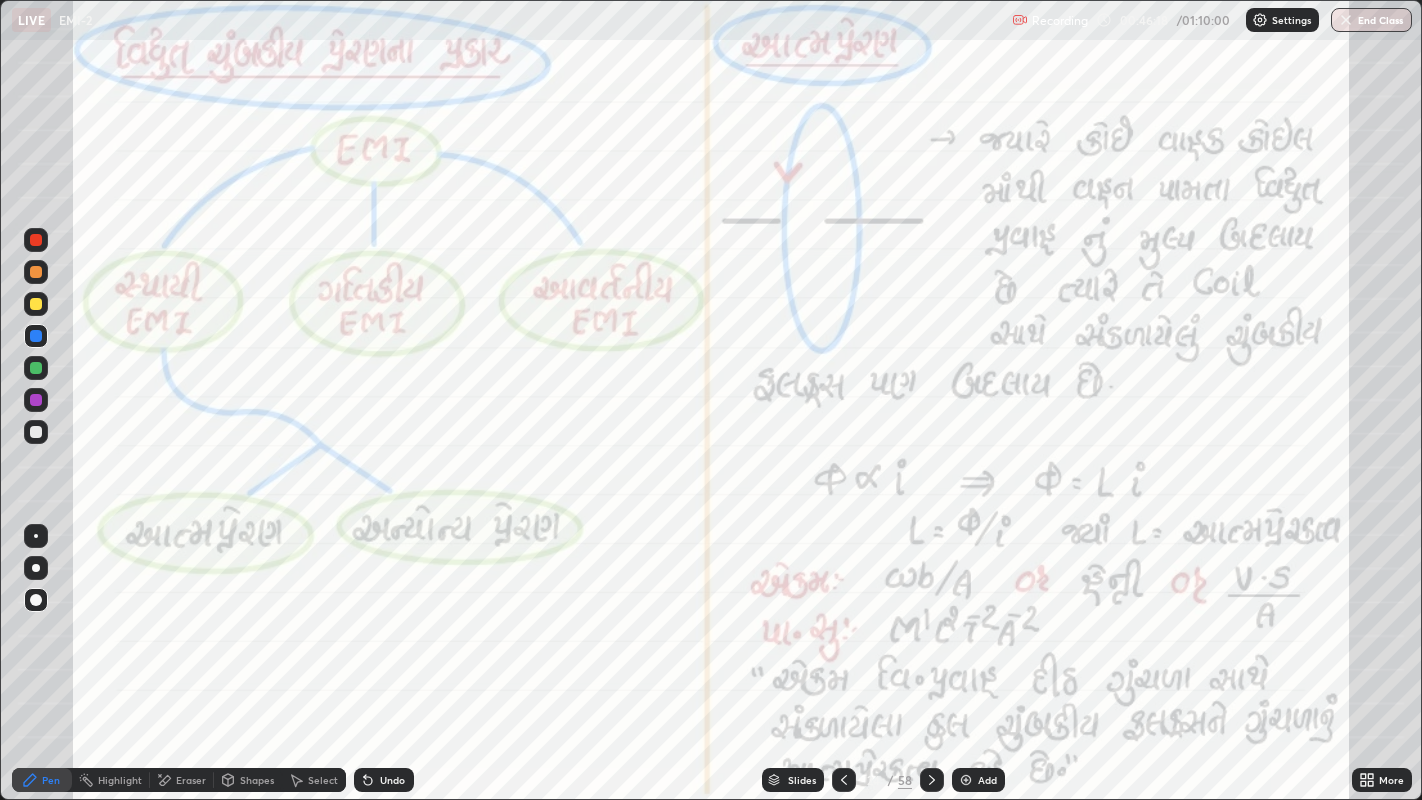 click at bounding box center (36, 272) 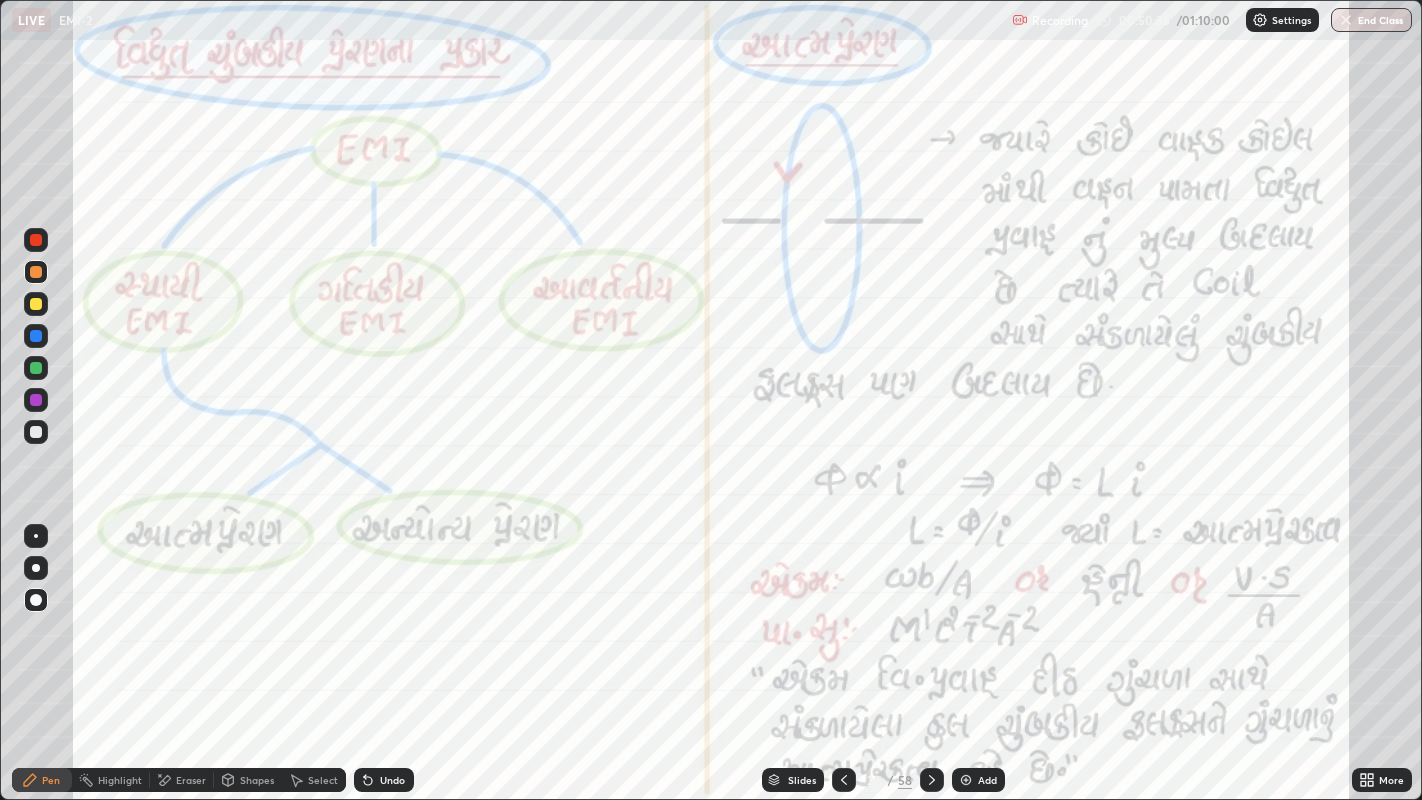 click at bounding box center (36, 400) 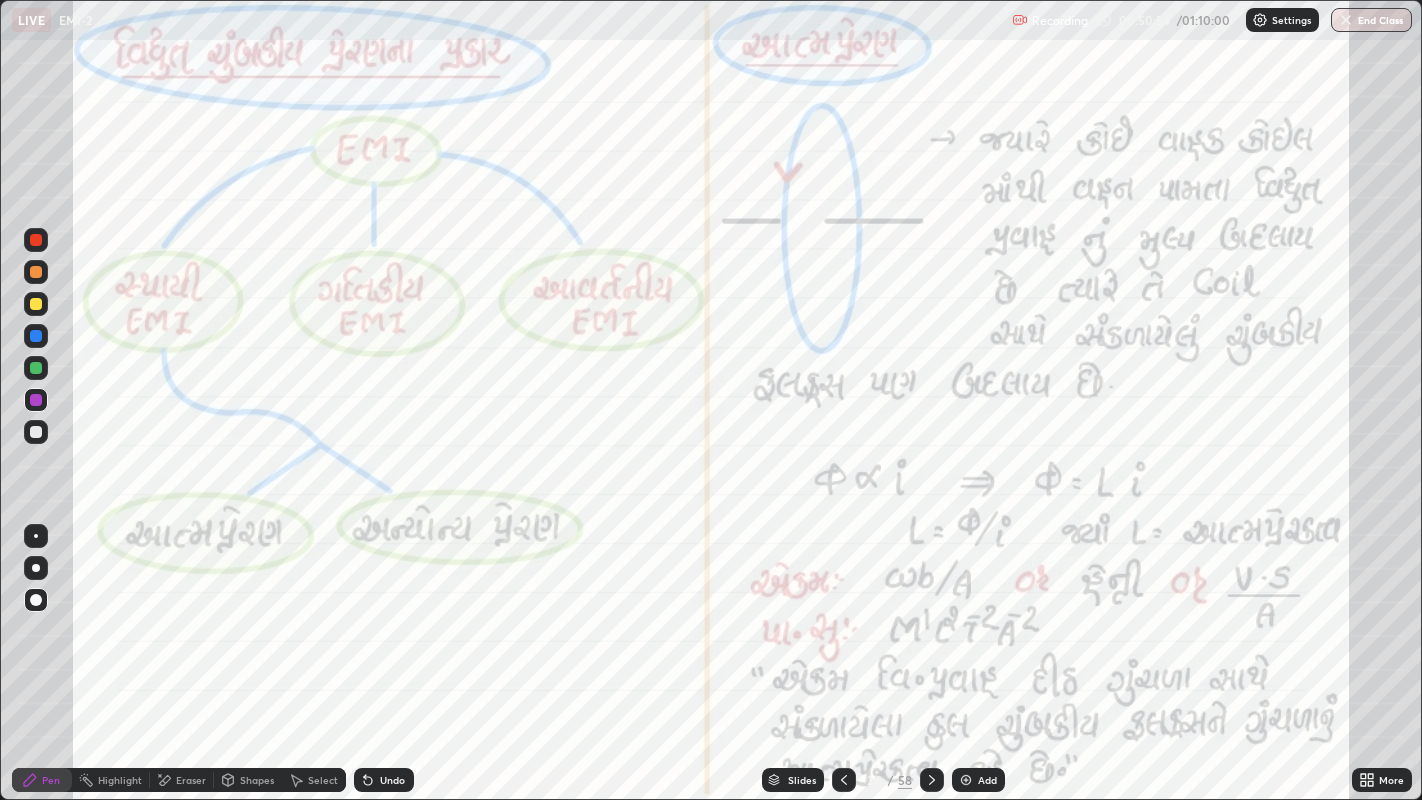 click on "Slides 24 / 58 Add" at bounding box center (883, 780) 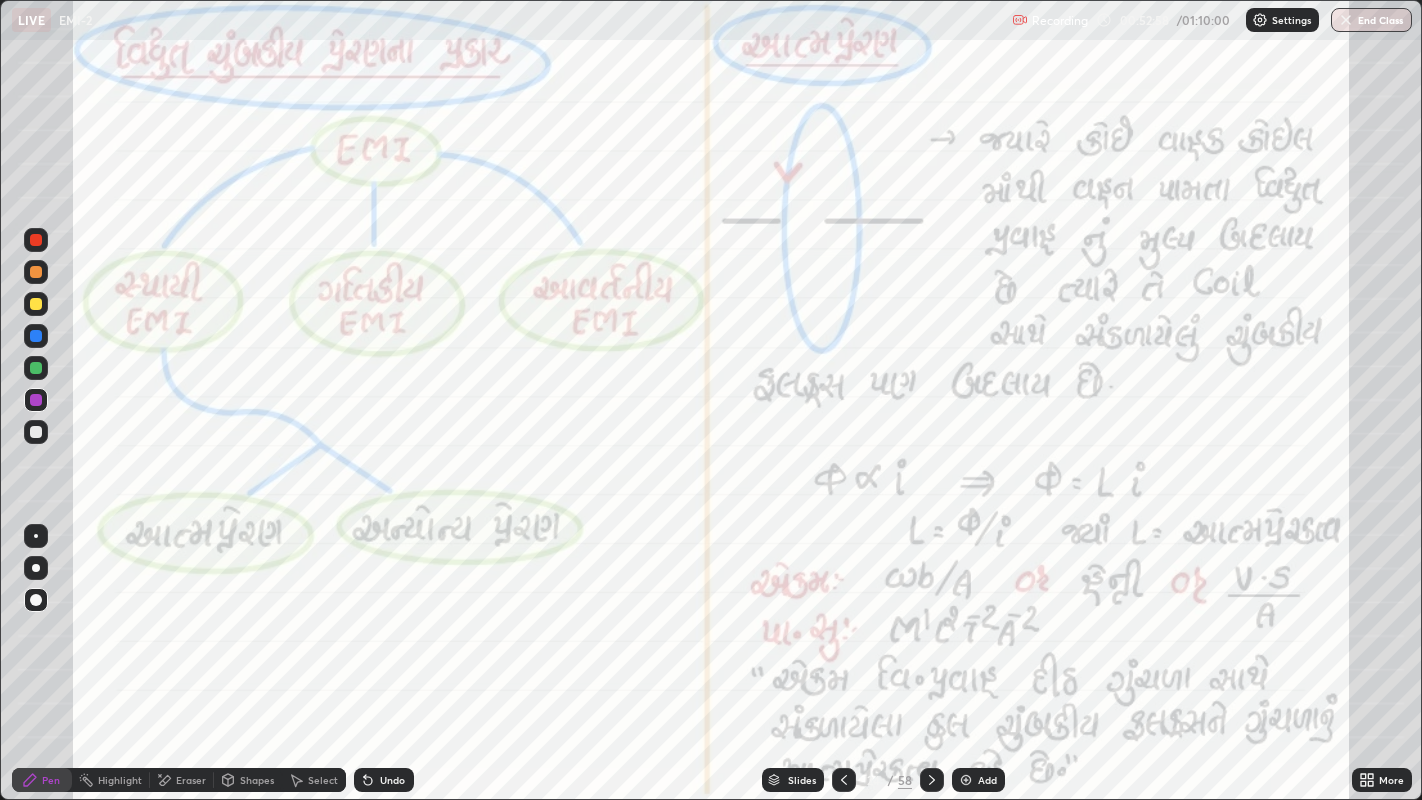 click at bounding box center [932, 780] 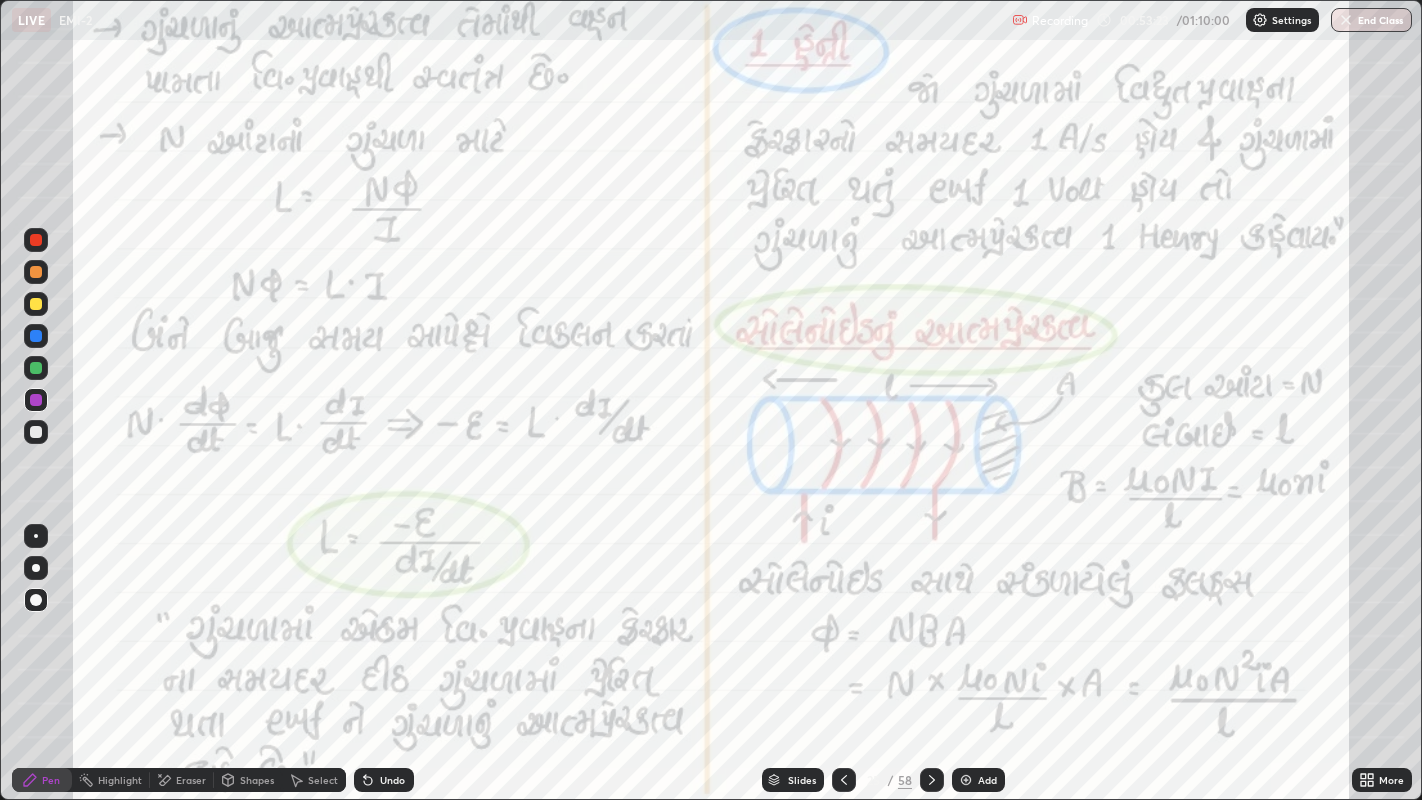 click at bounding box center (36, 240) 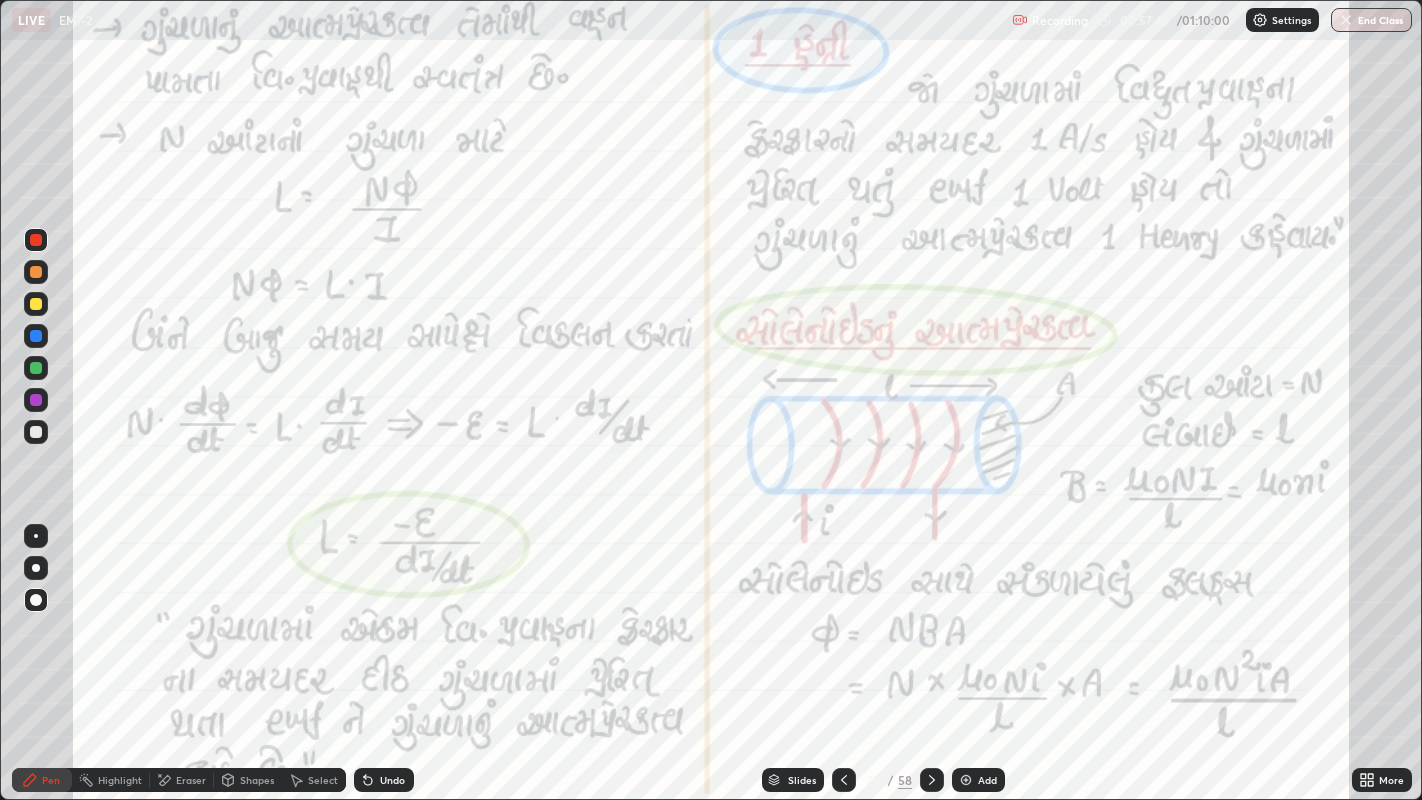 click on "Add" at bounding box center (987, 780) 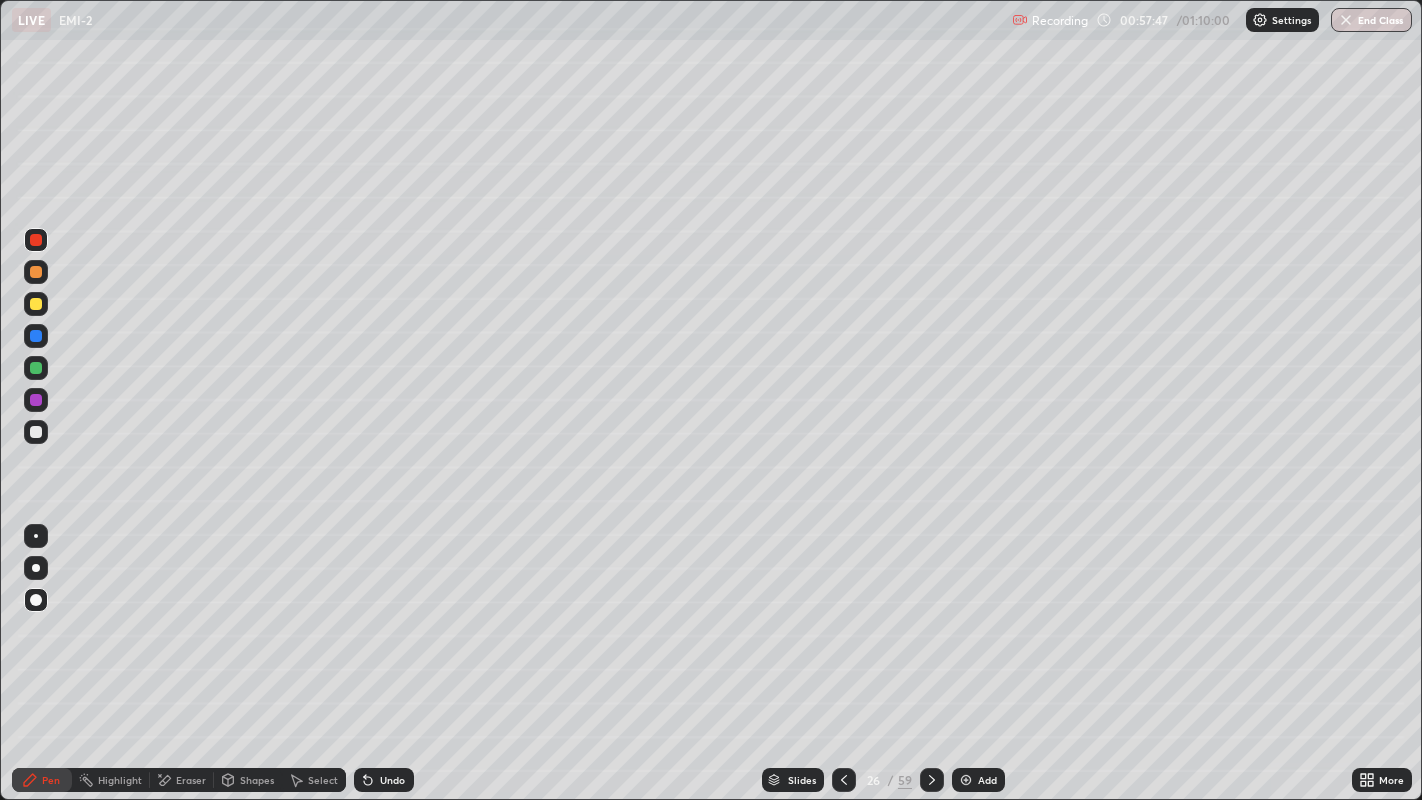 click at bounding box center (36, 272) 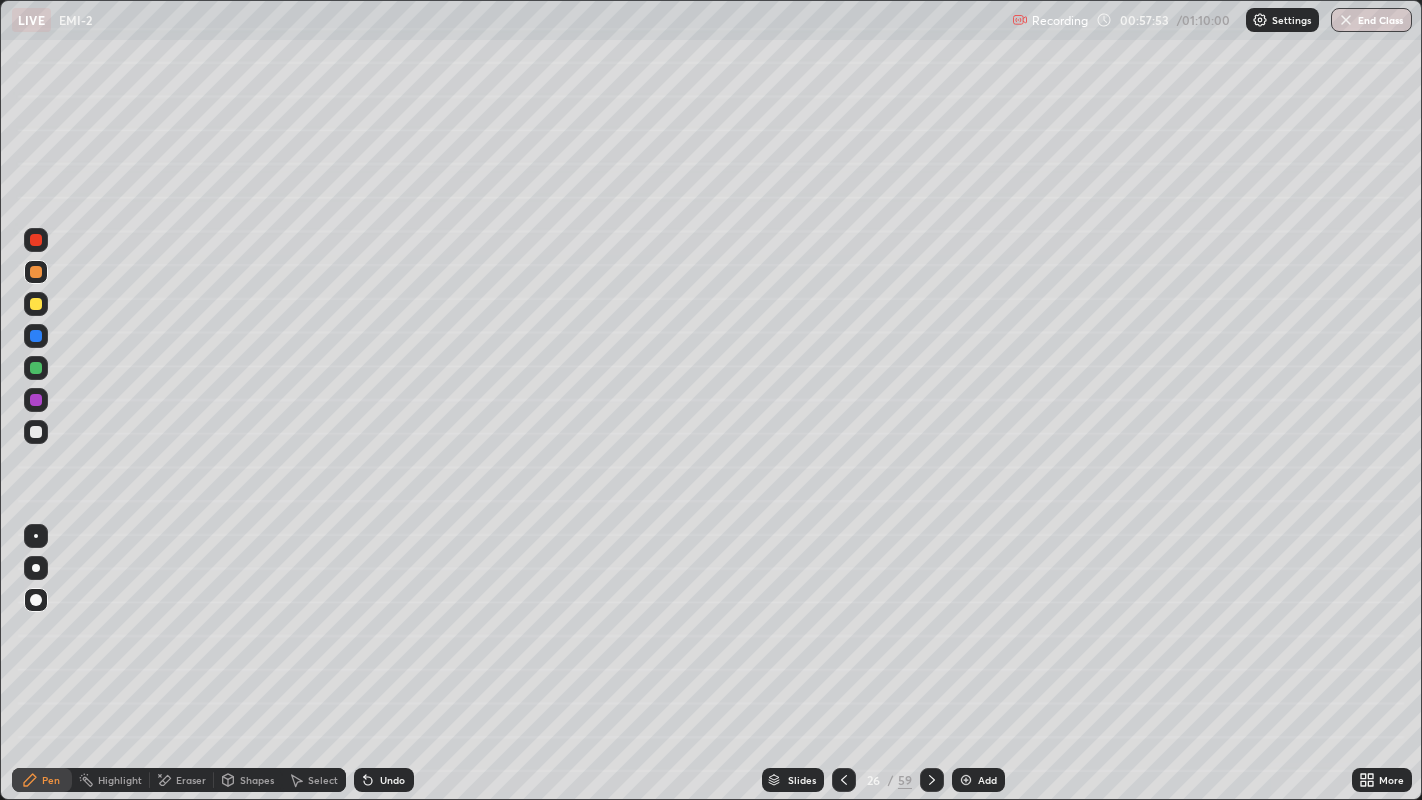 click at bounding box center (36, 304) 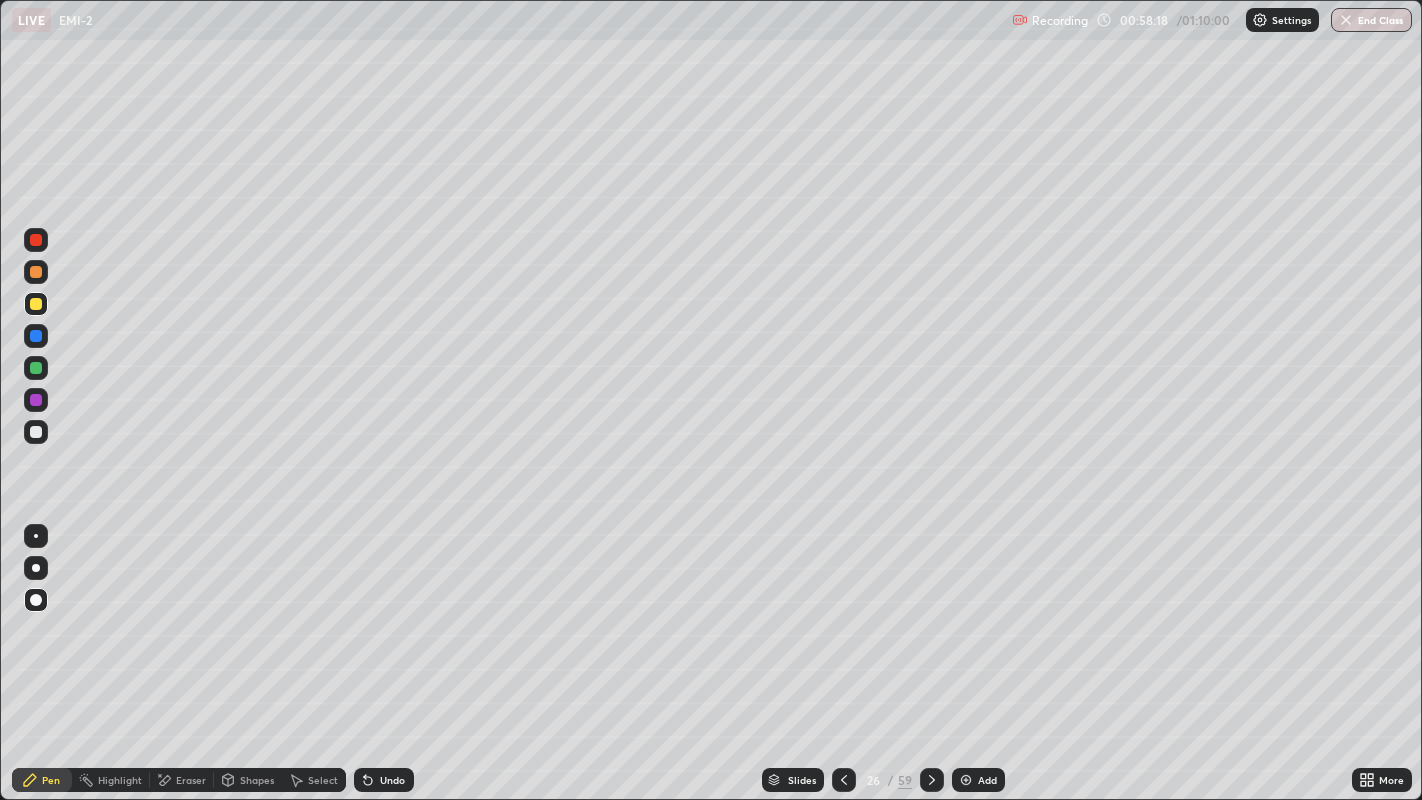 click at bounding box center [36, 432] 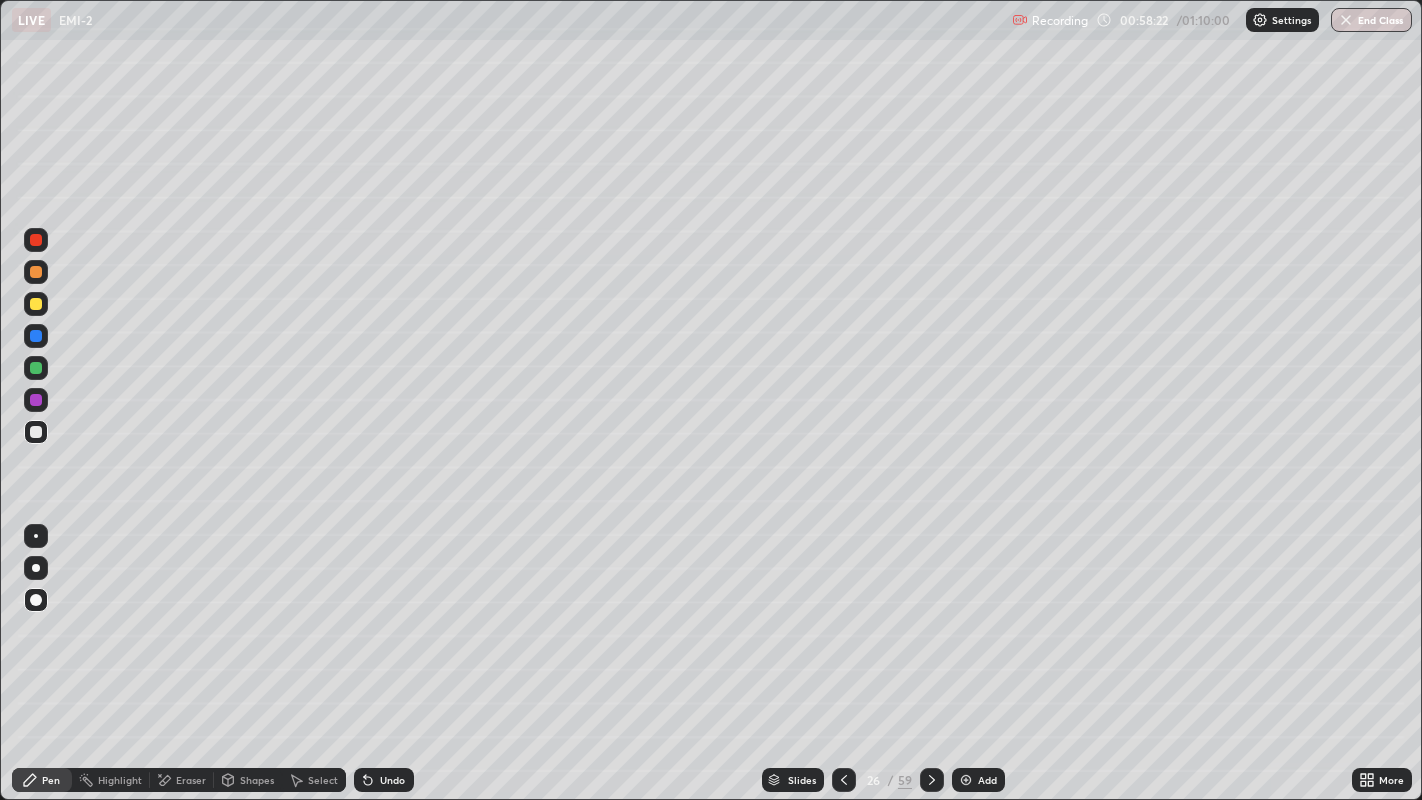 click at bounding box center (36, 272) 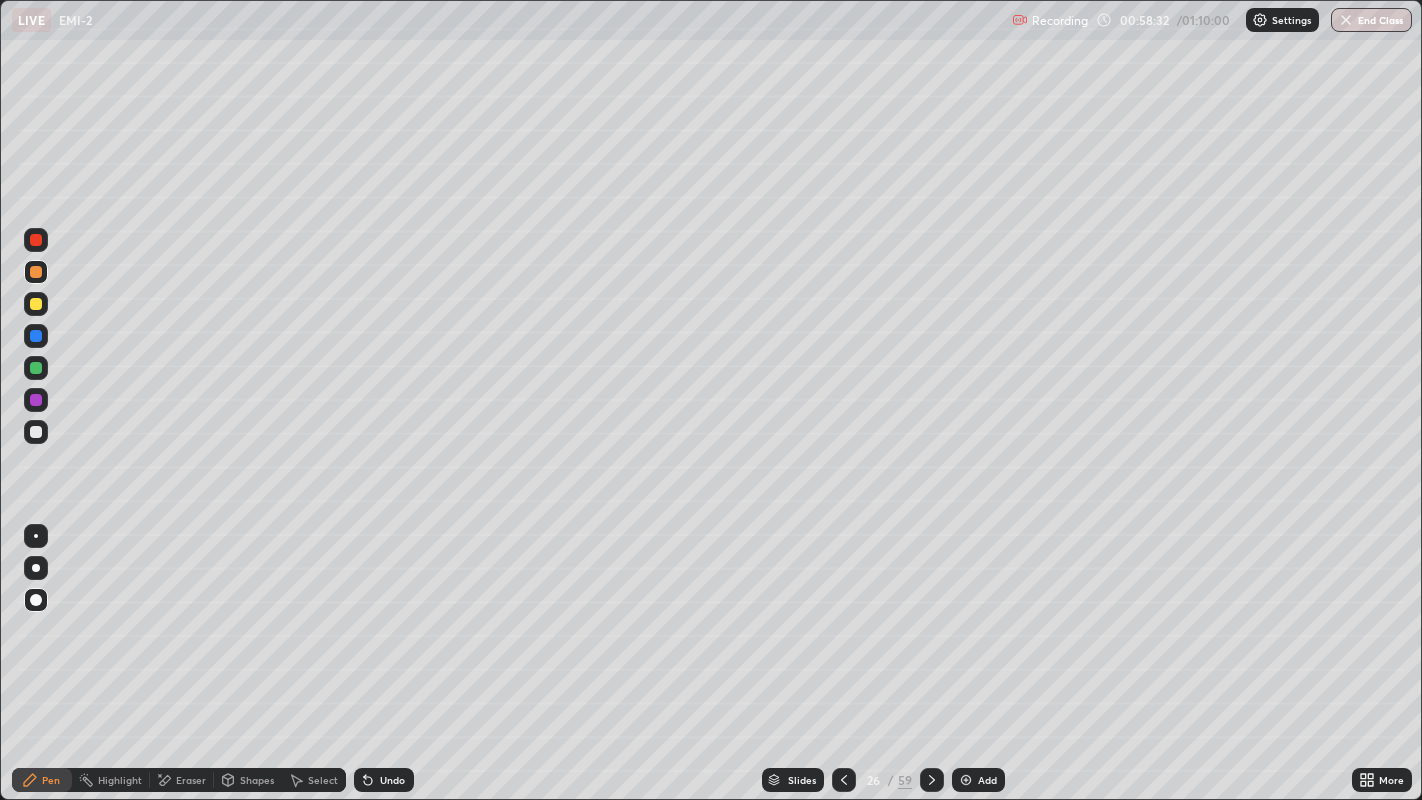 click at bounding box center (36, 432) 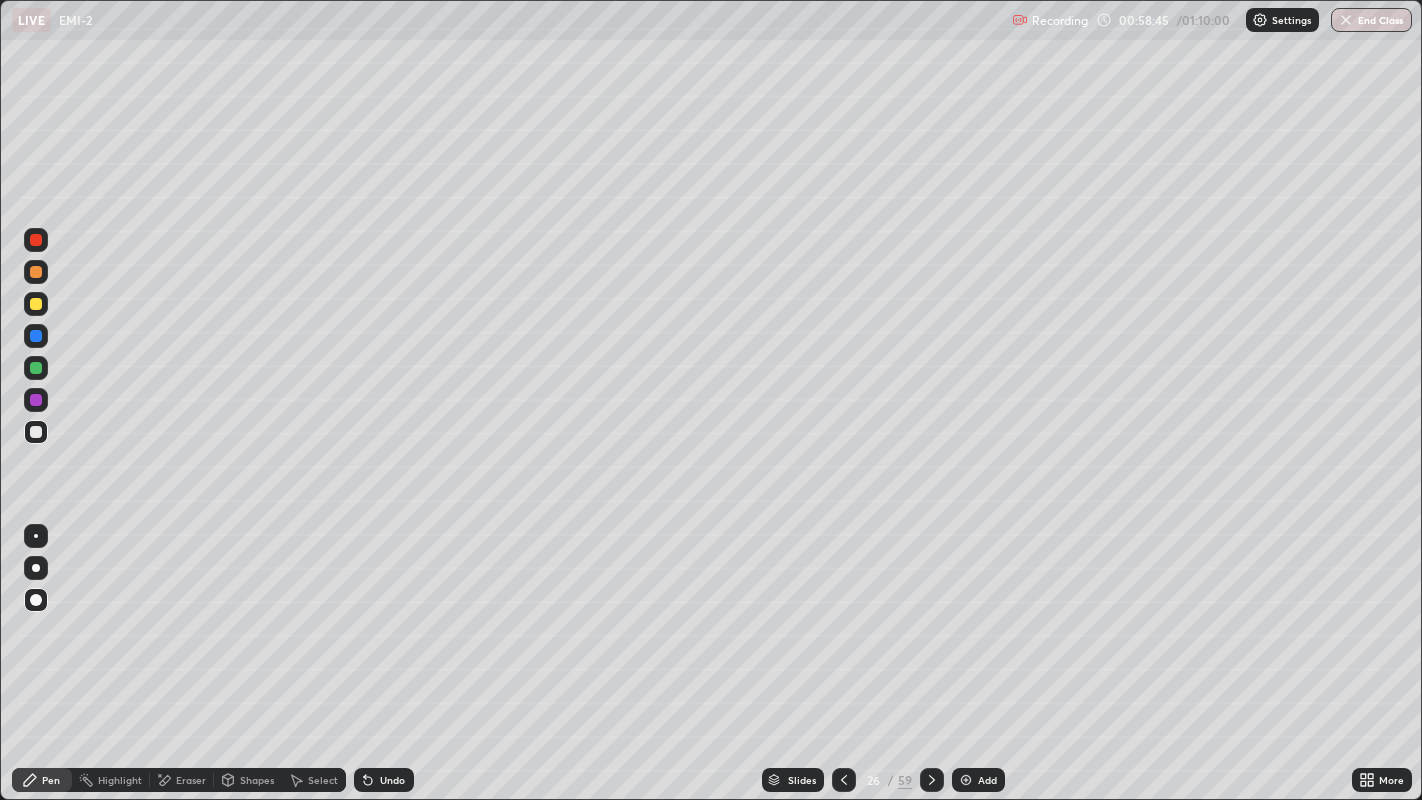 click on "Undo" at bounding box center (384, 780) 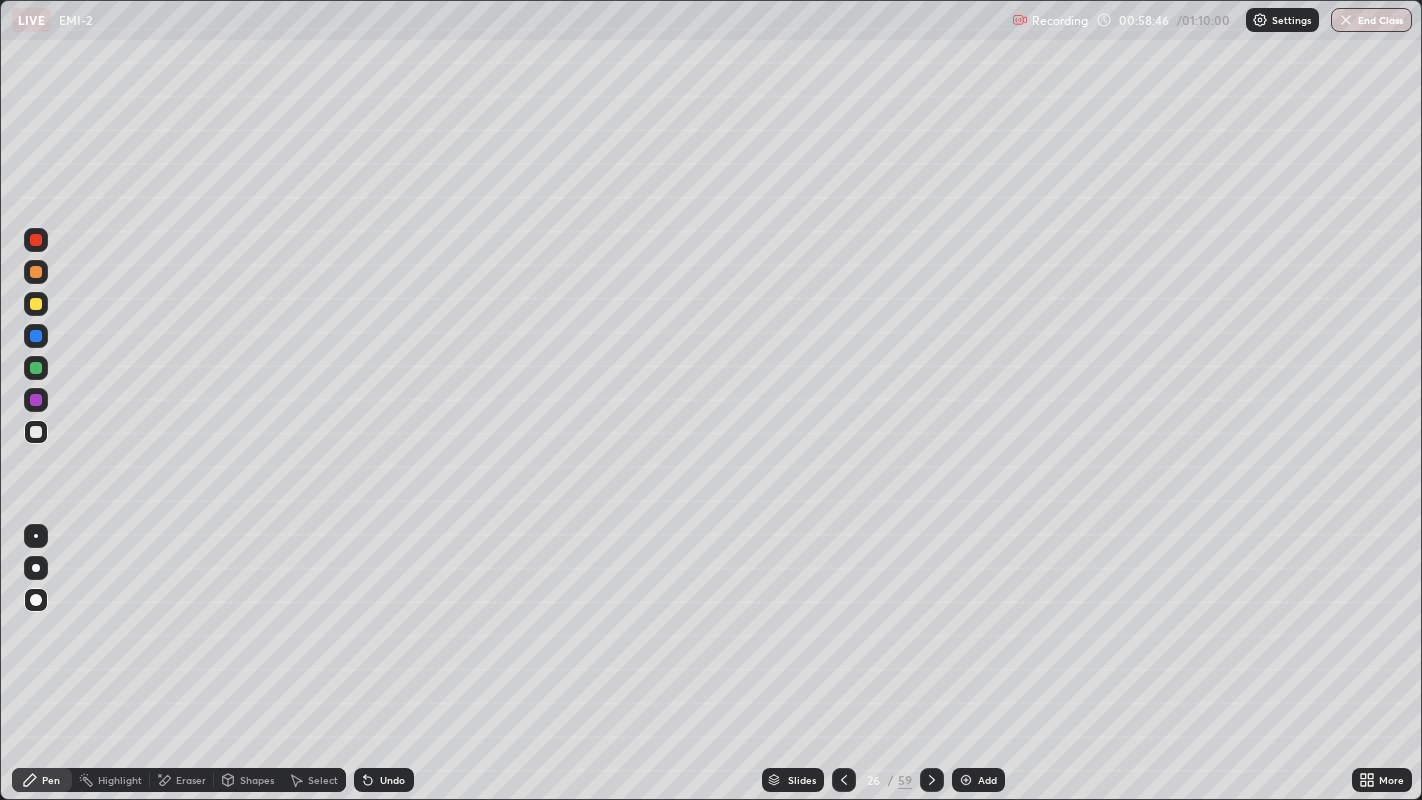 click 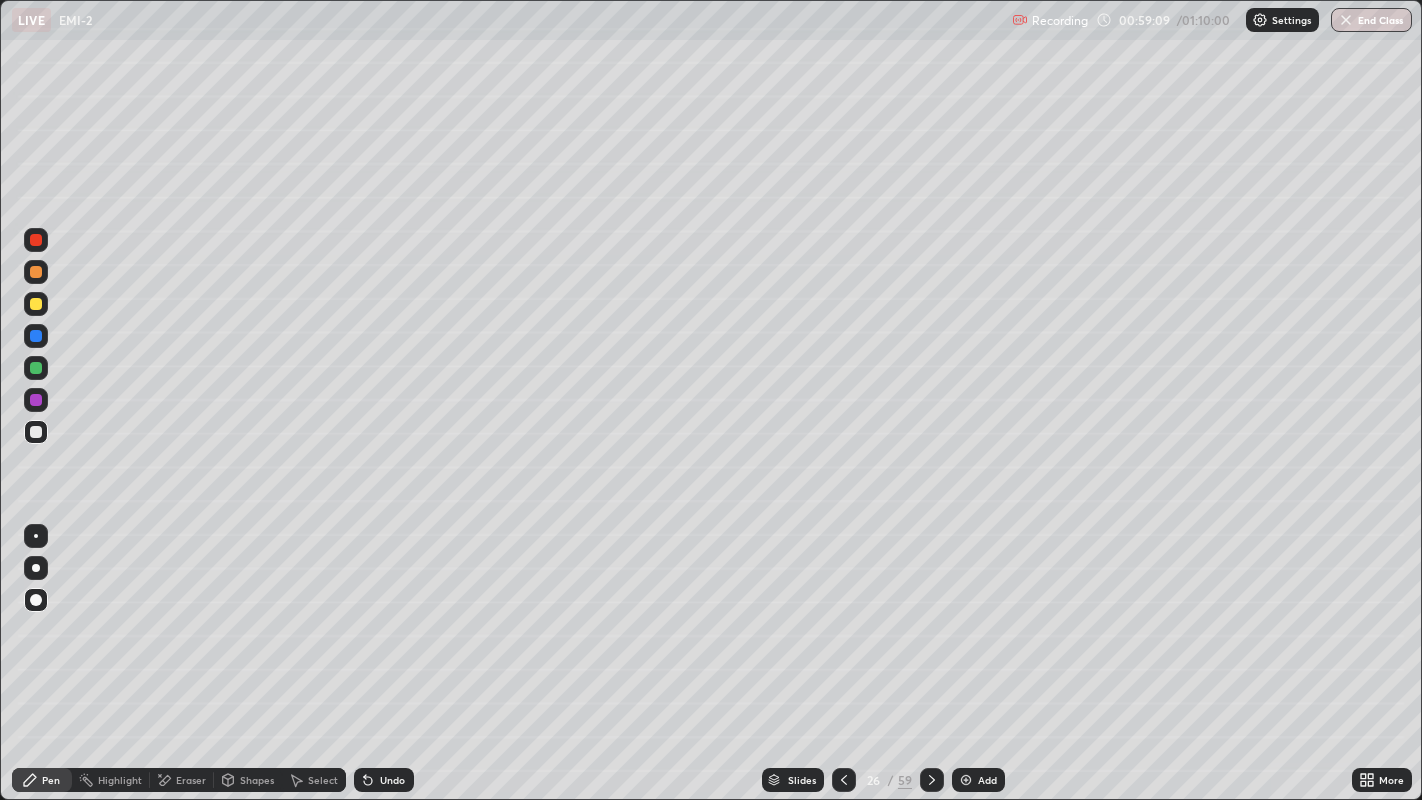 click 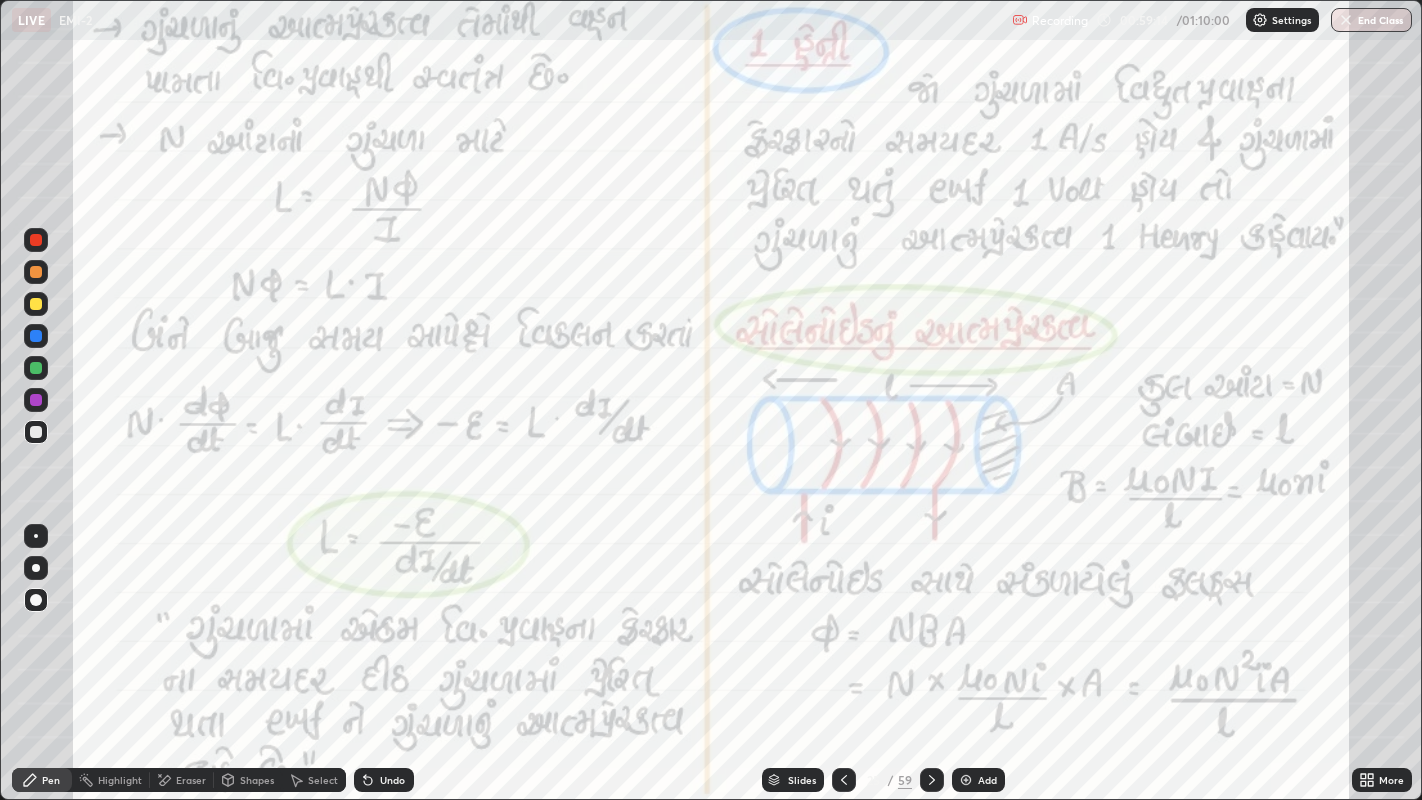 click at bounding box center [36, 272] 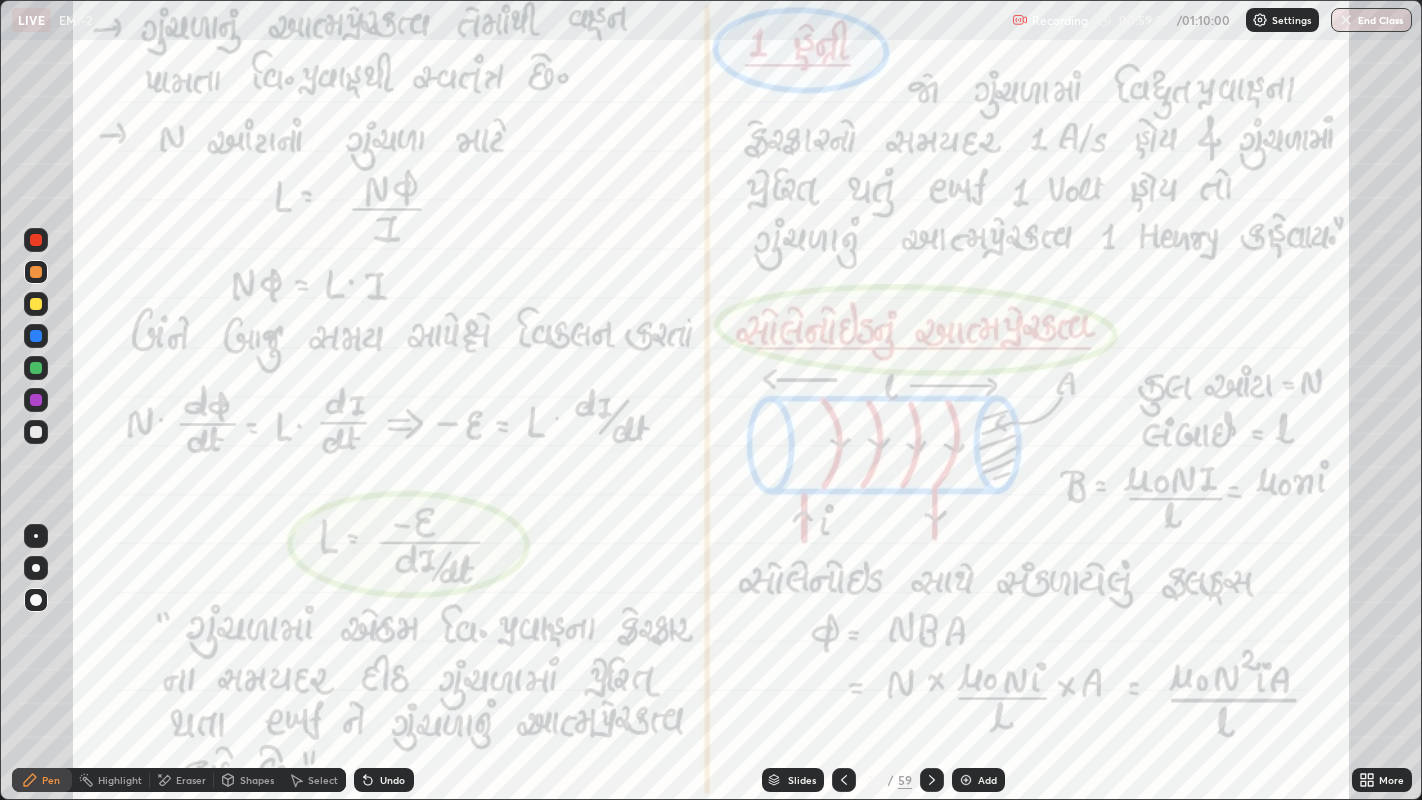 click at bounding box center [932, 780] 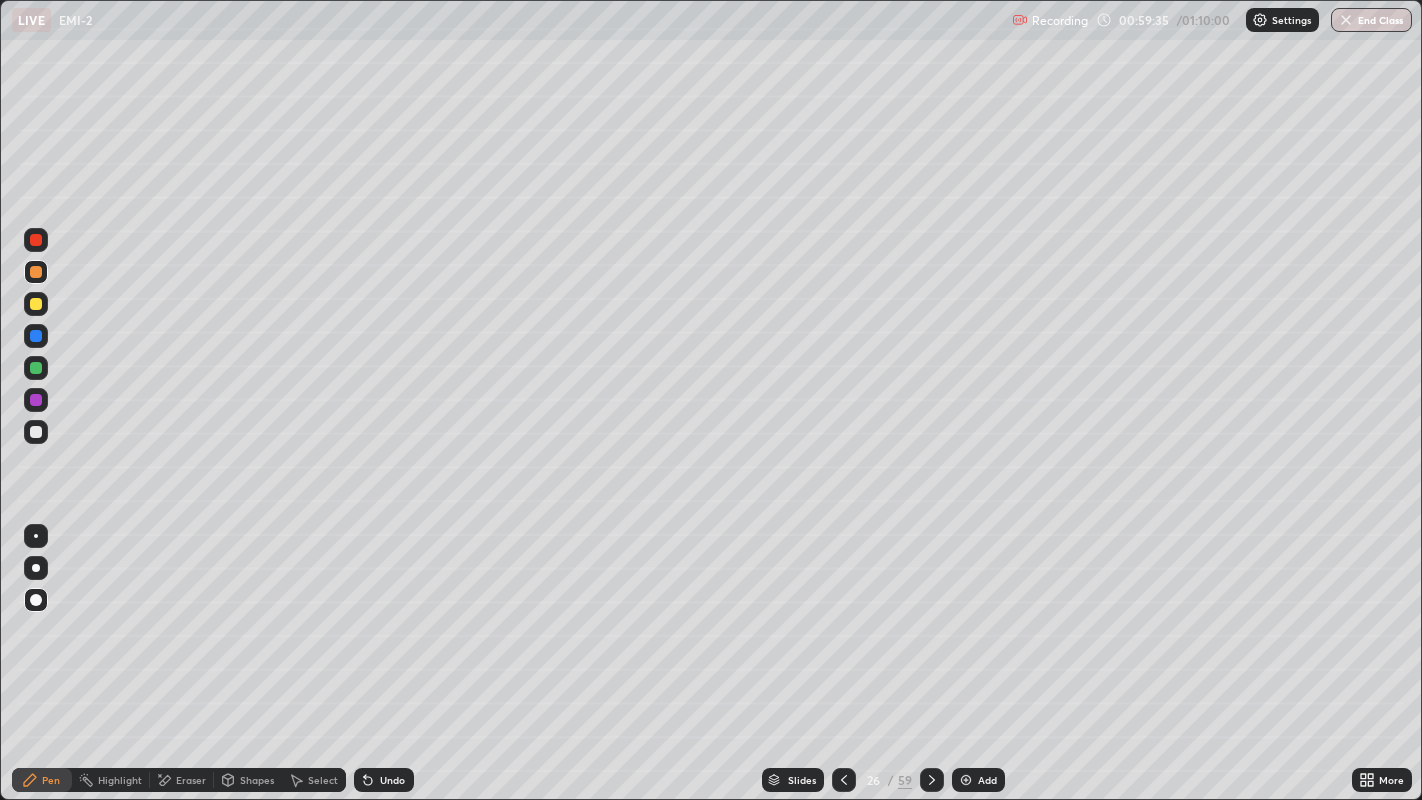 click 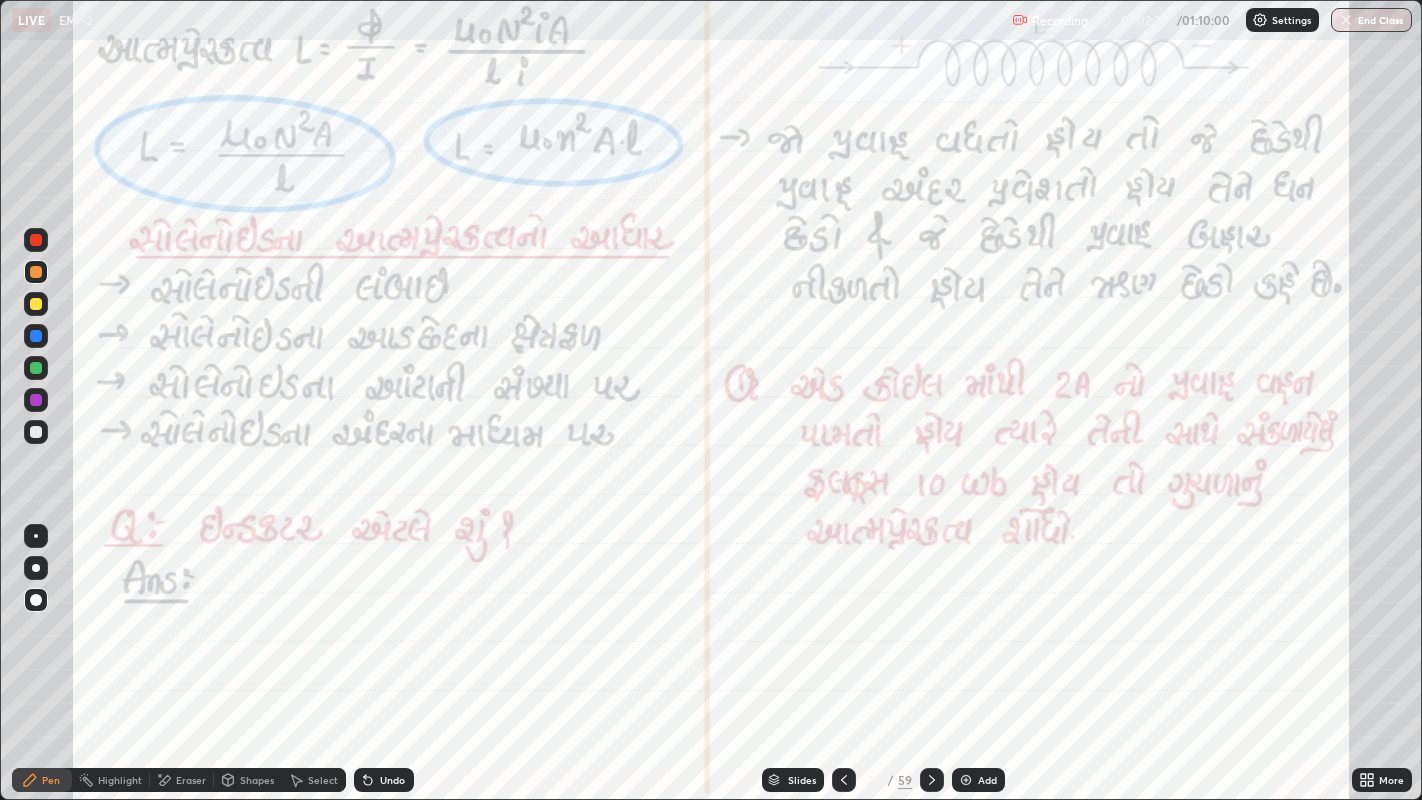 click at bounding box center (36, 400) 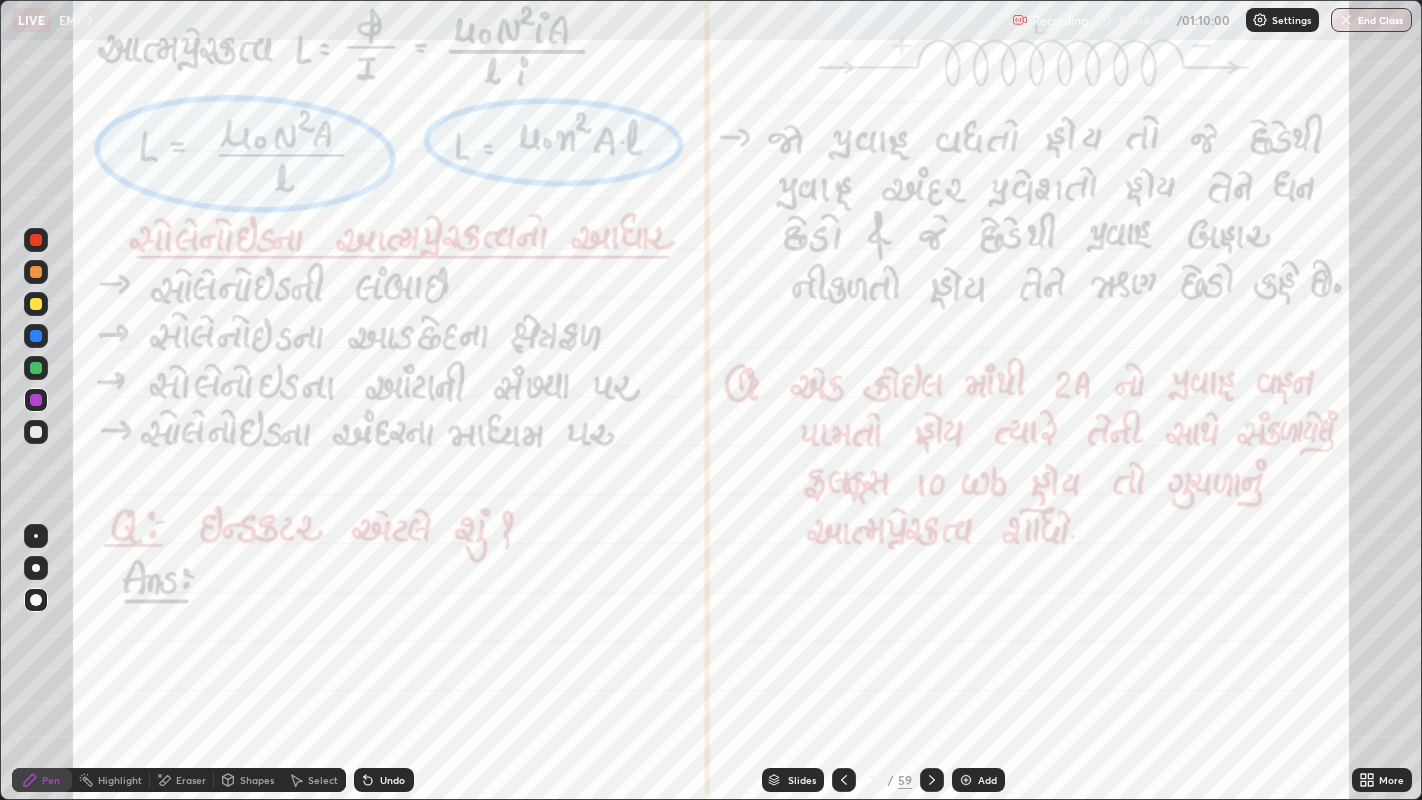 click at bounding box center [36, 272] 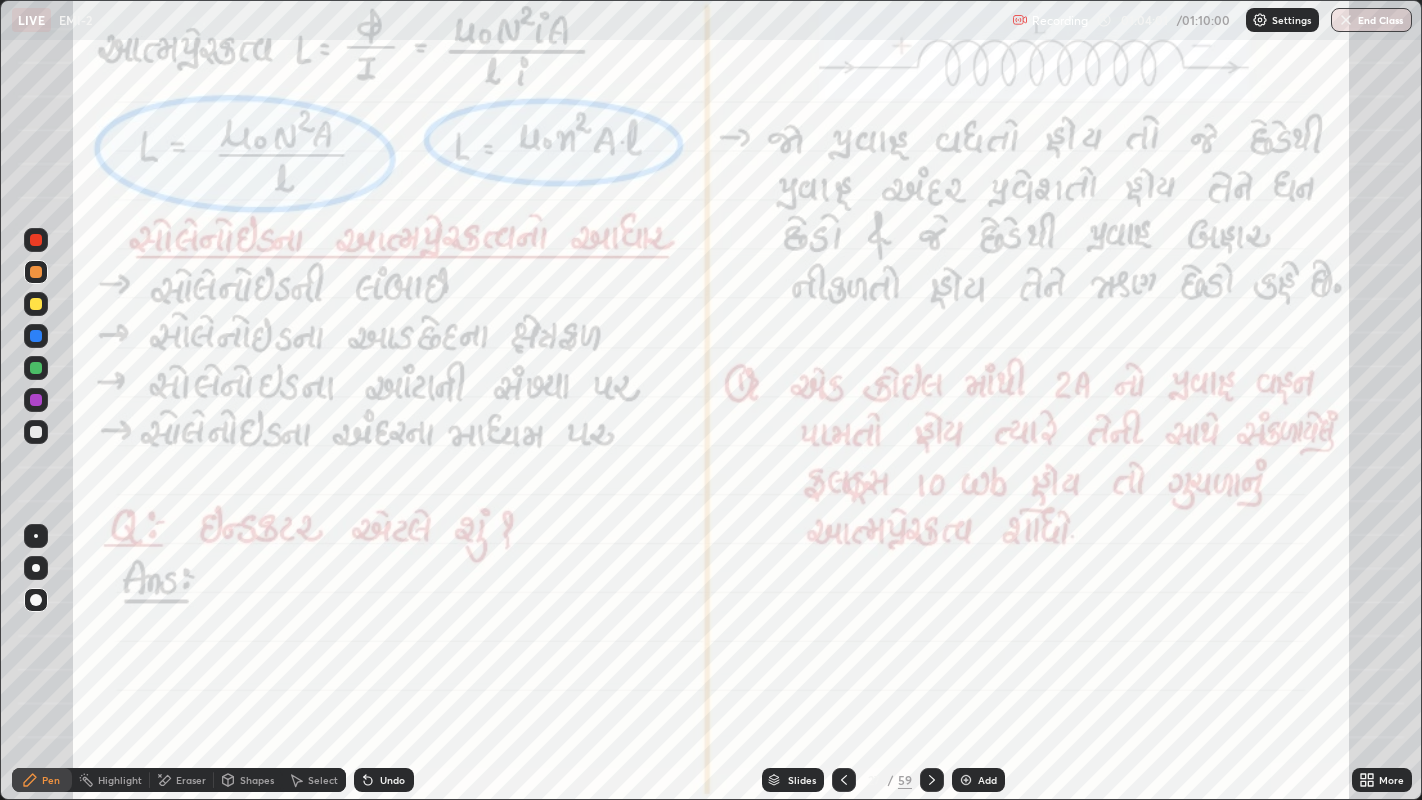 click at bounding box center (36, 400) 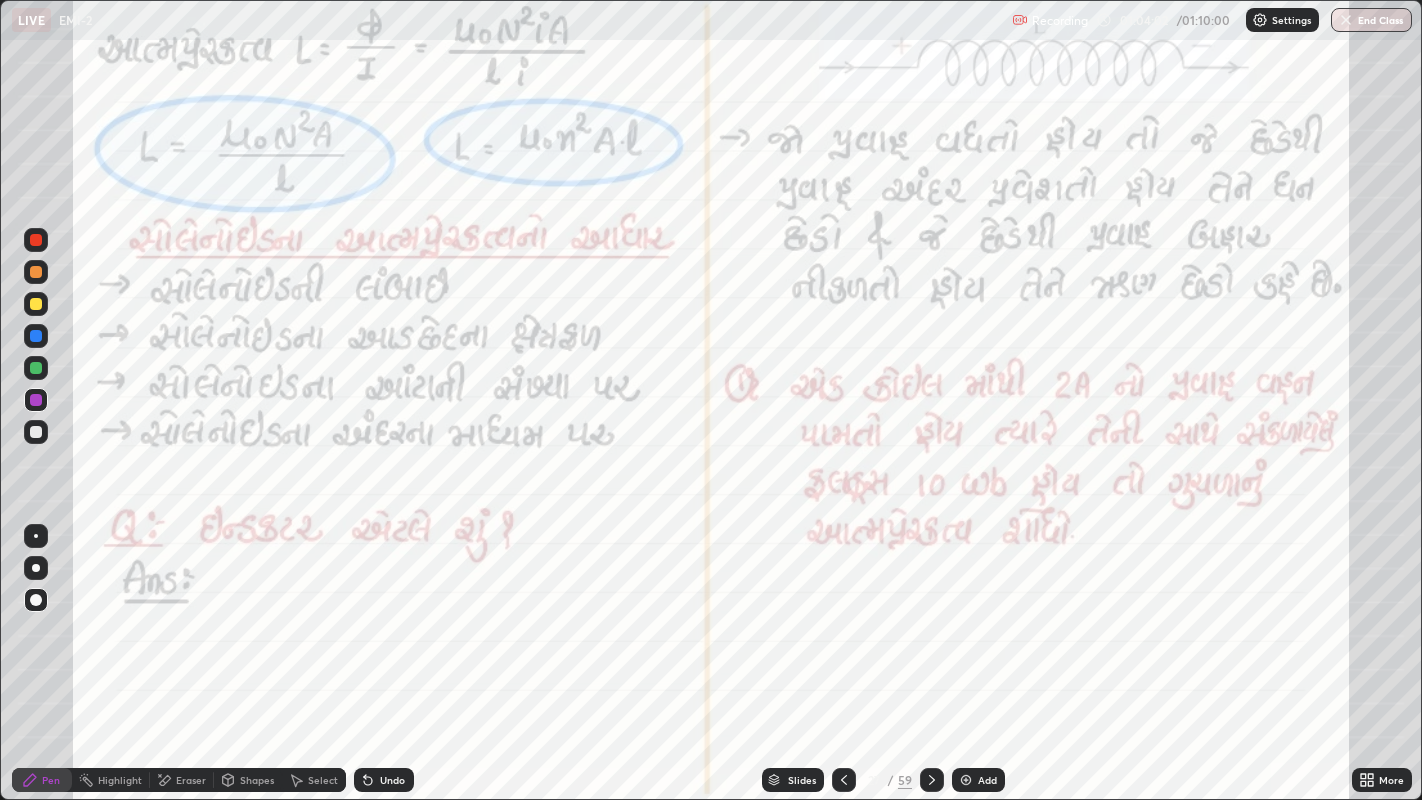 click at bounding box center [36, 272] 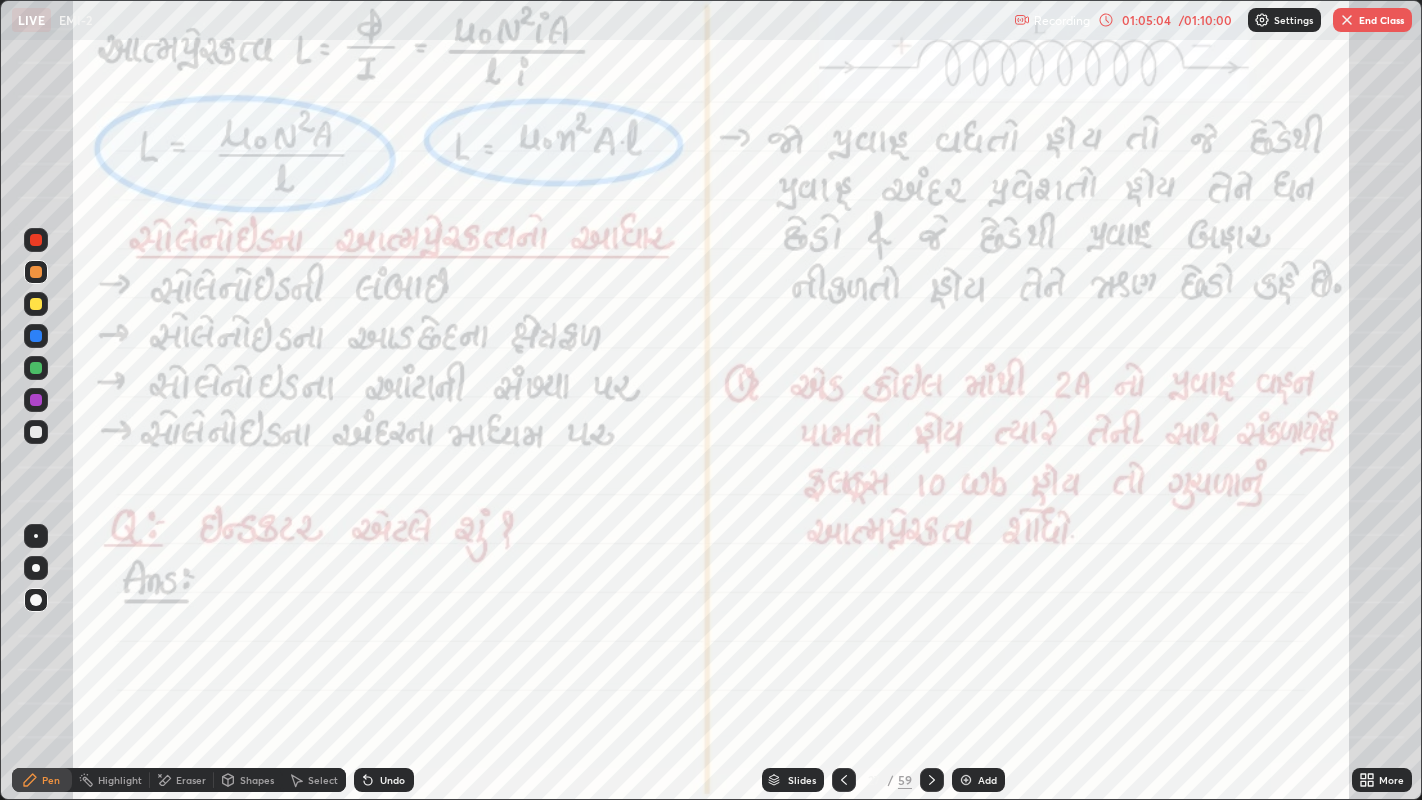 click 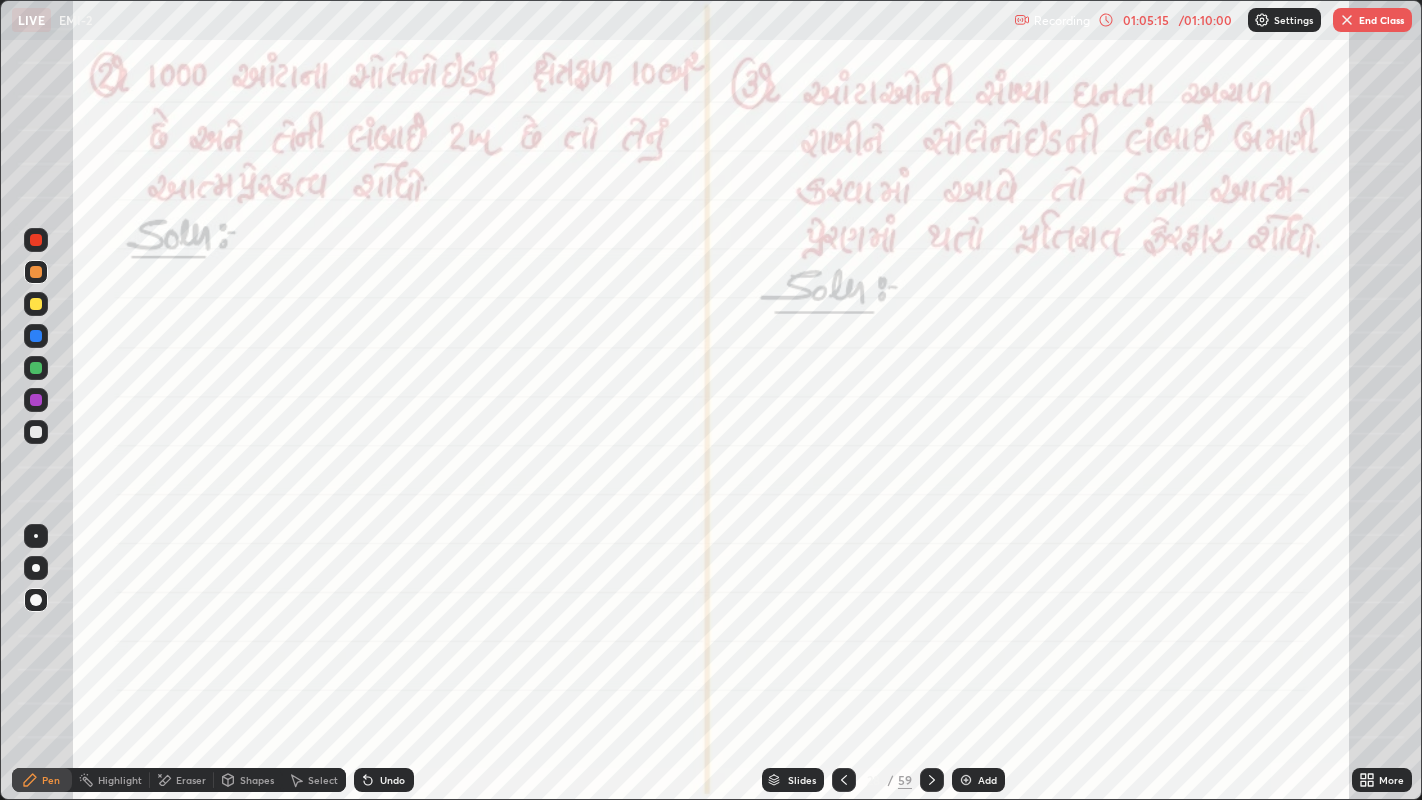 click at bounding box center (36, 400) 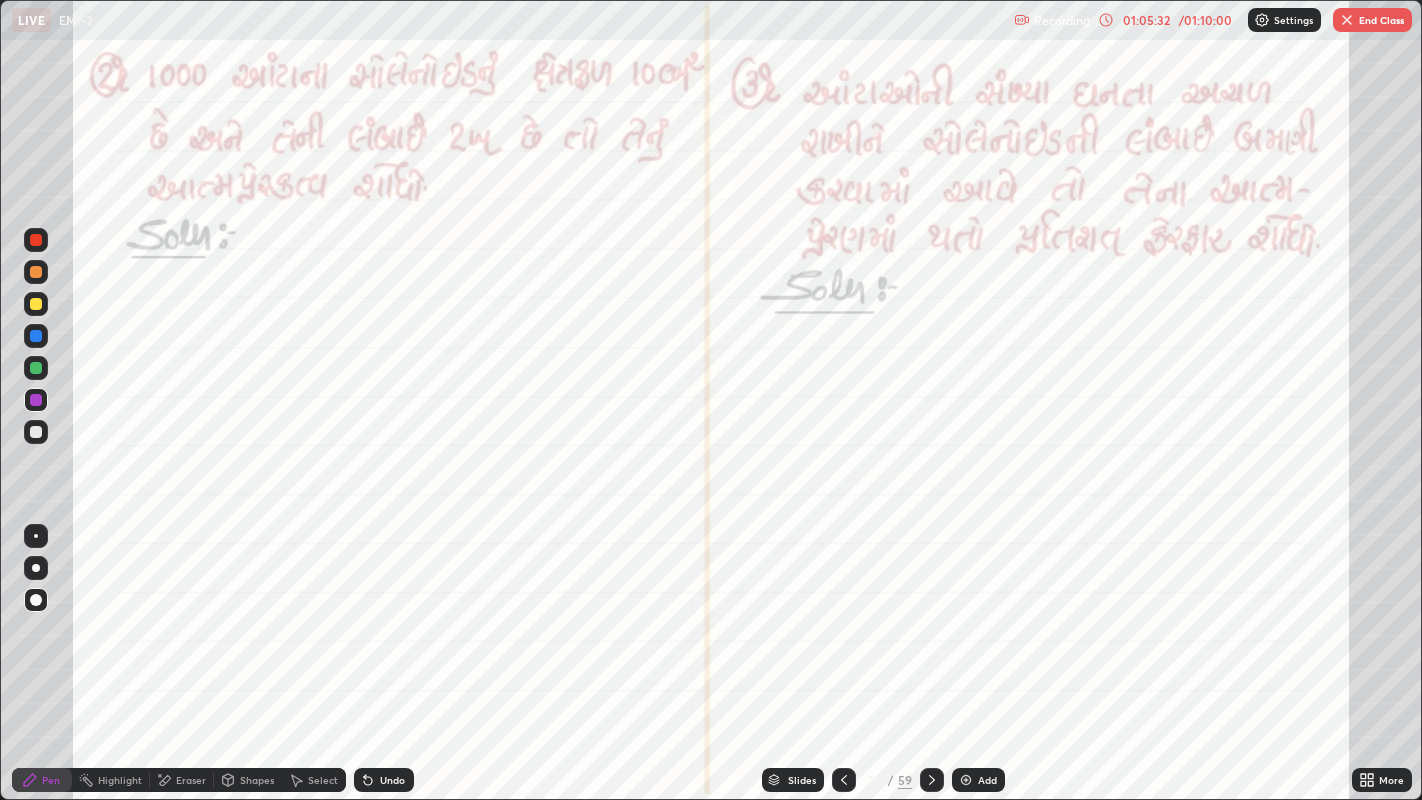 click on "Undo" at bounding box center (392, 780) 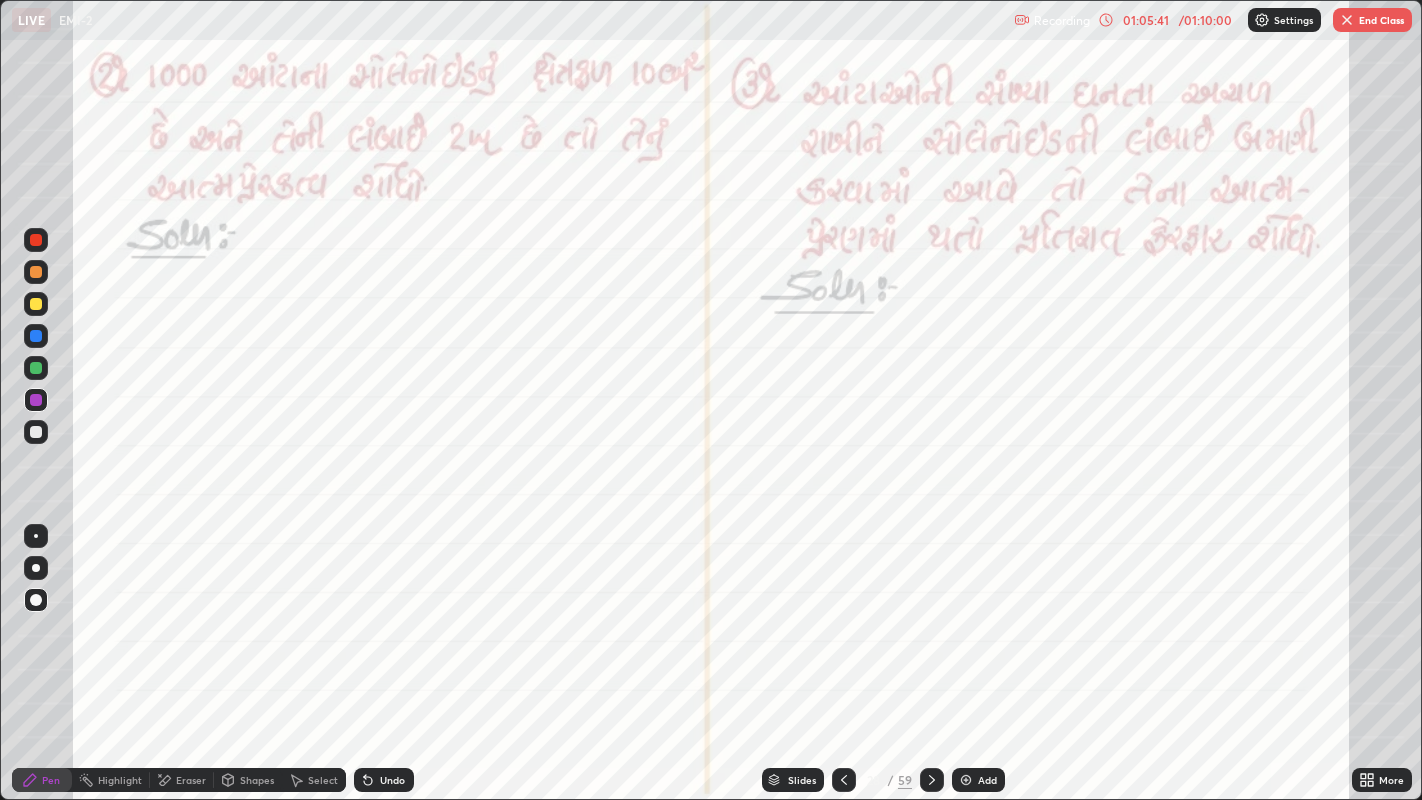 click 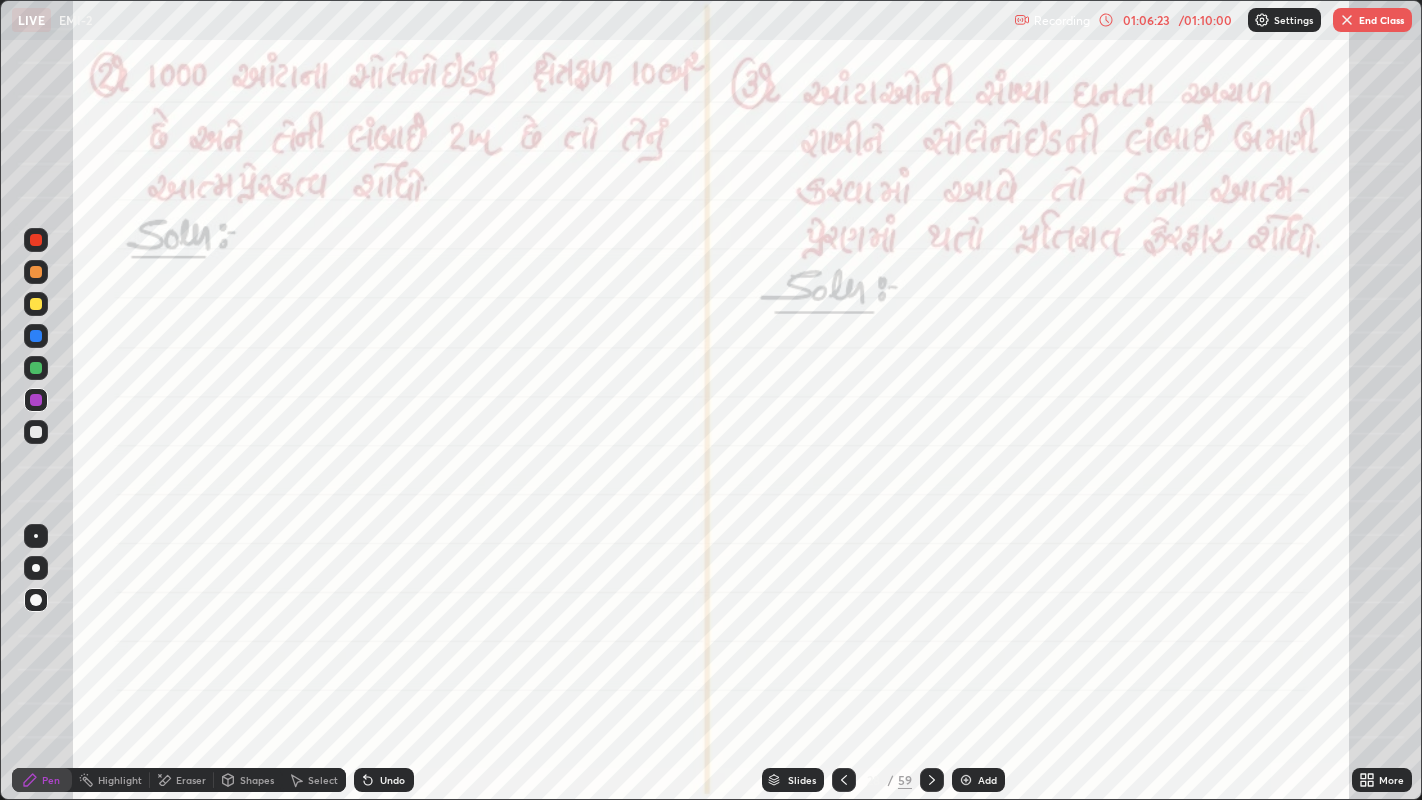 click 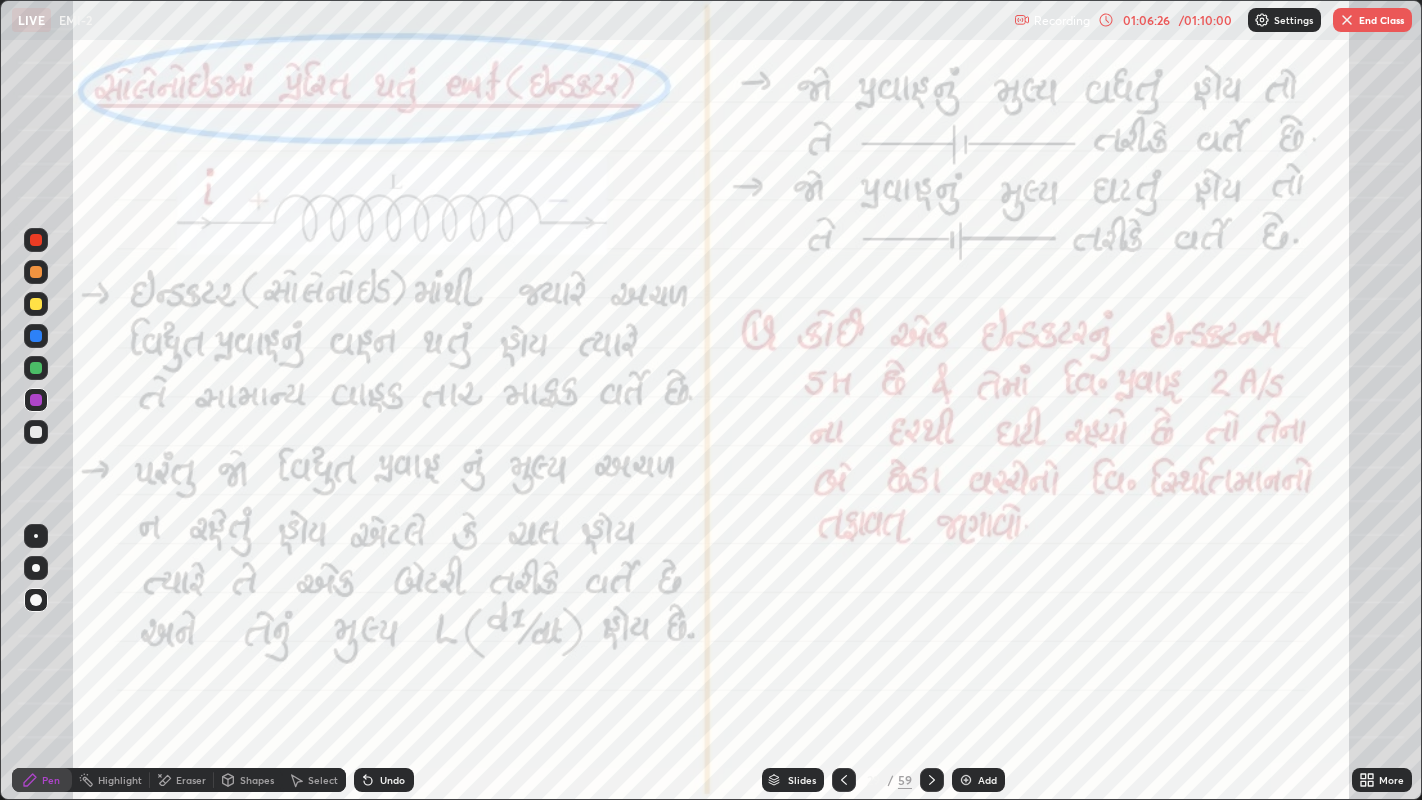 click on "Slides" at bounding box center [802, 780] 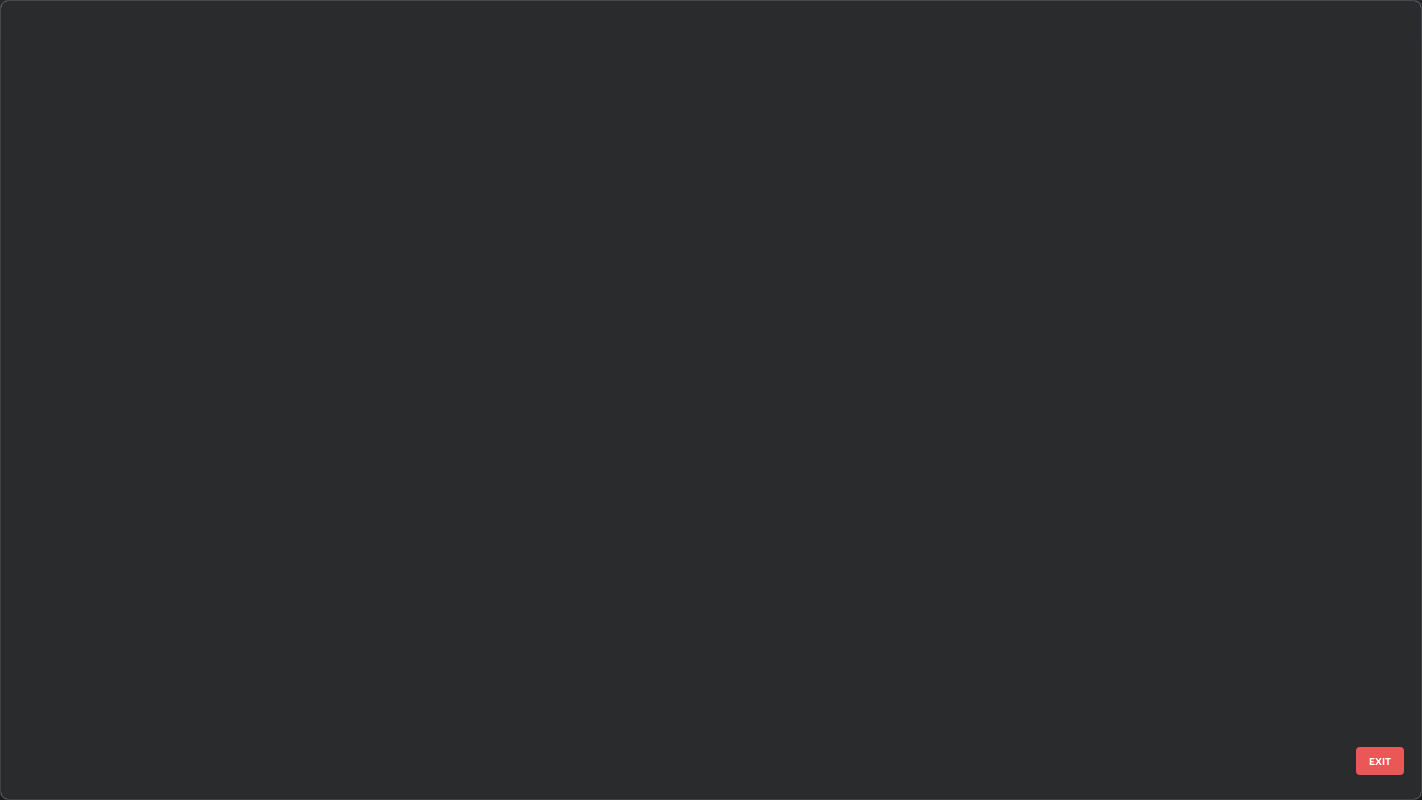 scroll, scrollTop: 1715, scrollLeft: 0, axis: vertical 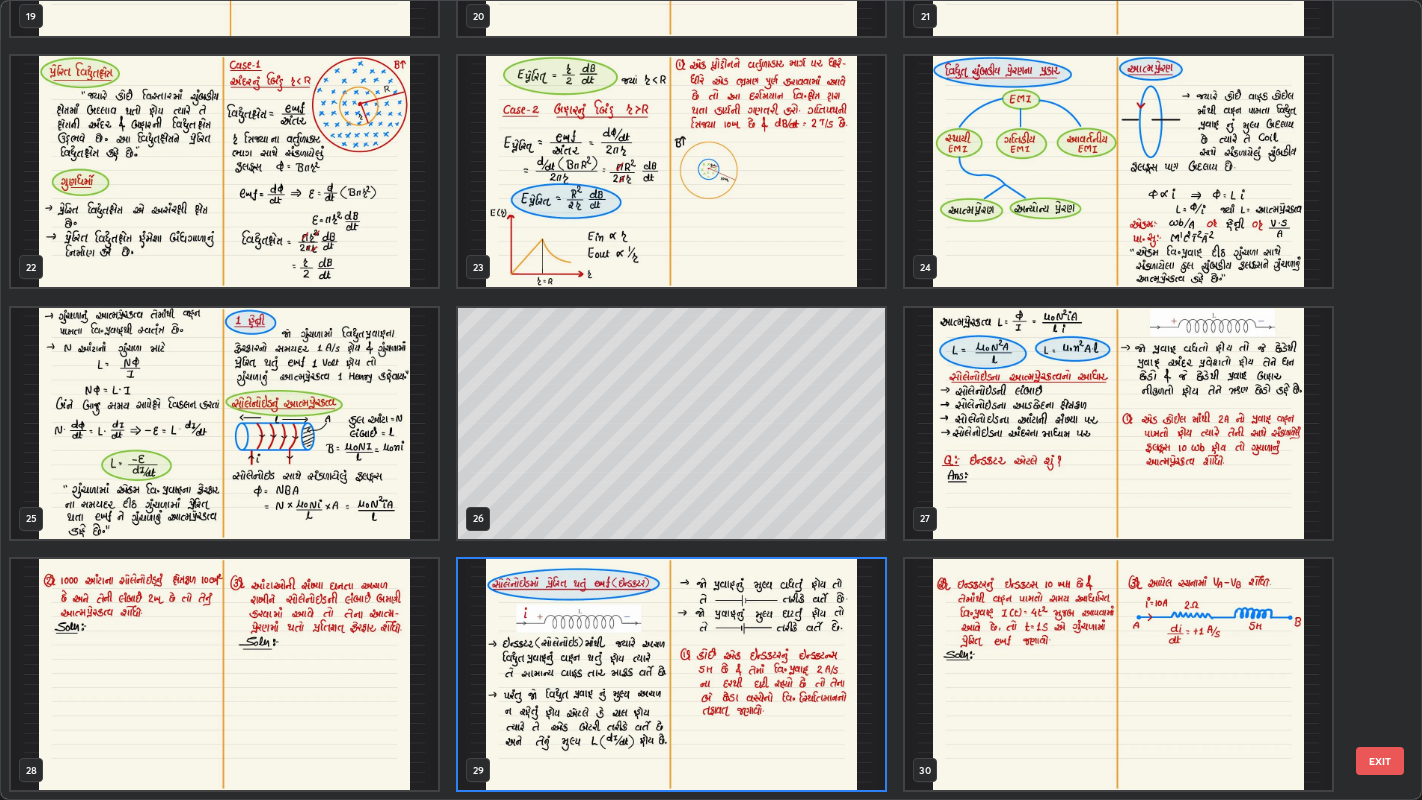 click at bounding box center [224, 674] 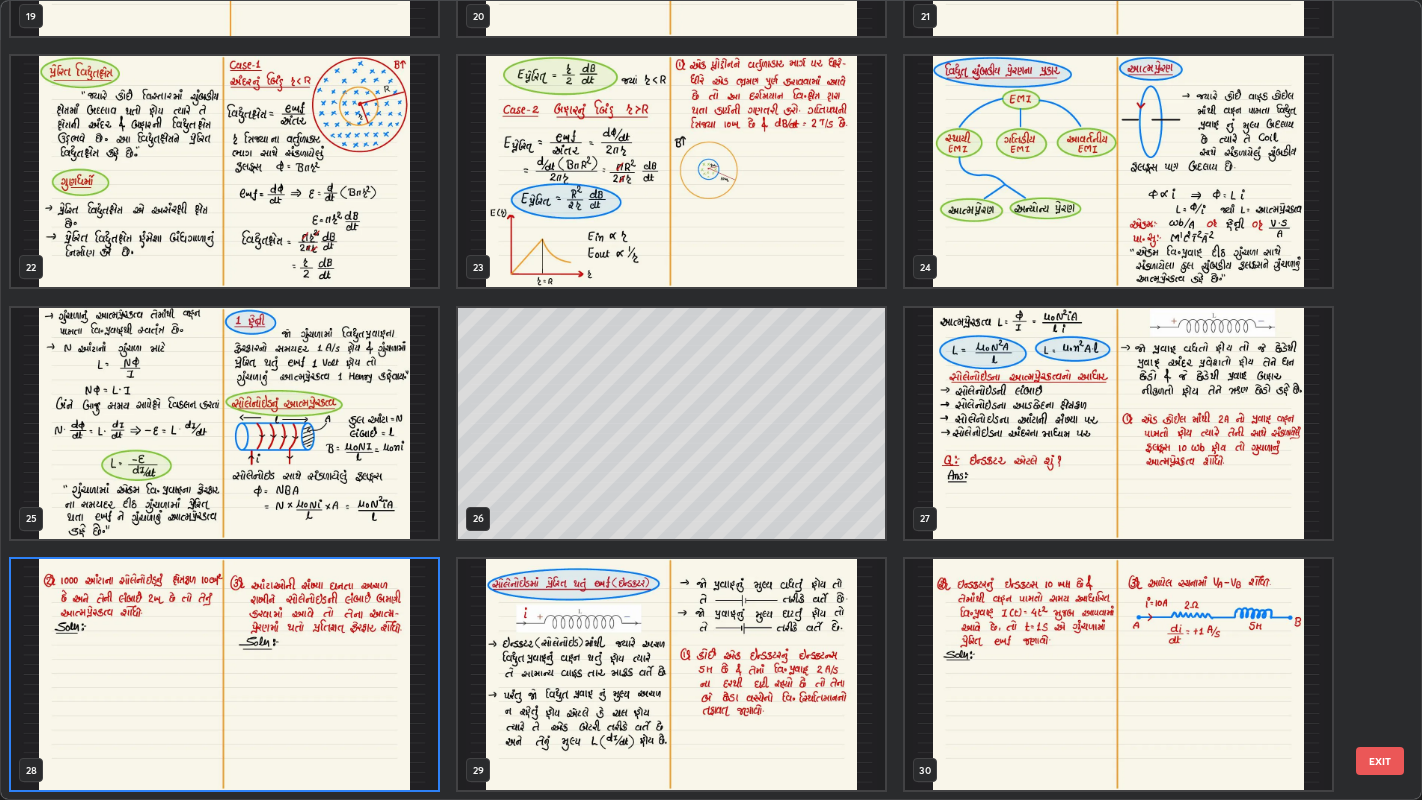 click at bounding box center [224, 674] 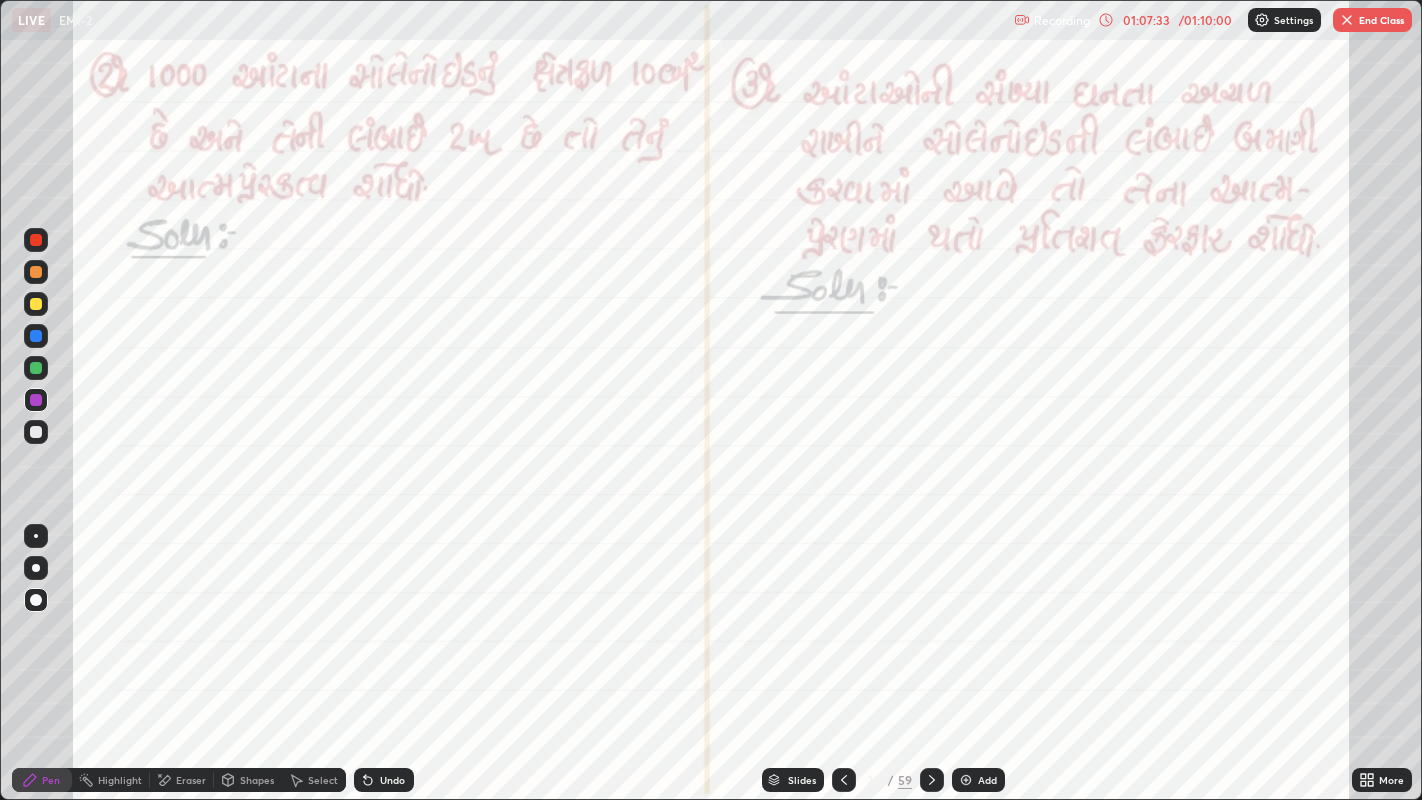 click on "End Class" at bounding box center [1372, 20] 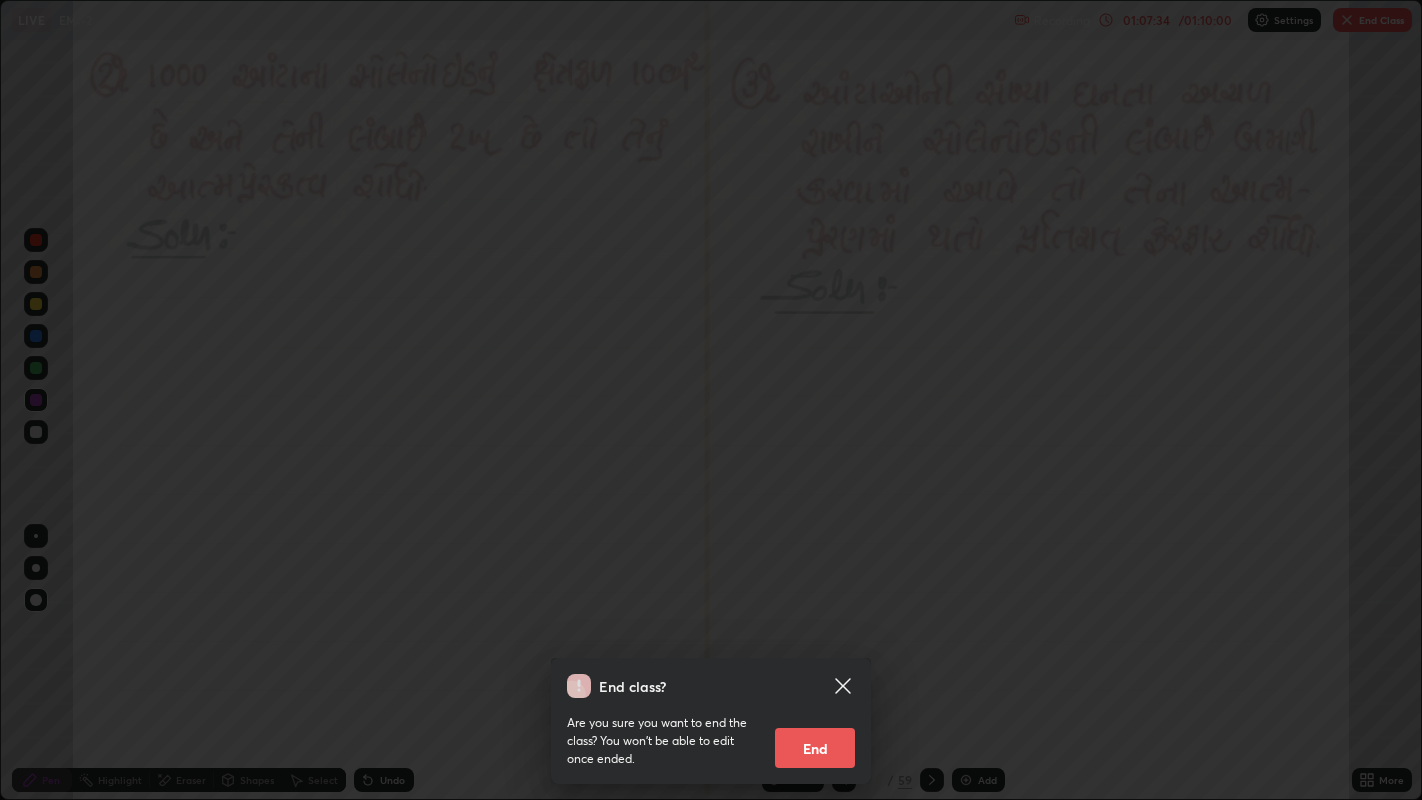 click on "End" at bounding box center [815, 748] 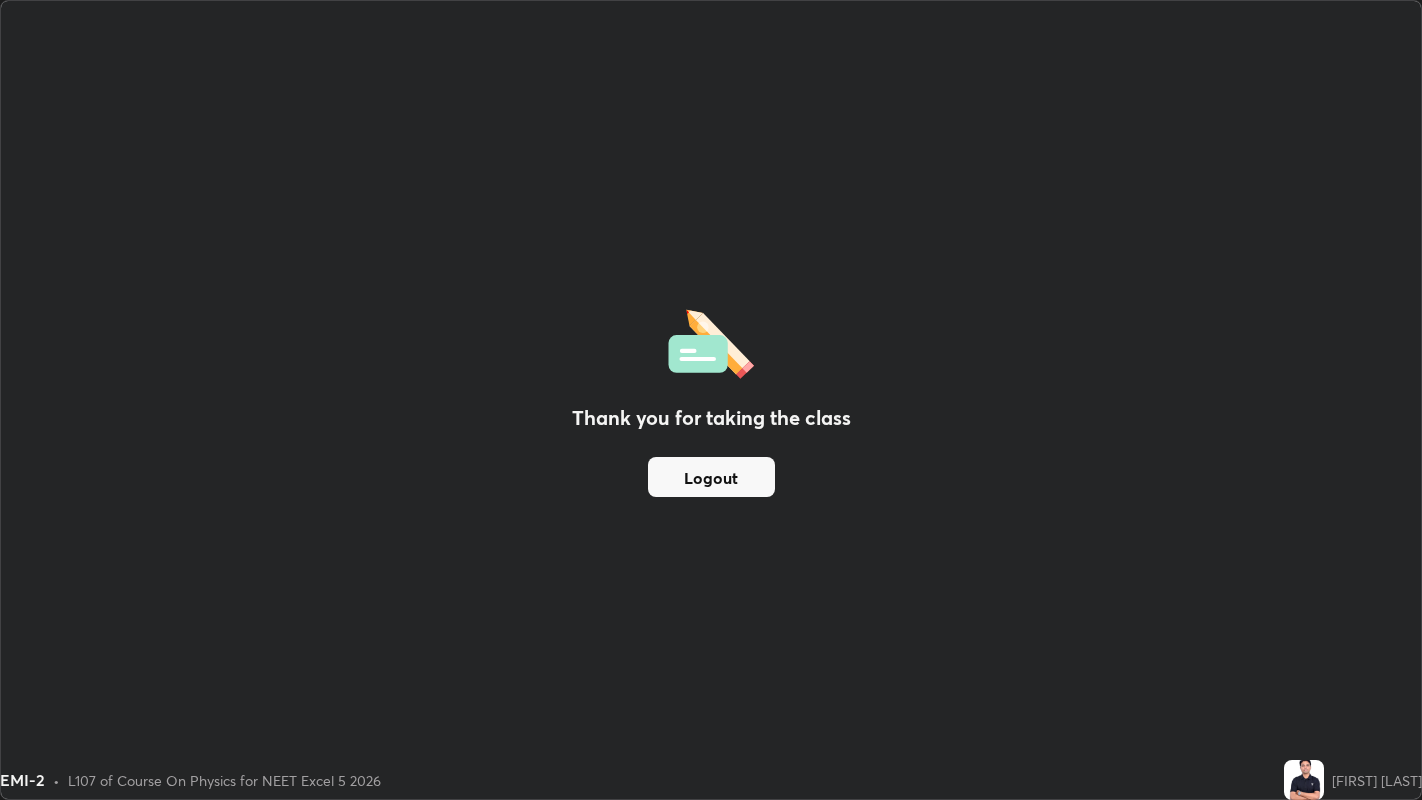 click on "Logout" at bounding box center (711, 477) 